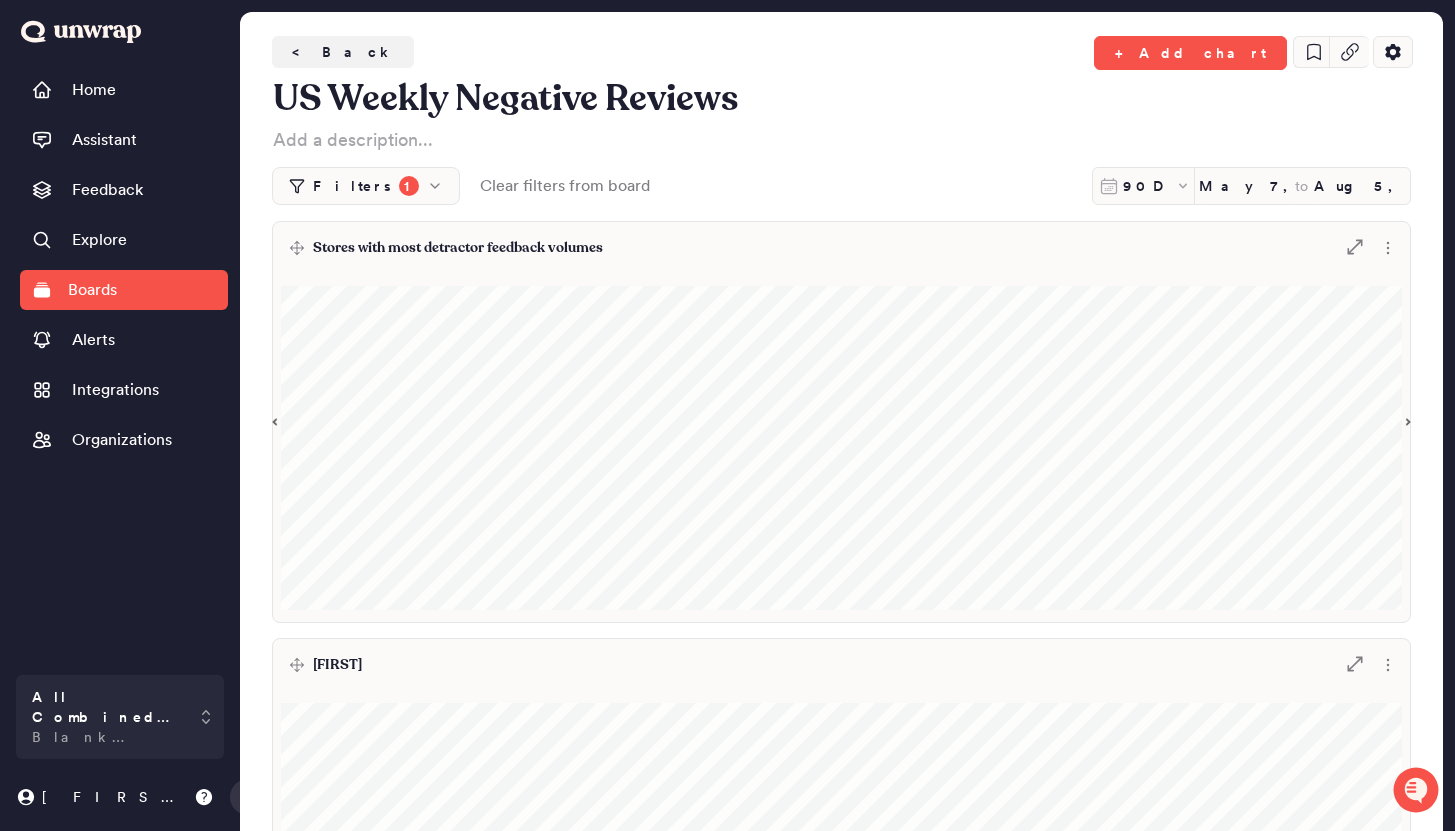scroll, scrollTop: 0, scrollLeft: 0, axis: both 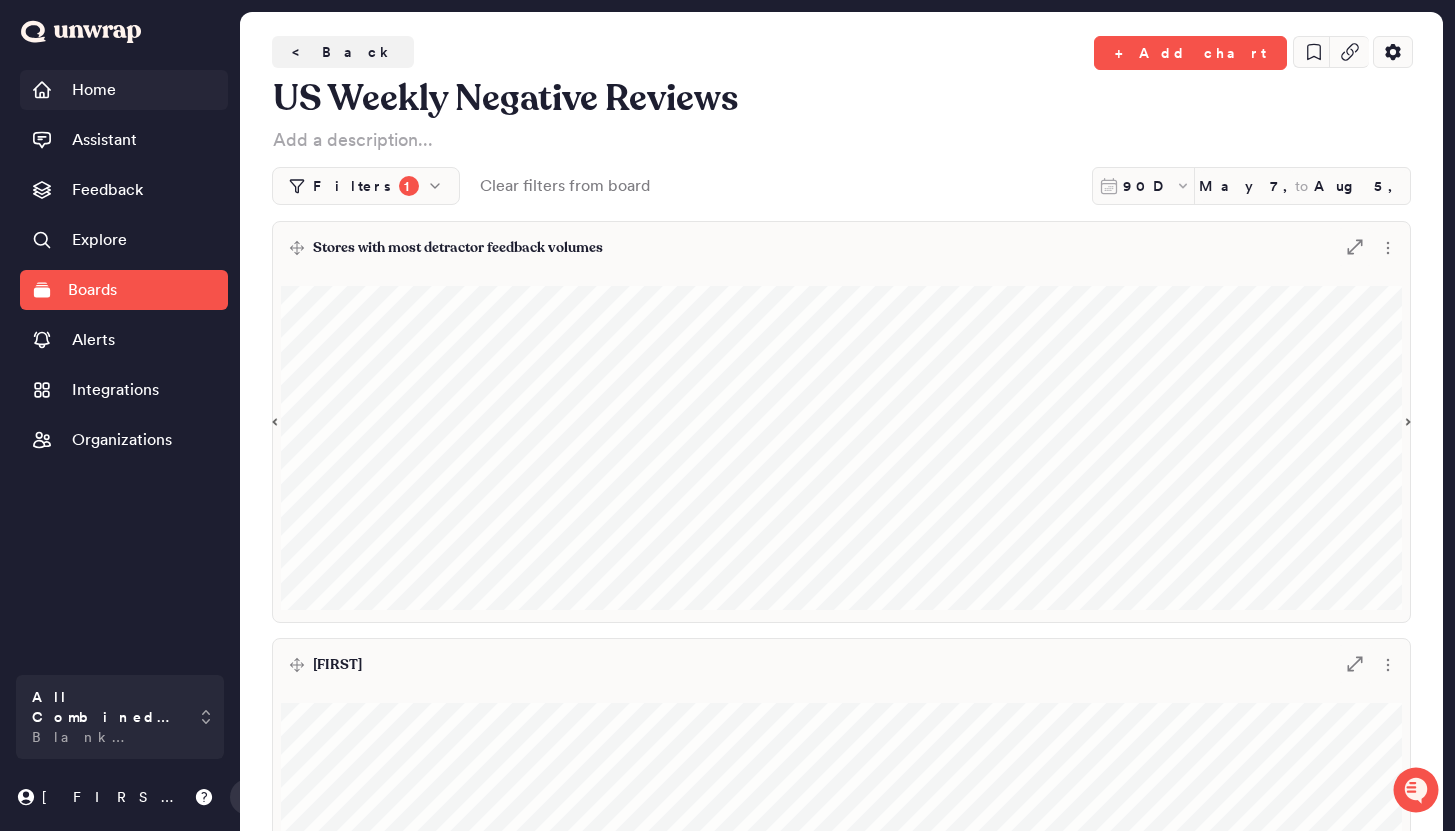 click on "Home" at bounding box center [124, 90] 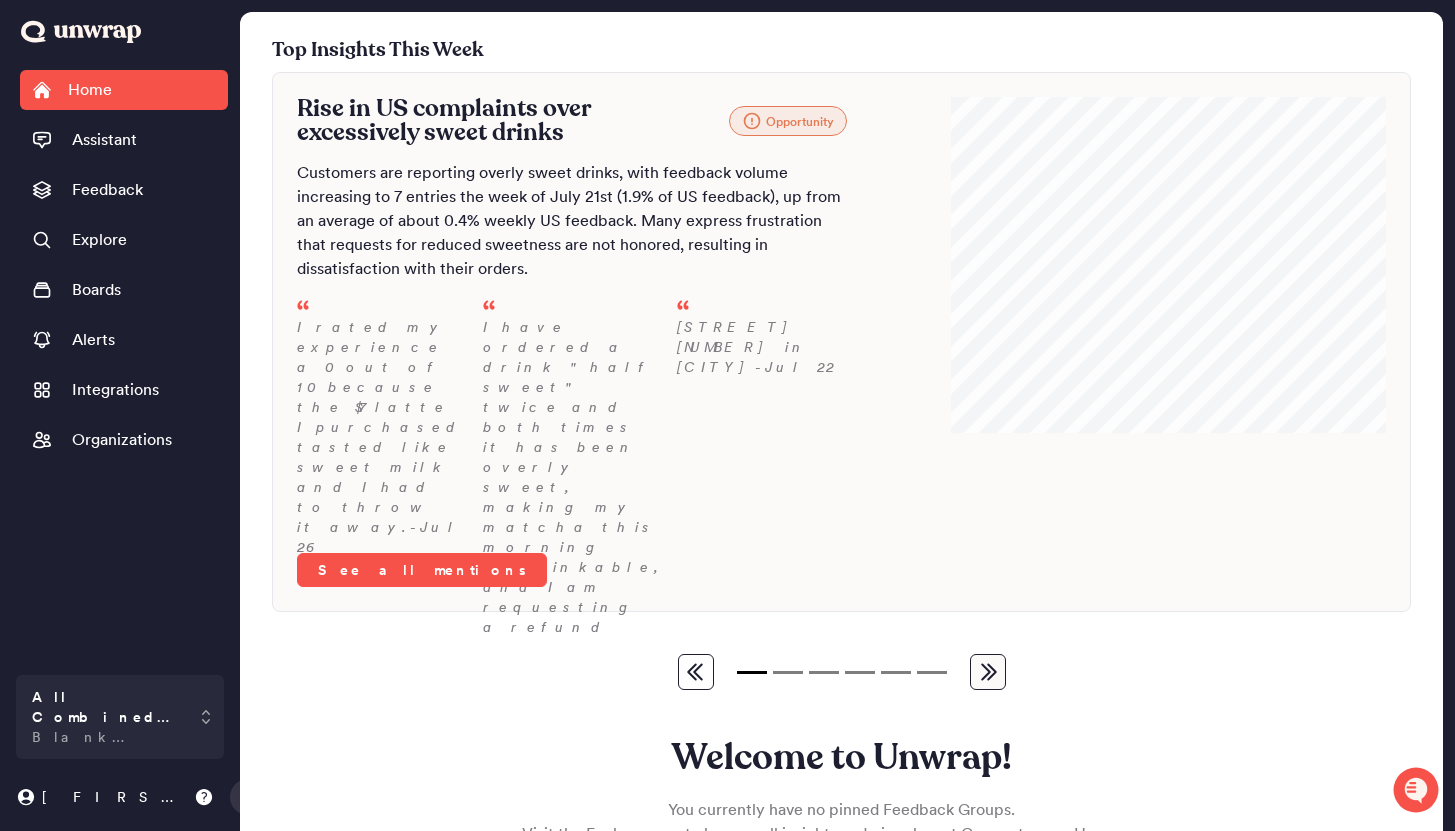 scroll, scrollTop: 235, scrollLeft: 0, axis: vertical 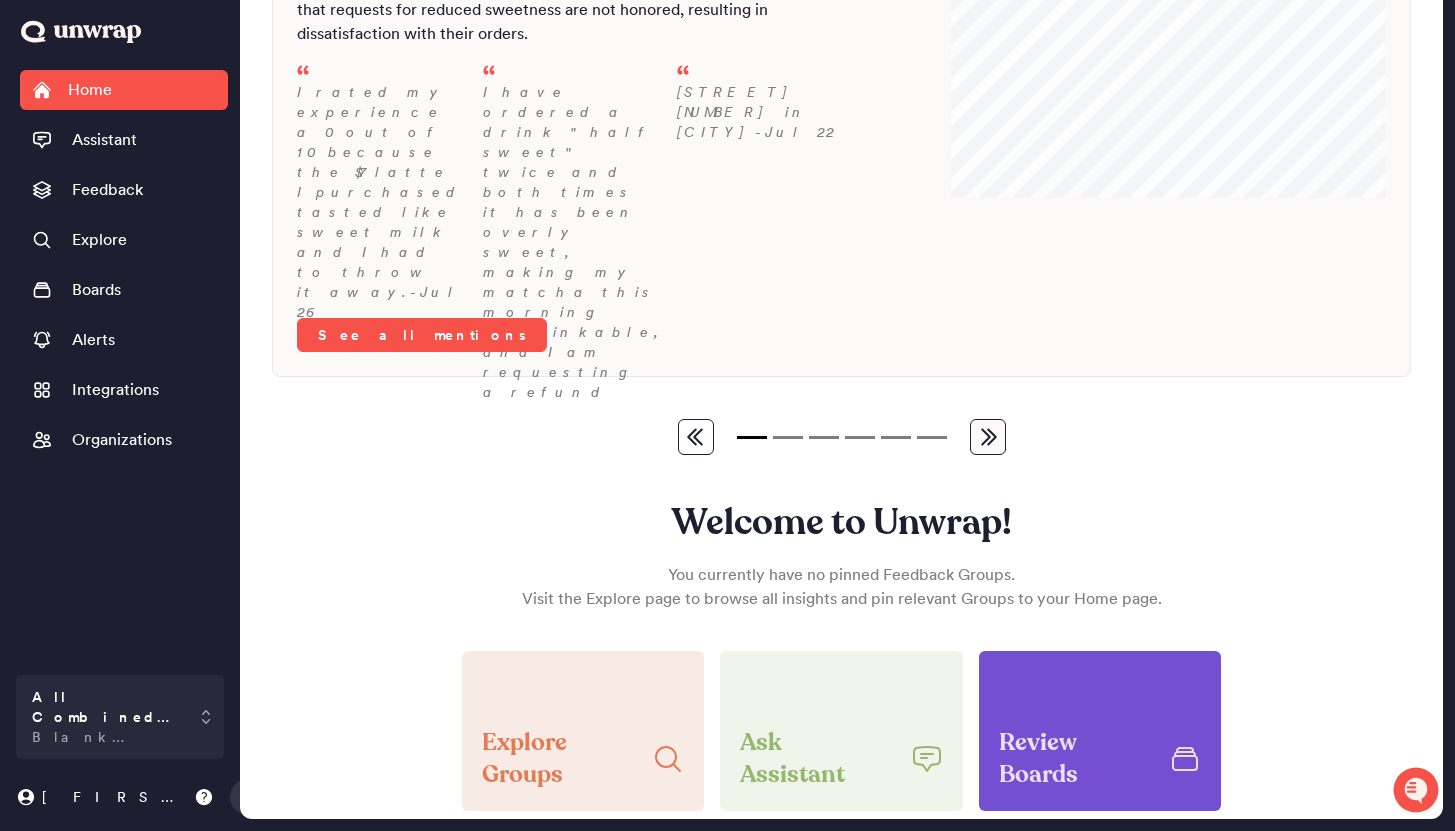 click on "Review  Boards" at bounding box center (1100, 731) 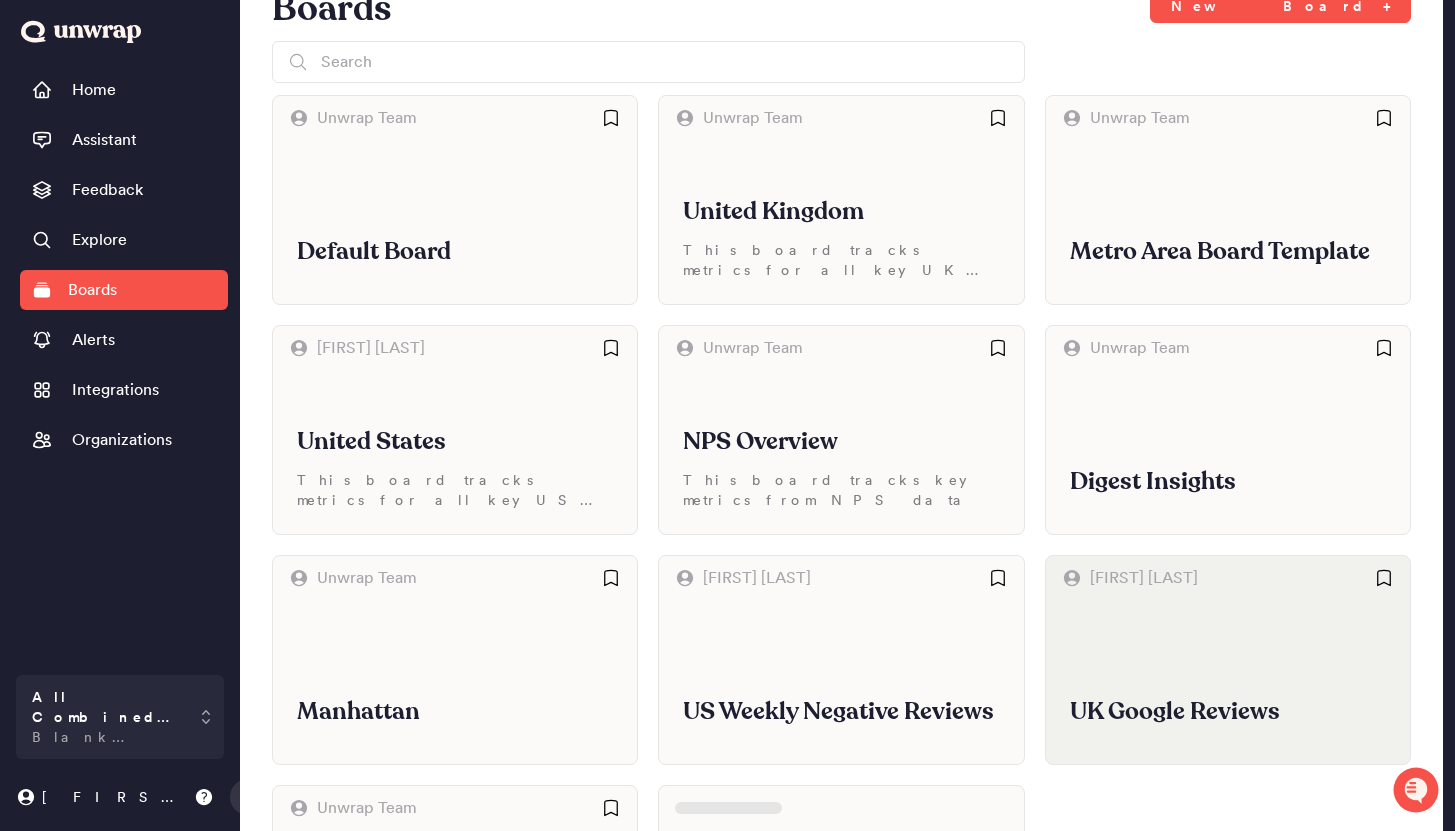 scroll, scrollTop: 19, scrollLeft: 0, axis: vertical 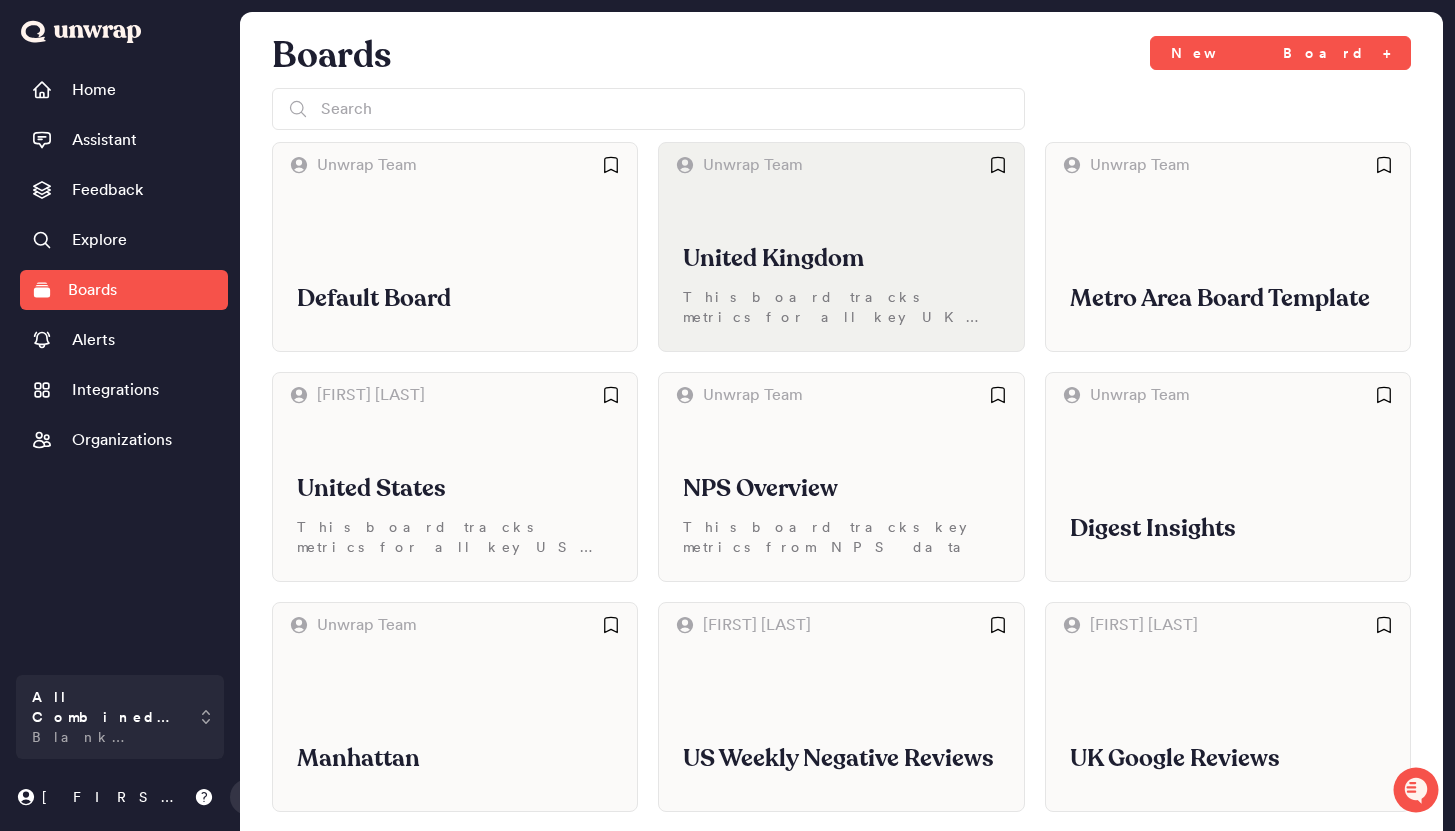 click on "[COMPANY]" at bounding box center [841, 269] 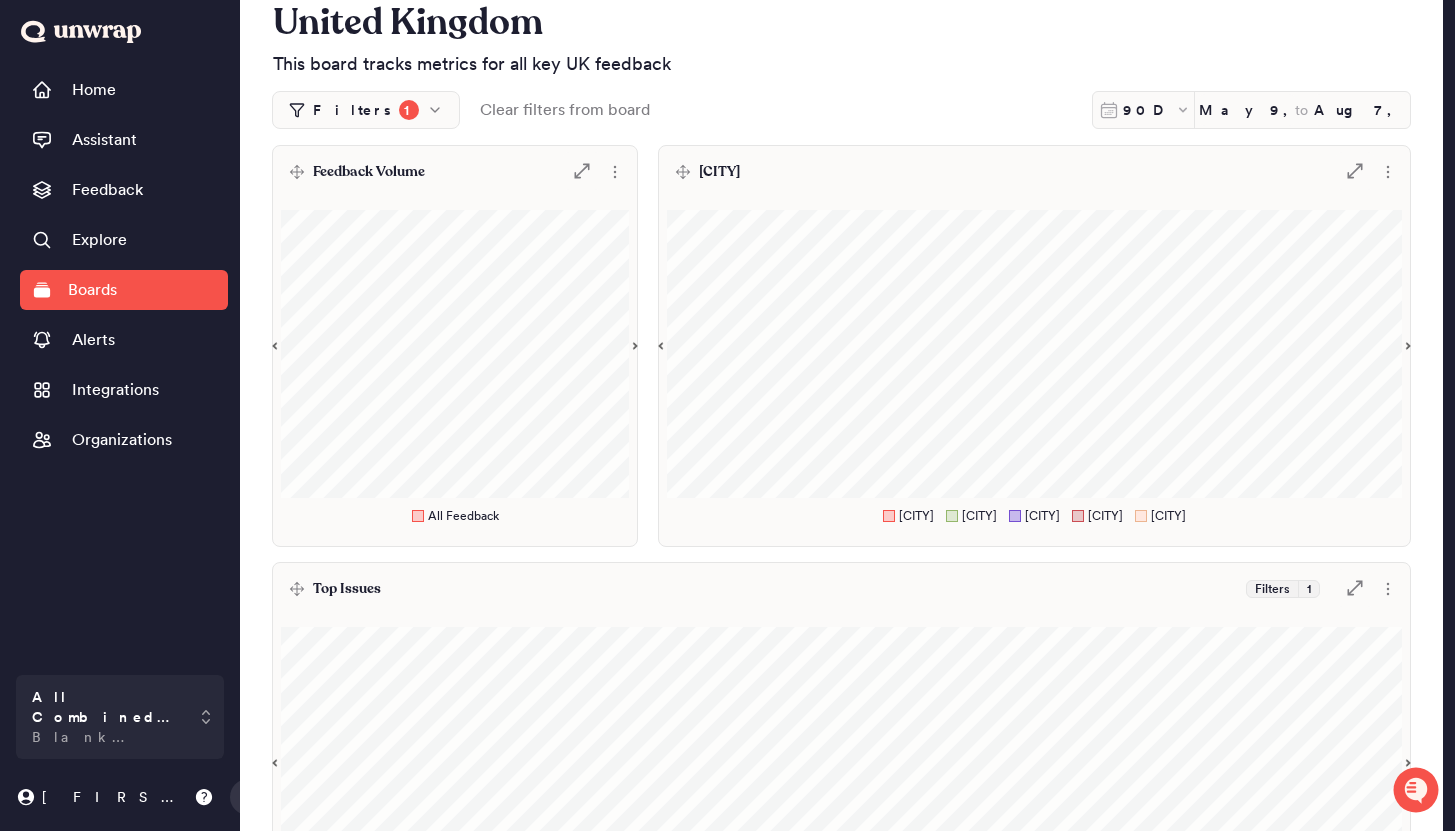 scroll, scrollTop: 0, scrollLeft: 0, axis: both 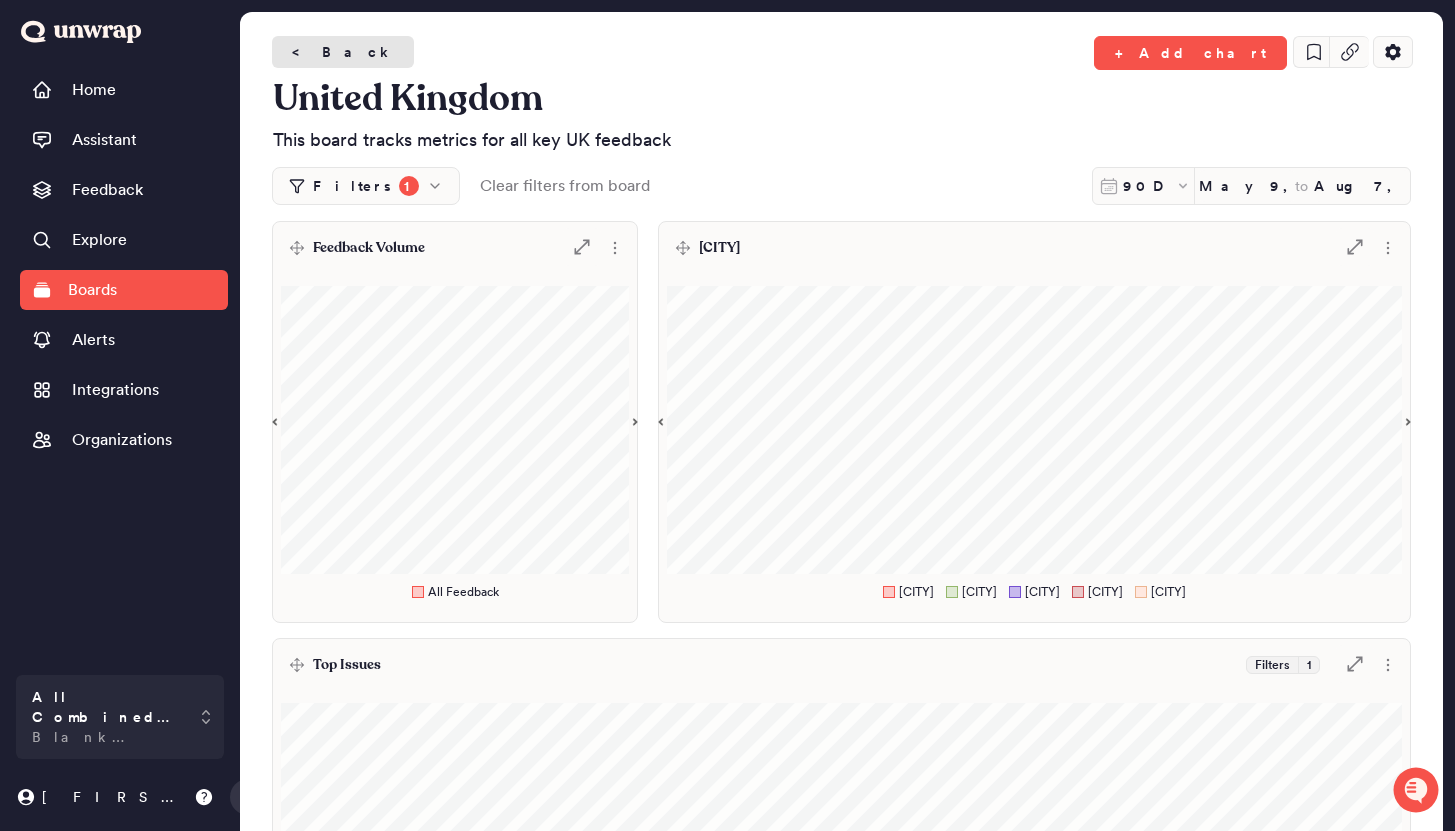 click on "< Back" at bounding box center (343, 52) 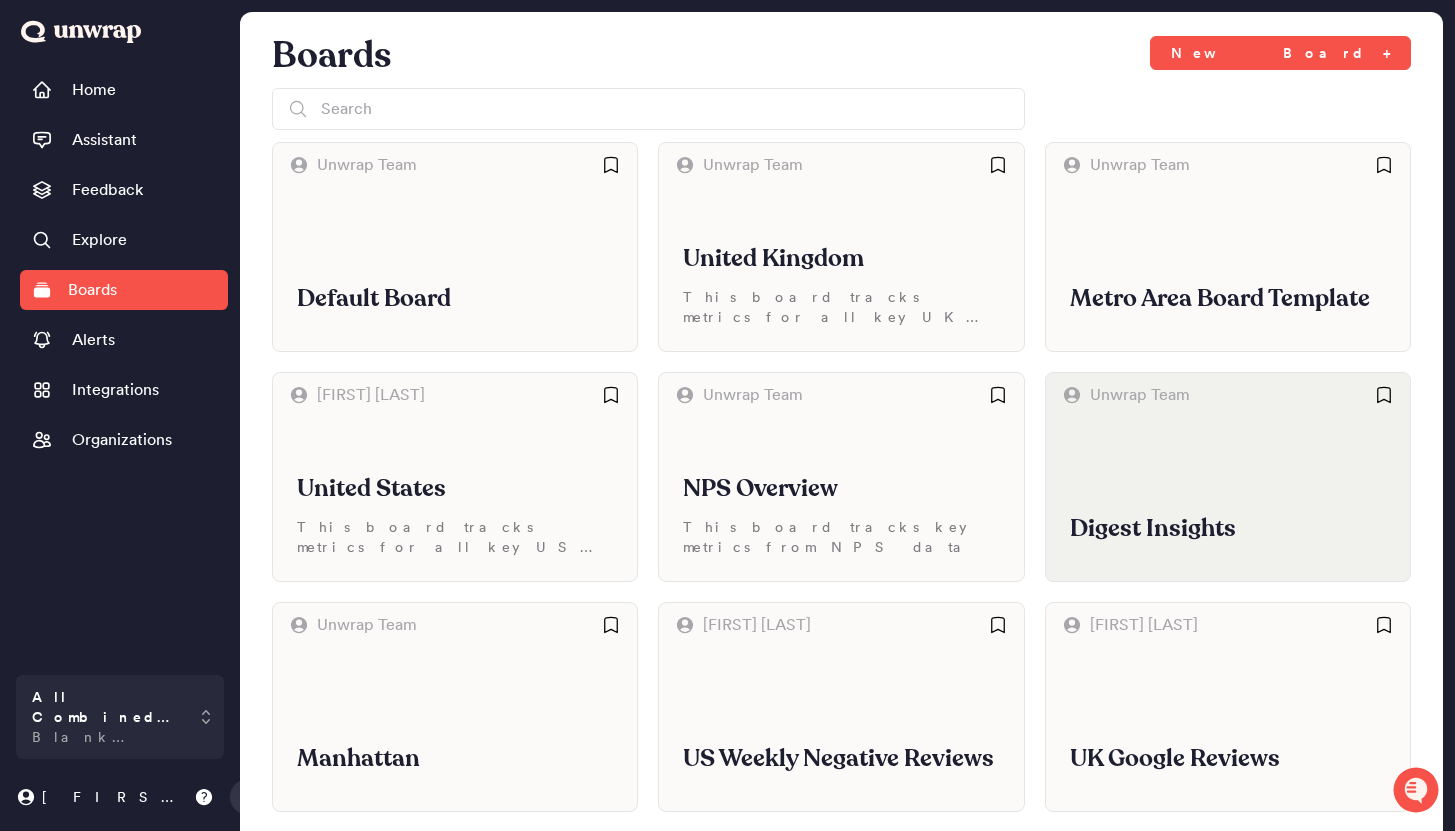 scroll, scrollTop: 231, scrollLeft: 0, axis: vertical 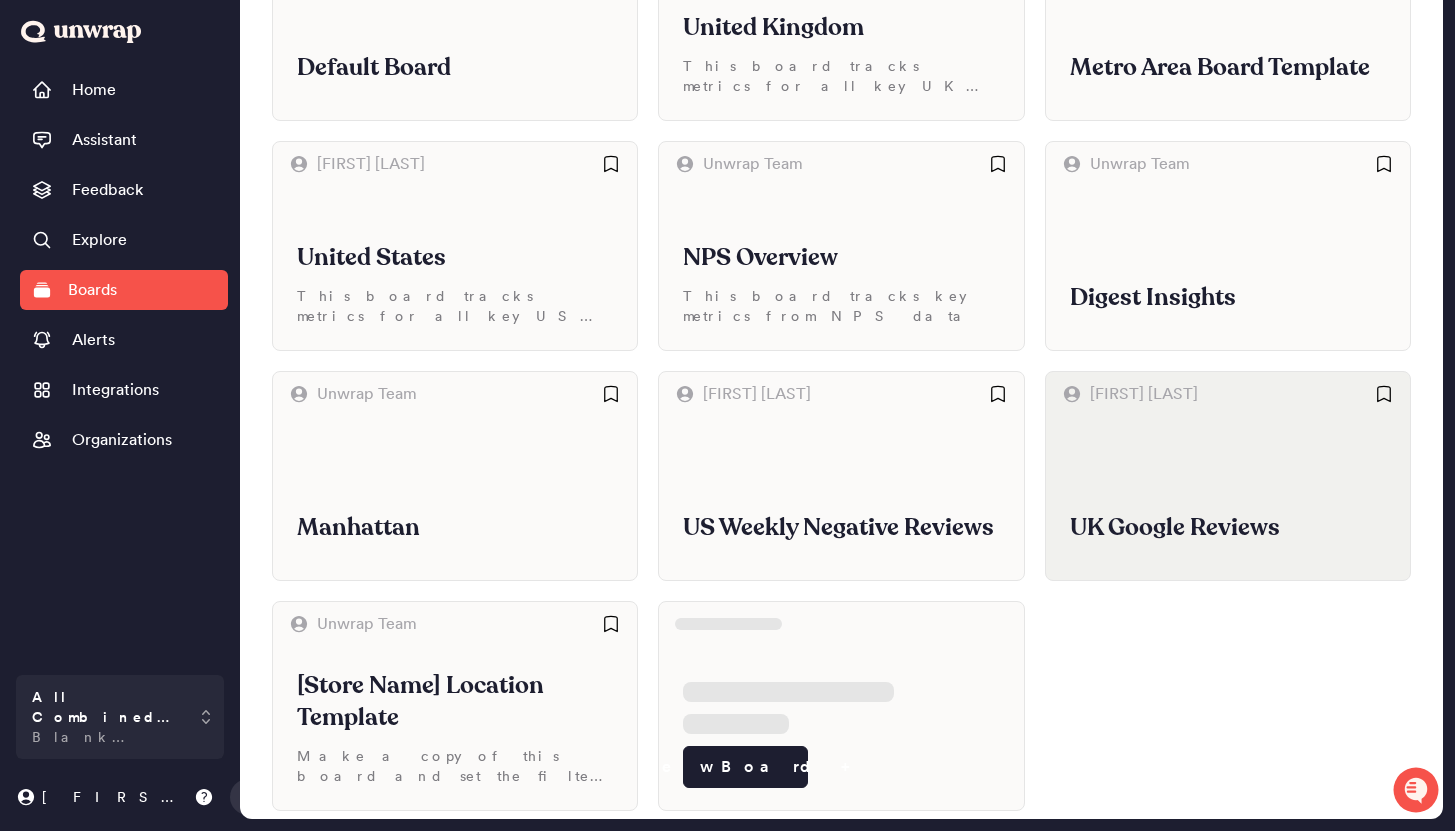 click on "UK Google Reviews" at bounding box center (1228, 498) 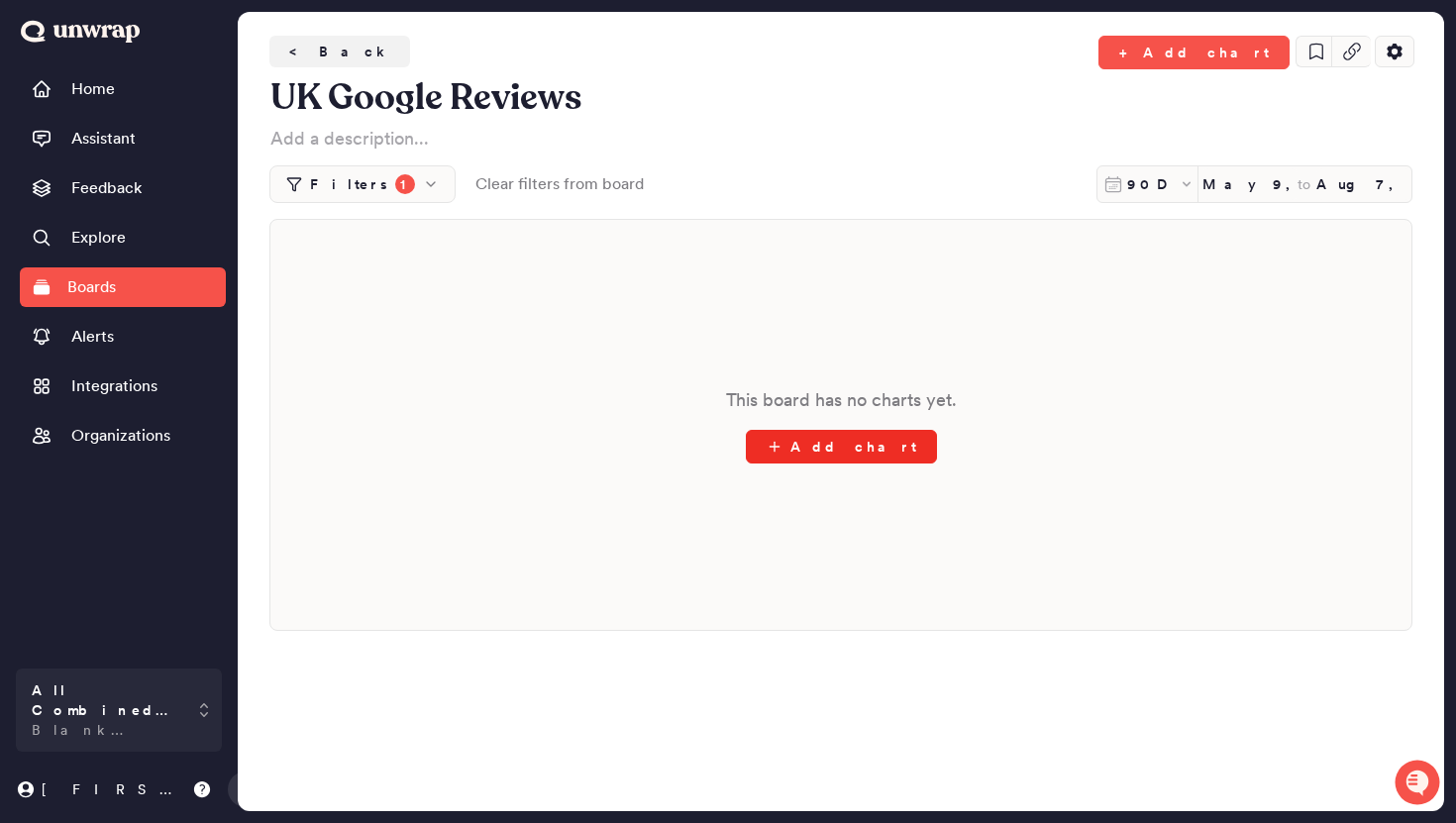 click on "Add chart" at bounding box center [841, 447] 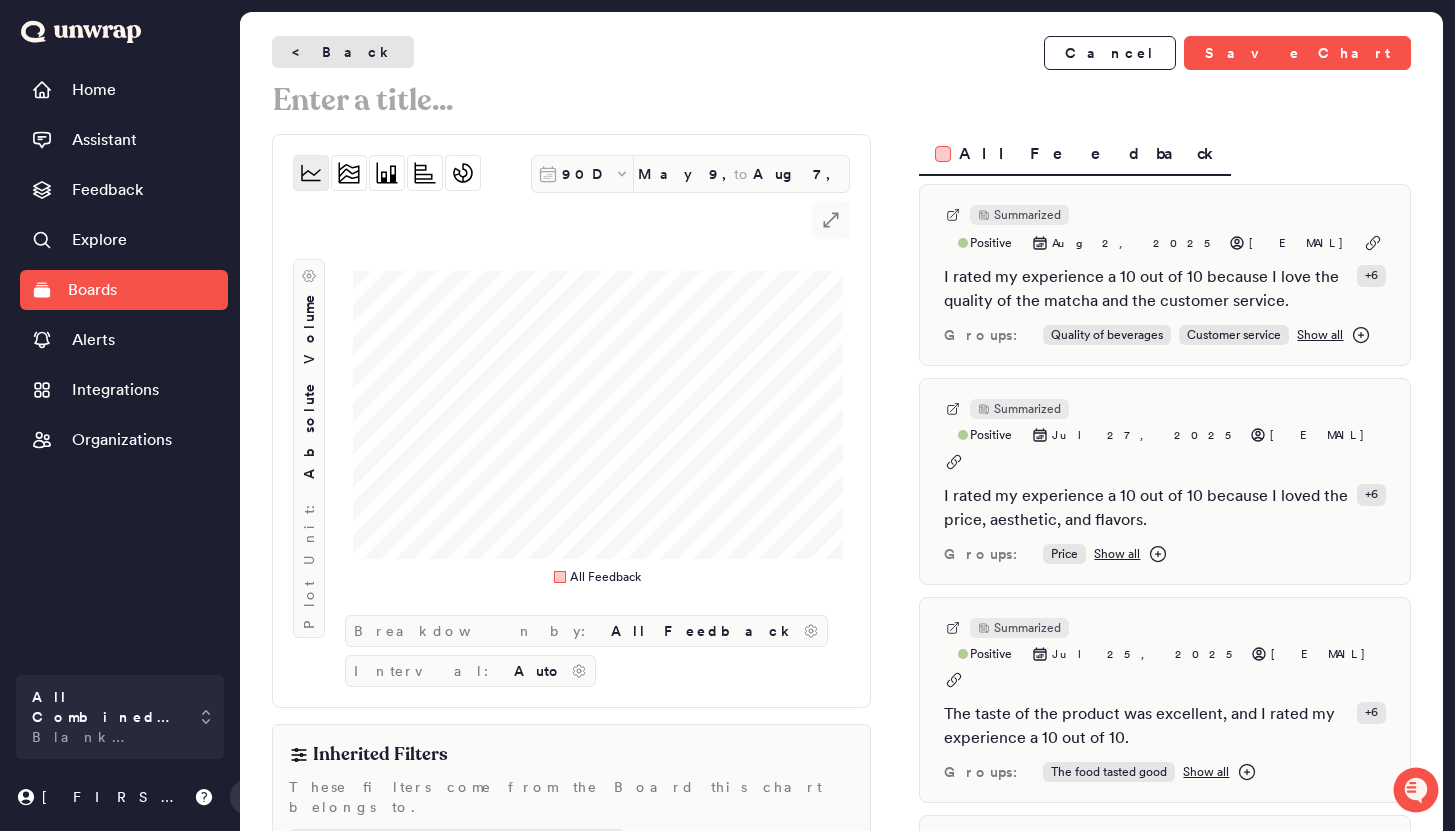 click on "< Back" at bounding box center (343, 52) 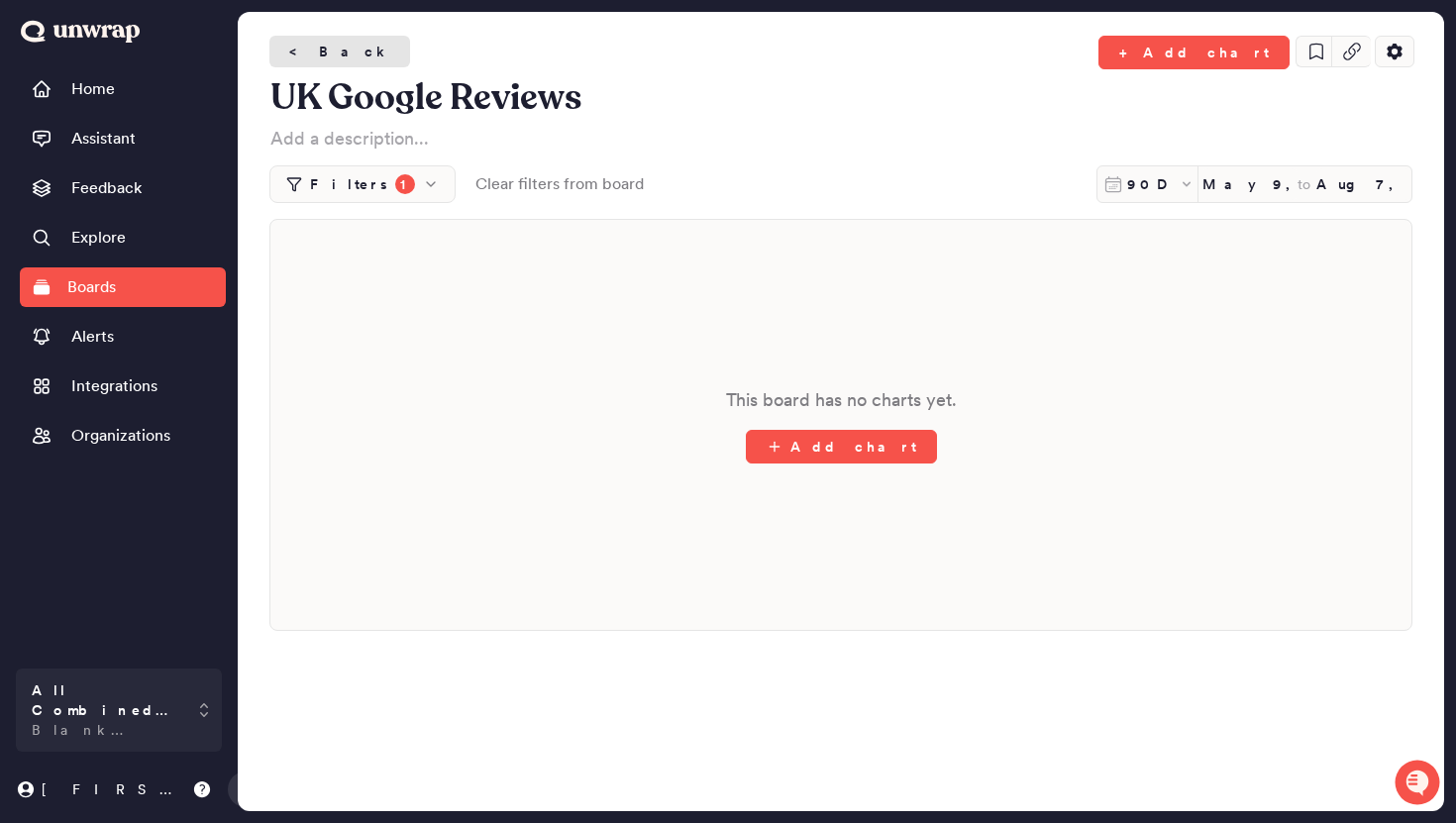 click on "< Back" at bounding box center (340, 51) 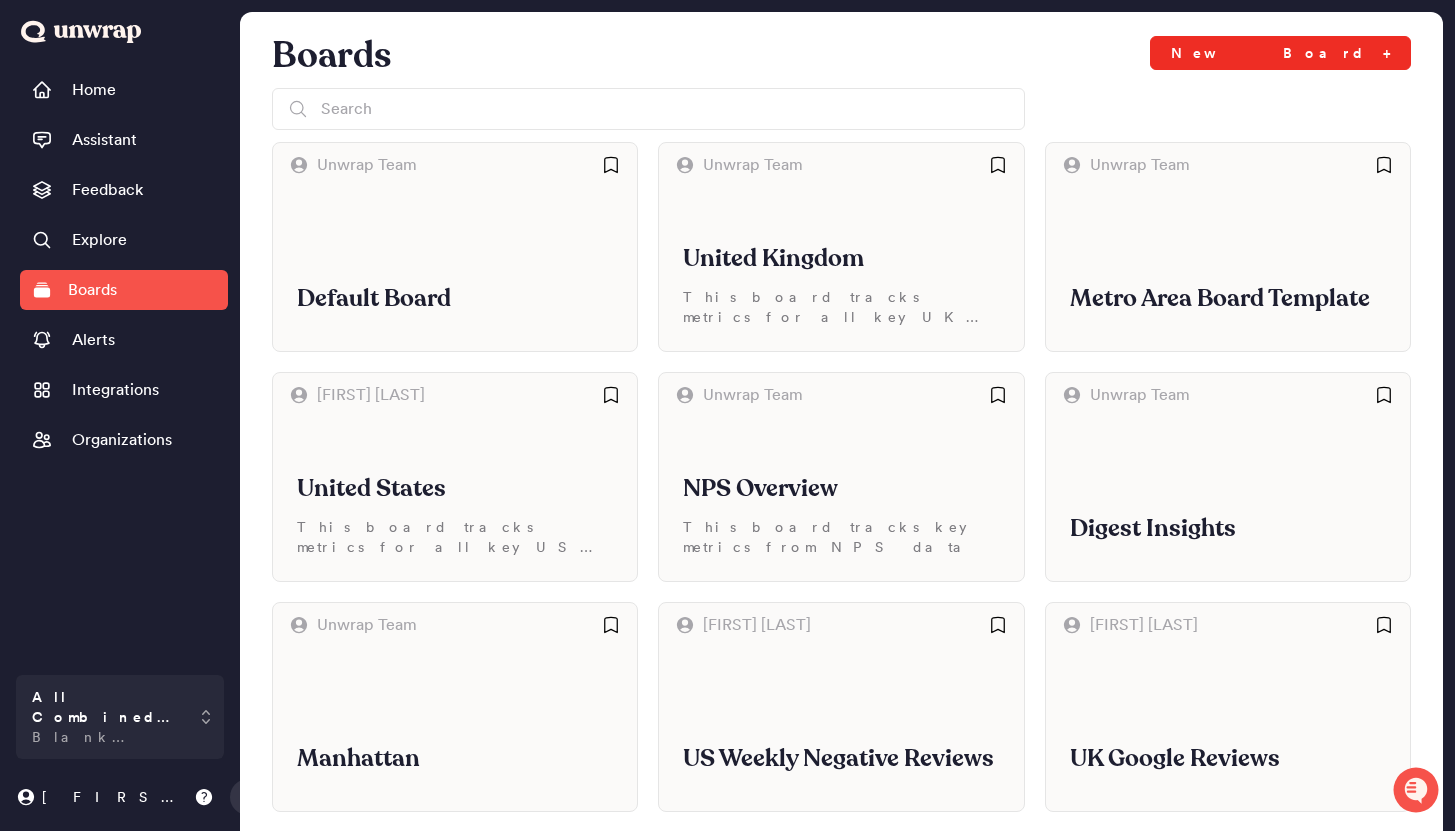 click on "New Board +" at bounding box center (1280, 53) 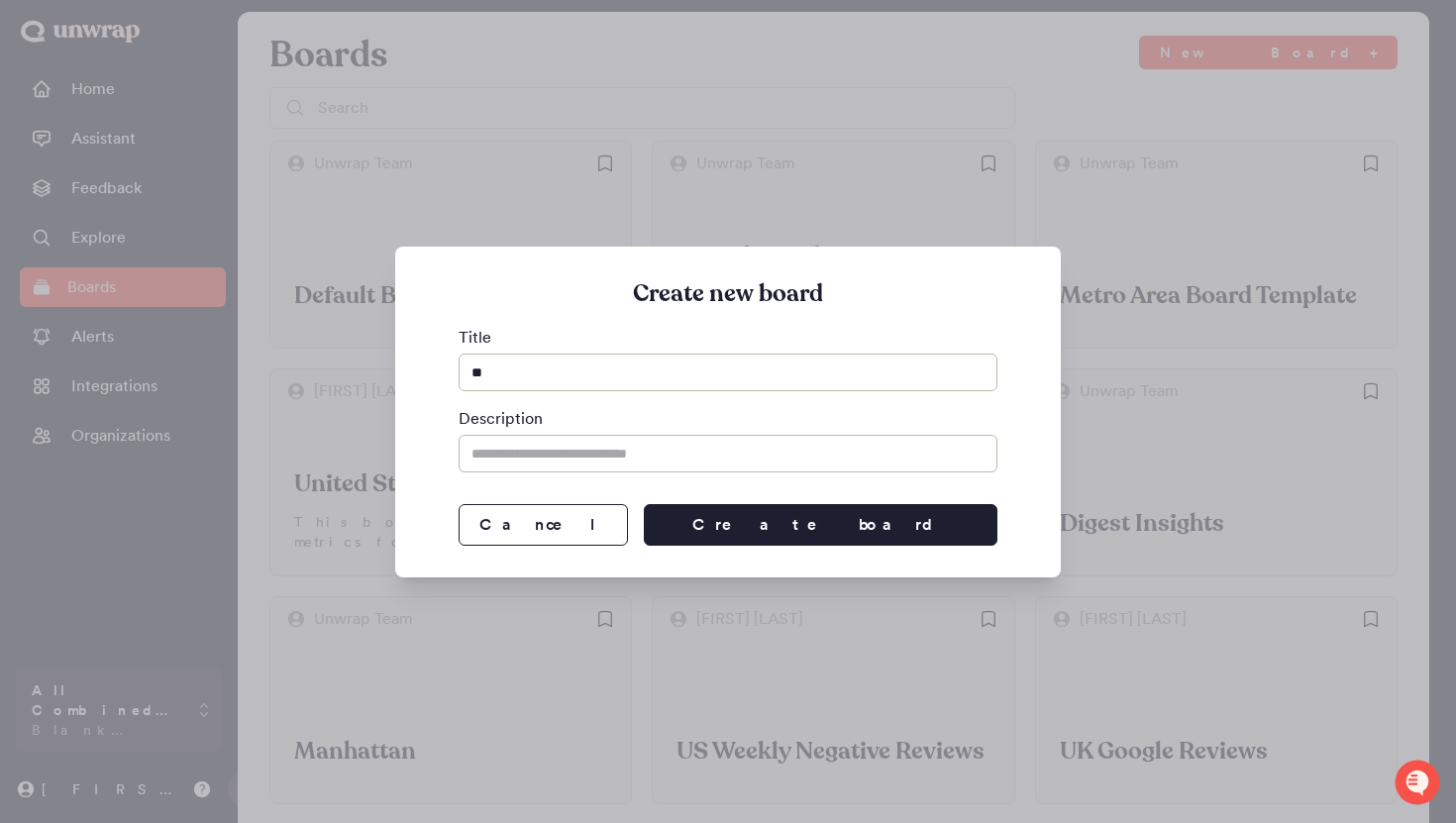 type on "*" 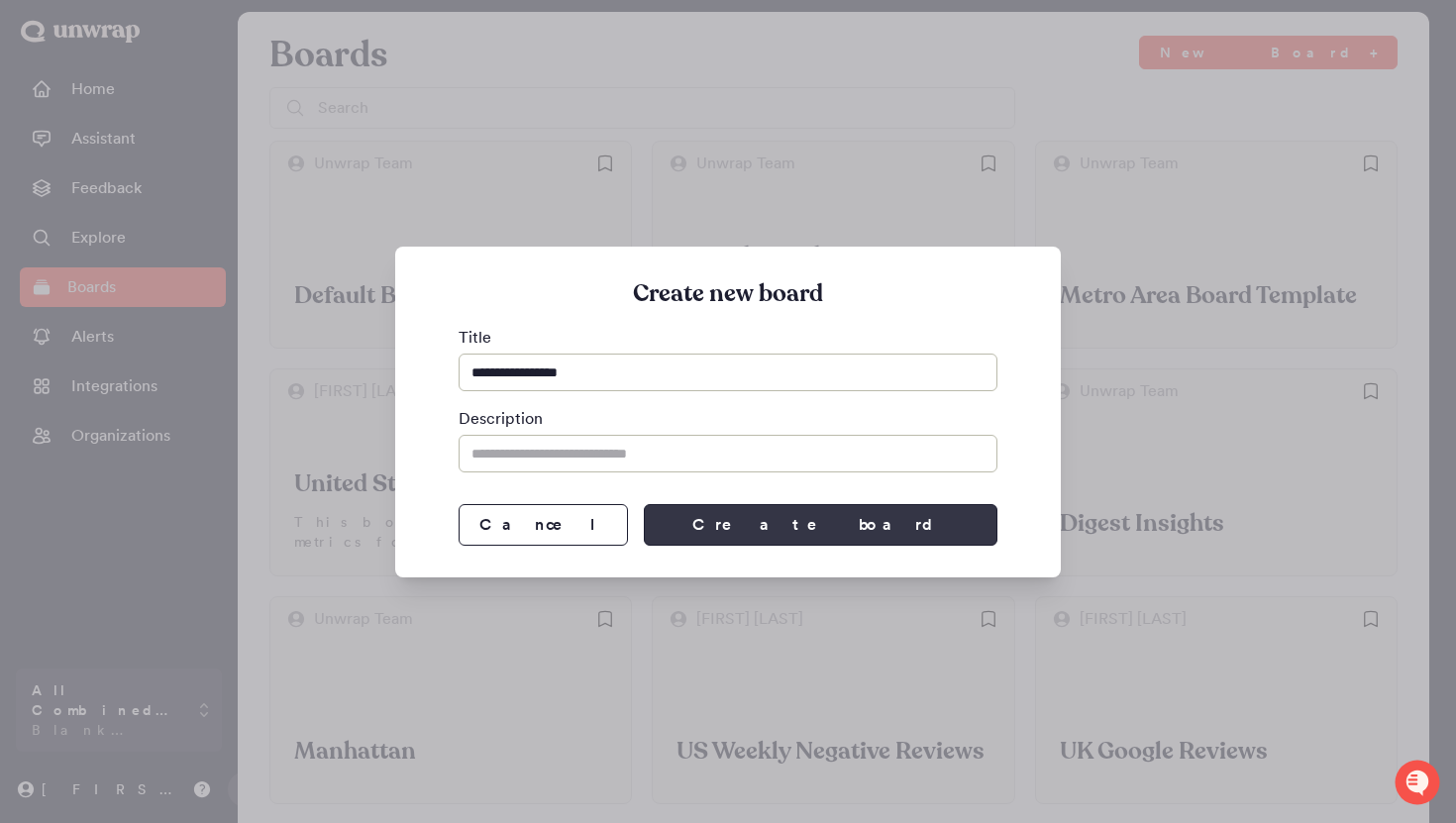 type on "**********" 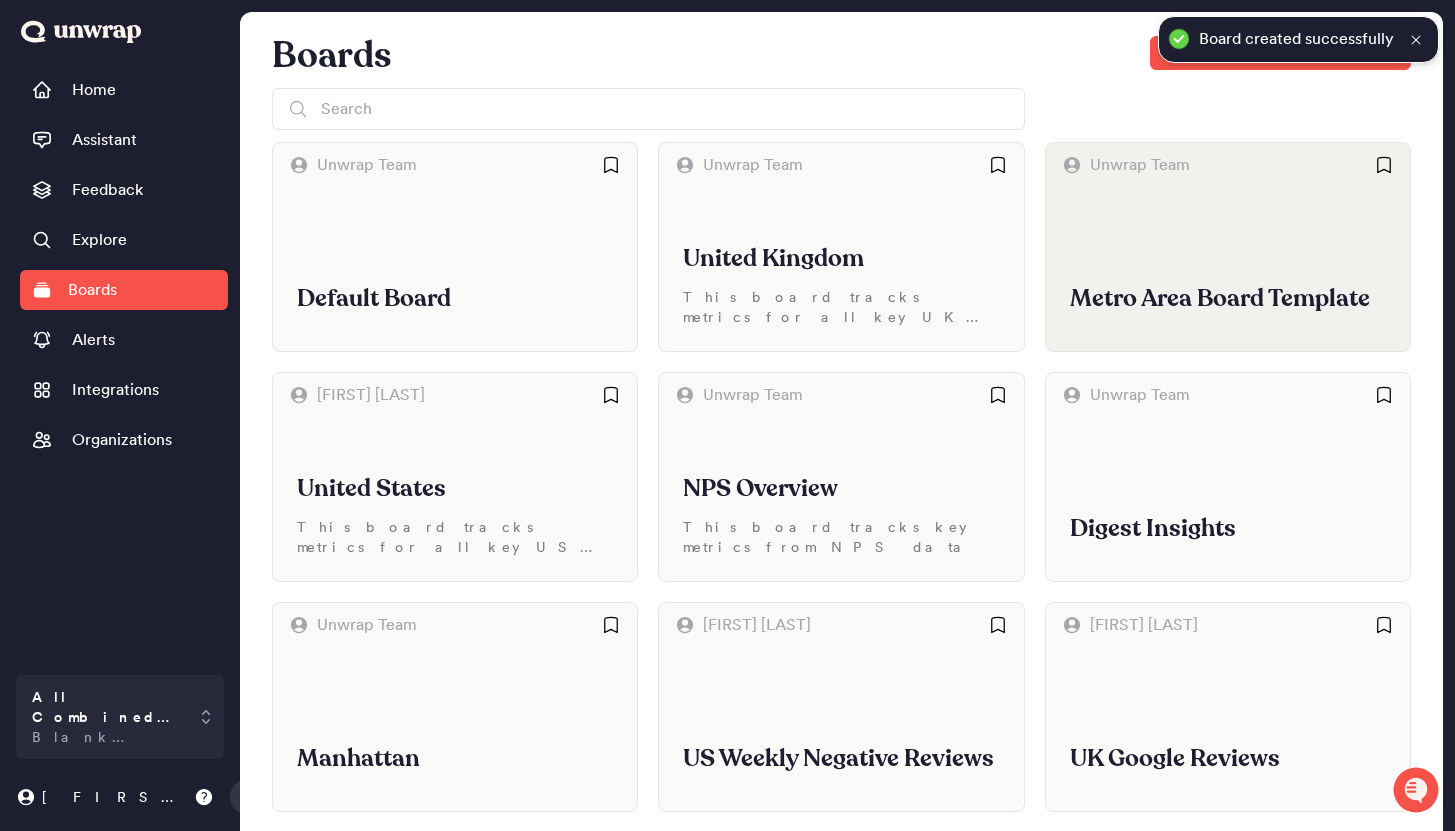 scroll, scrollTop: 231, scrollLeft: 0, axis: vertical 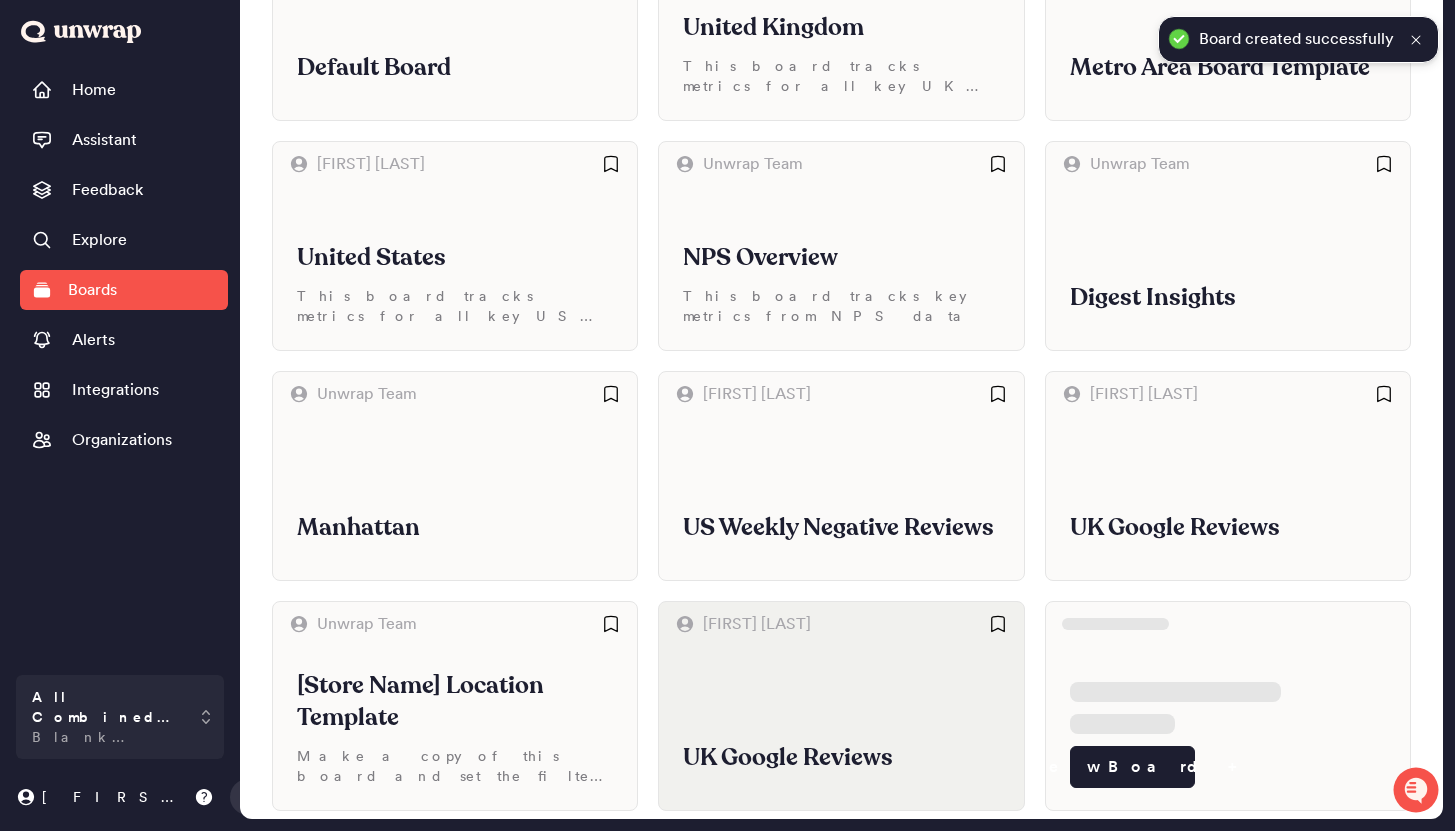 click on "UK Google Reviews" at bounding box center [841, 728] 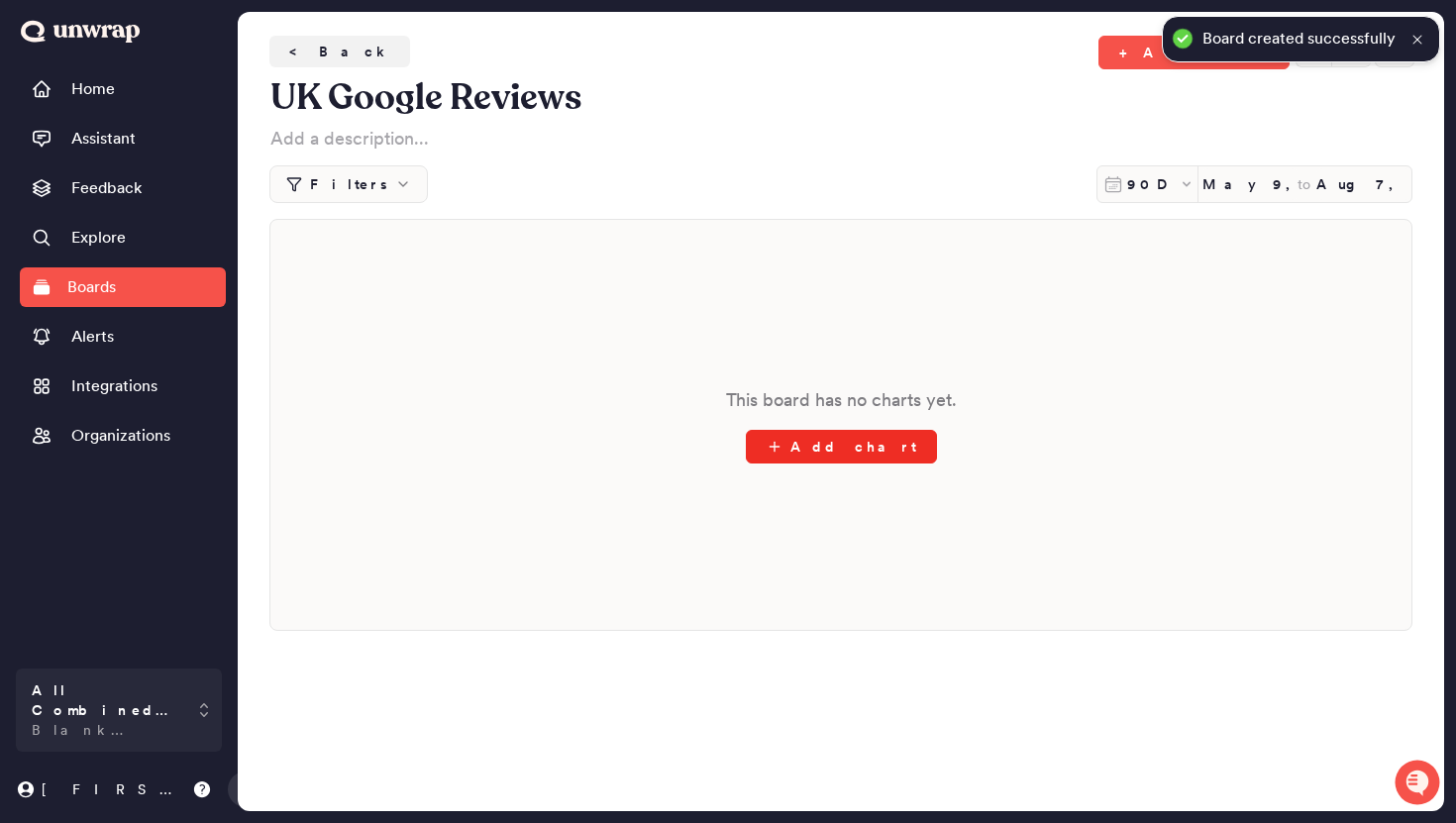 click on "Add chart" at bounding box center [841, 447] 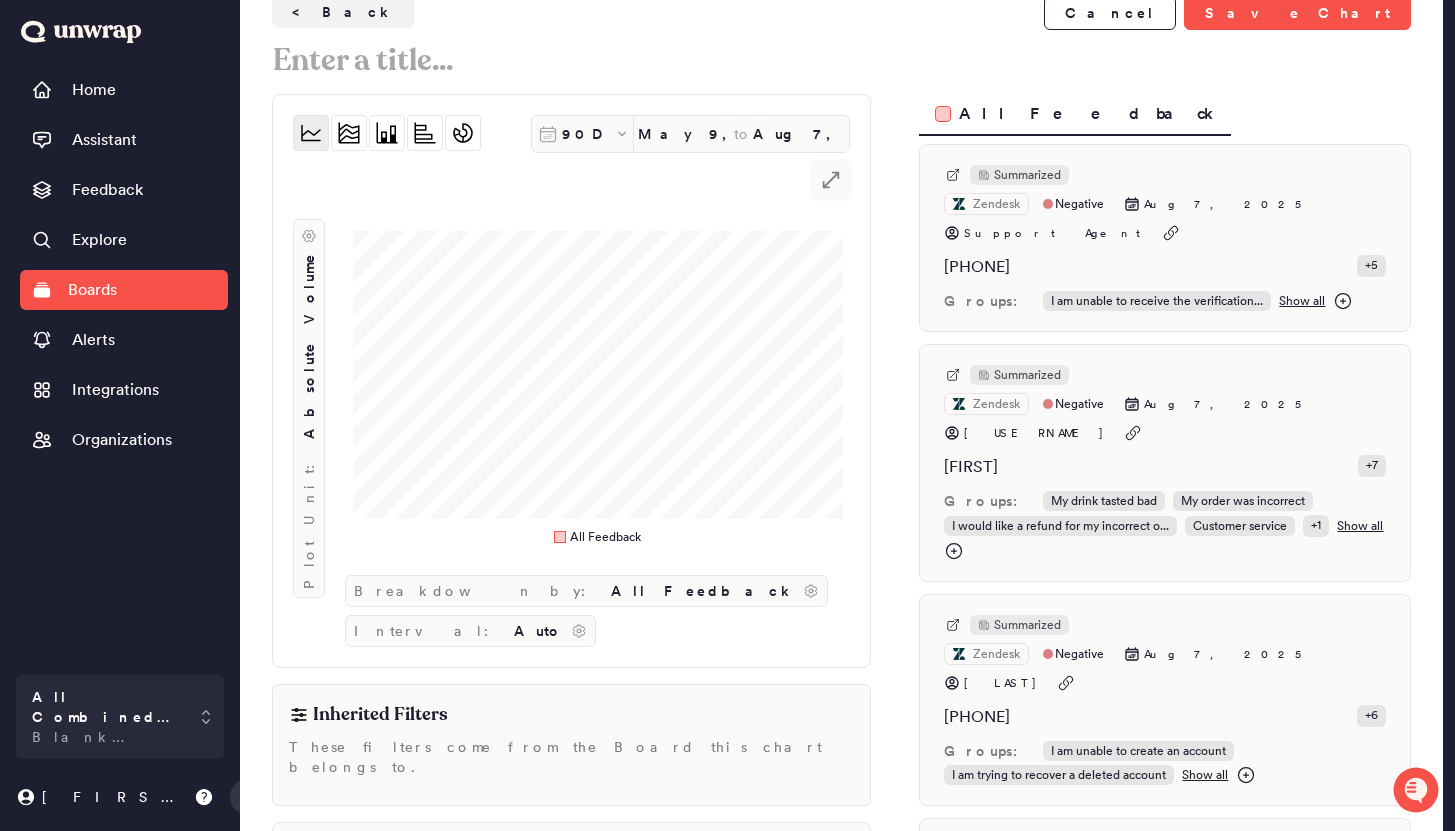 scroll, scrollTop: 36, scrollLeft: 0, axis: vertical 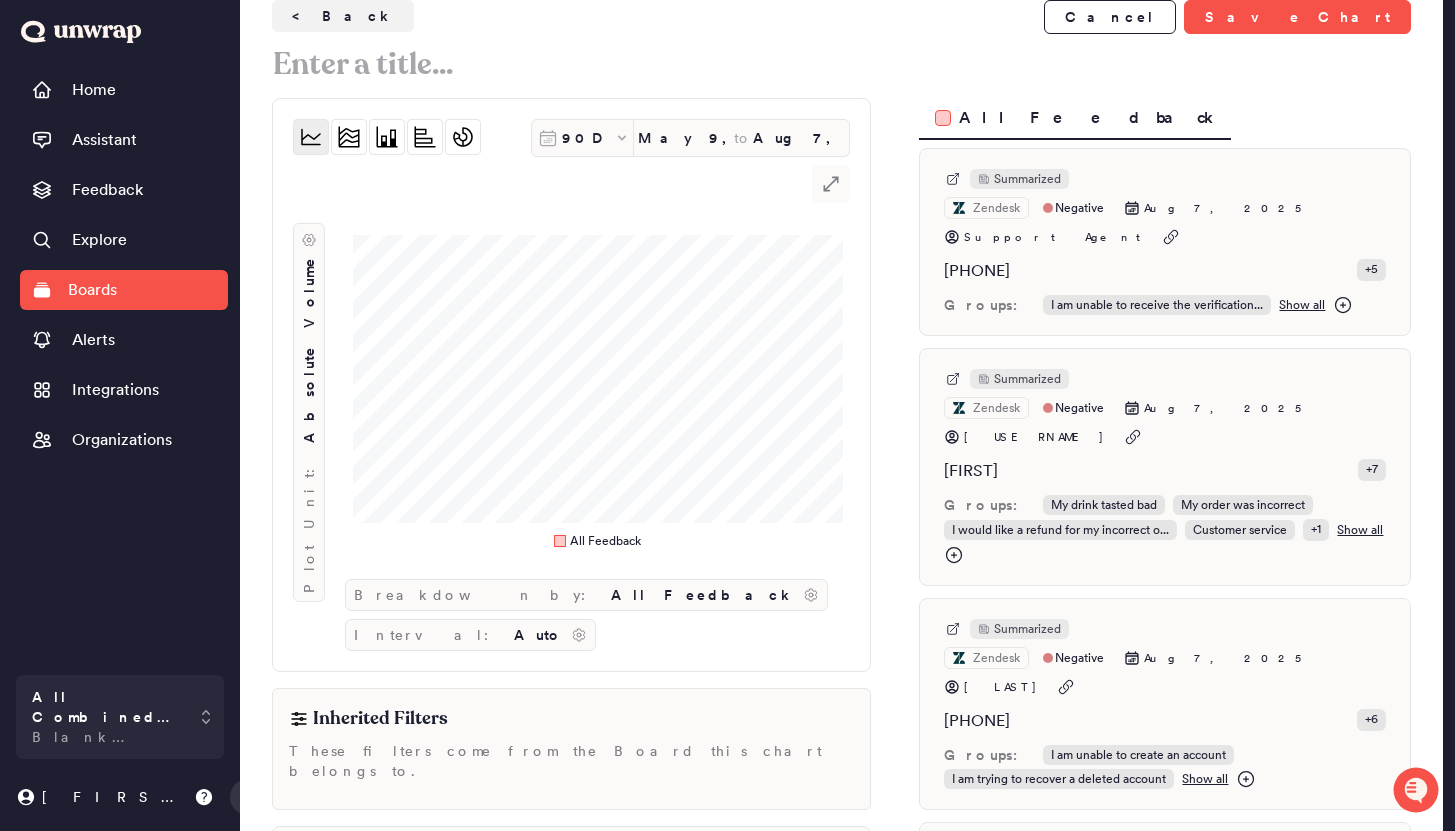 click on "[NUMBER] [MONTH] [NUMBER], [NUMBER] to [MONTH] [NUMBER]" at bounding box center [690, 138] 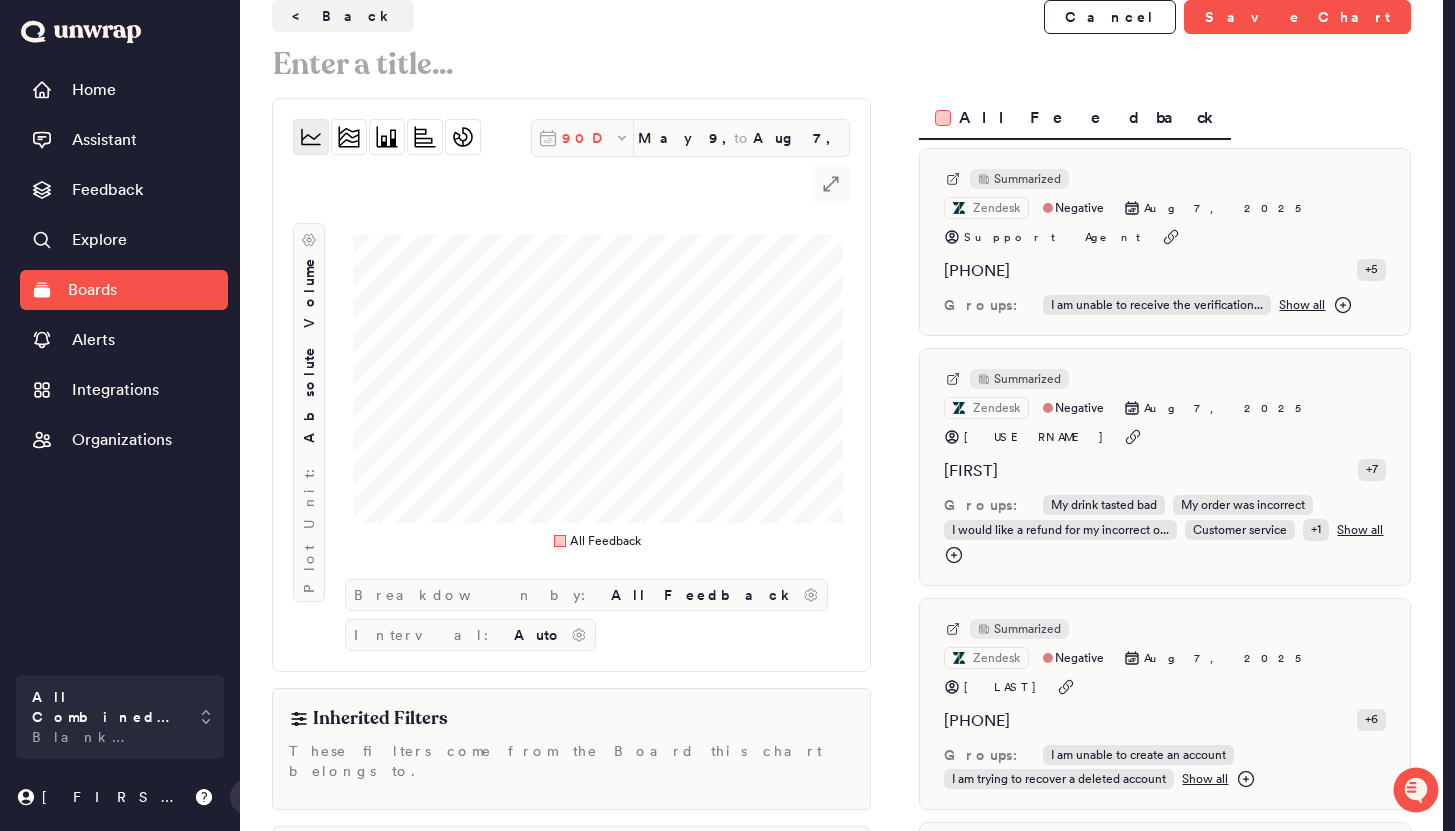 click on "90D" at bounding box center (588, 138) 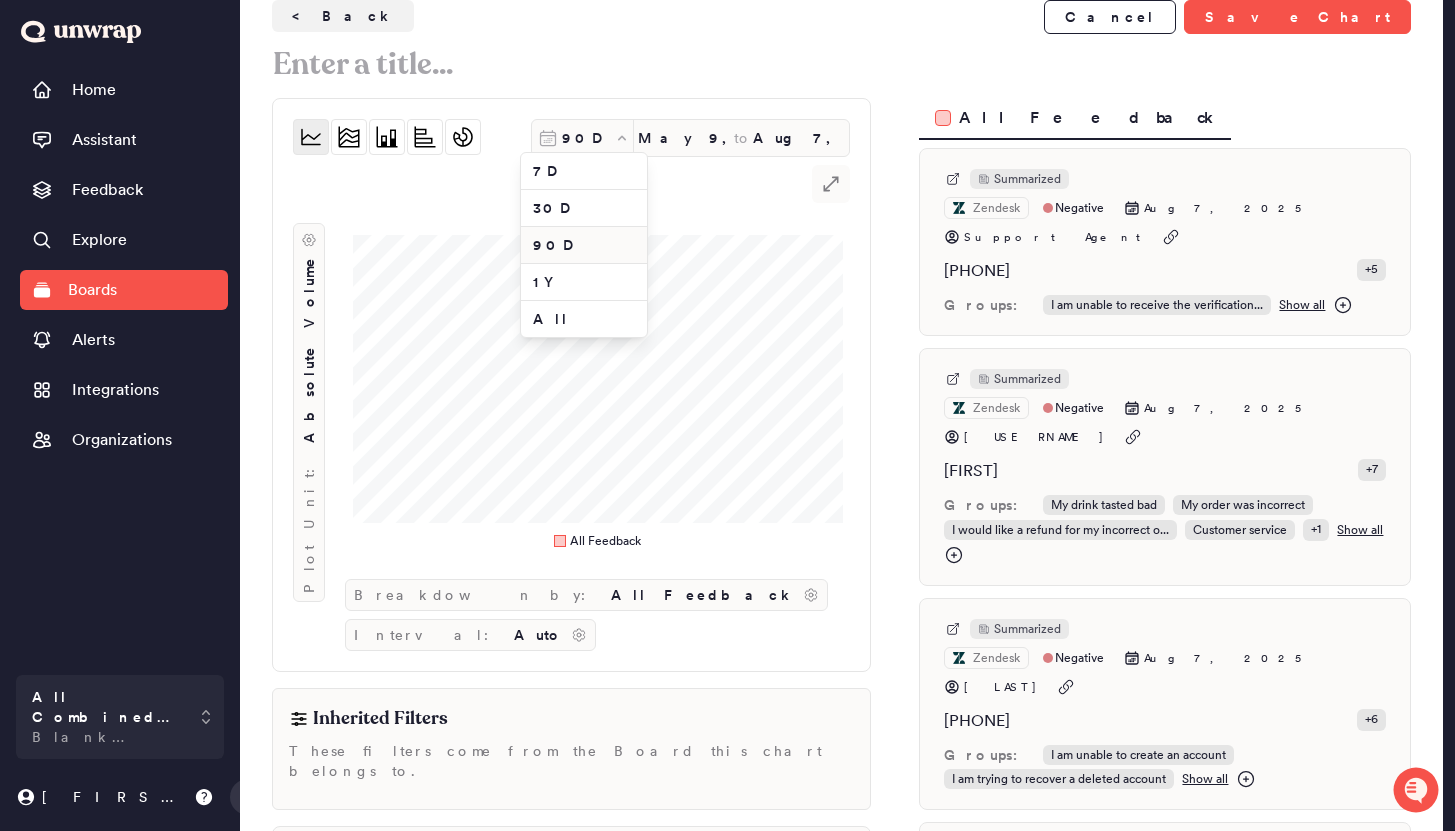 click on "[NUMBER] [MONTH] [NUMBER], [NUMBER] to [MONTH] [NUMBER]" at bounding box center (690, 138) 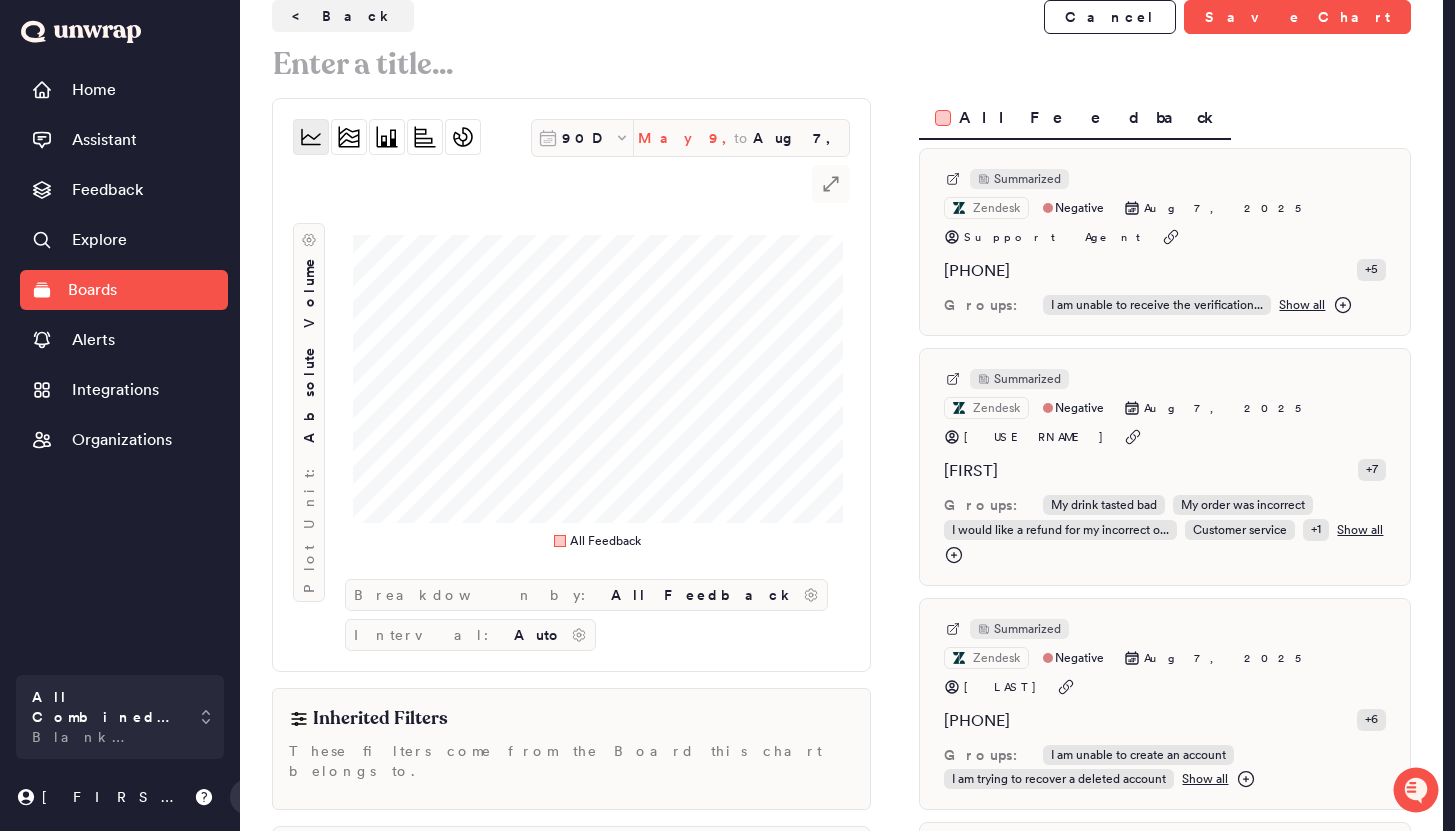 click on "May 9, 2025" at bounding box center (686, 138) 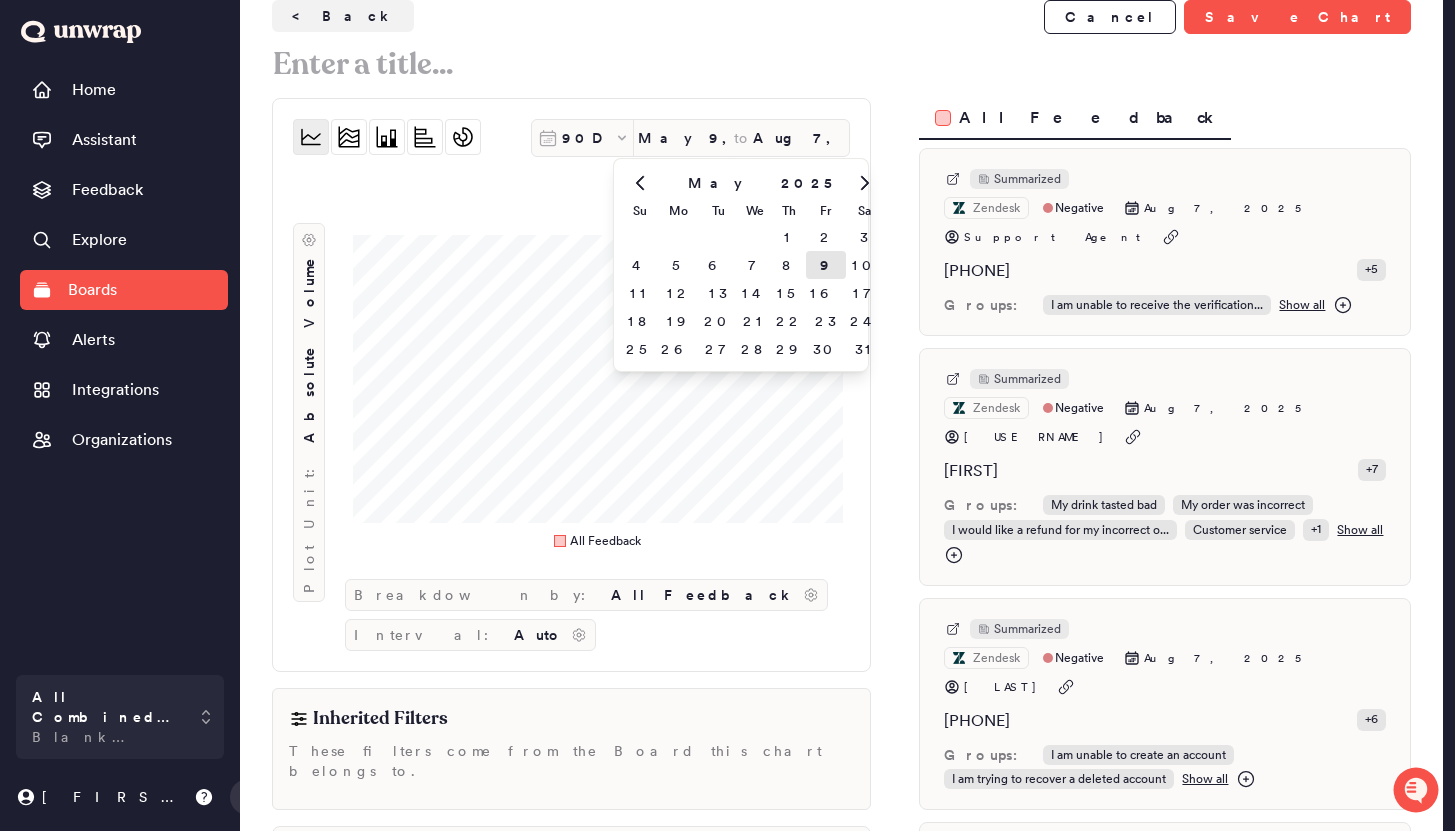 click 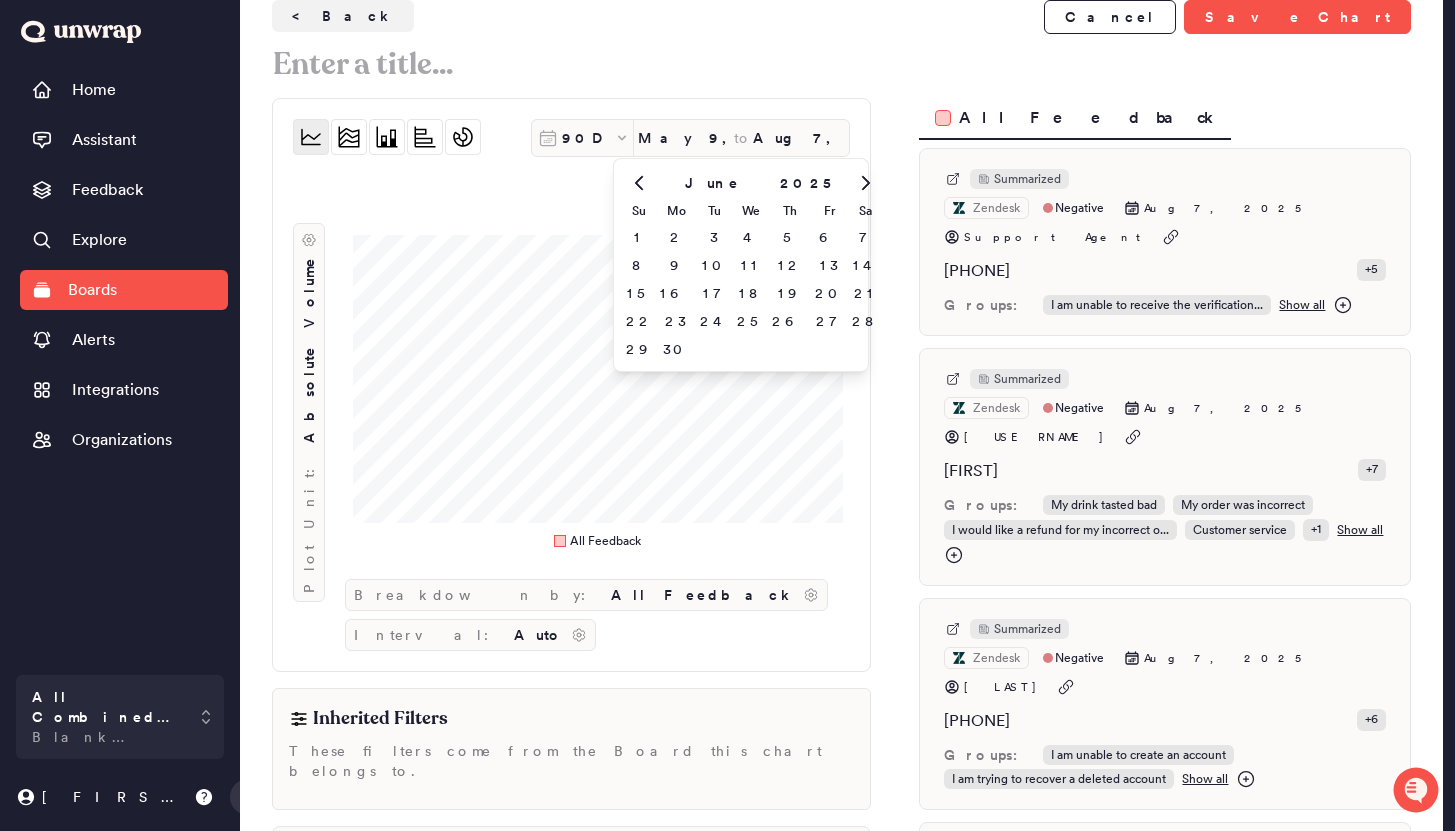 click 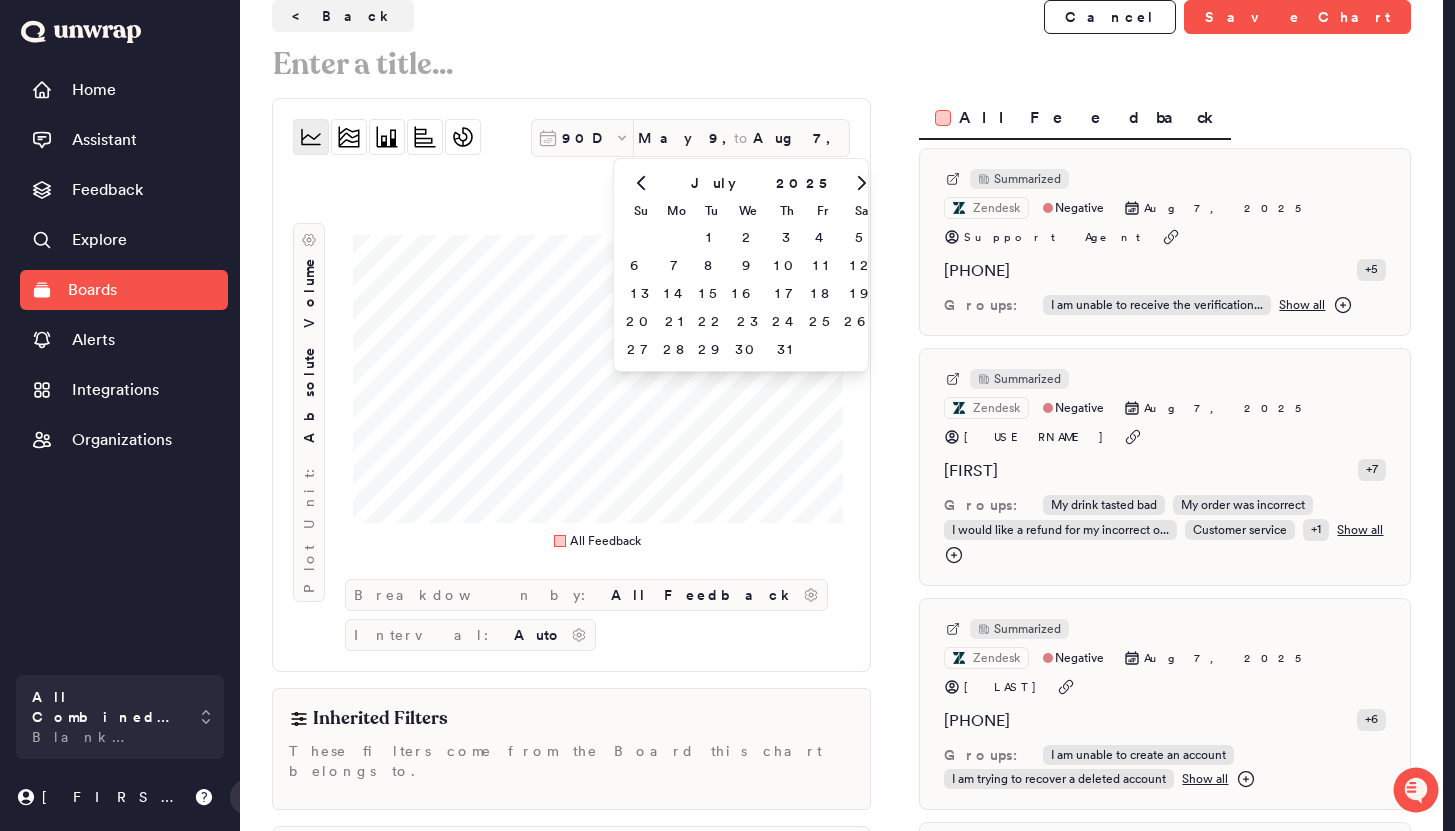click 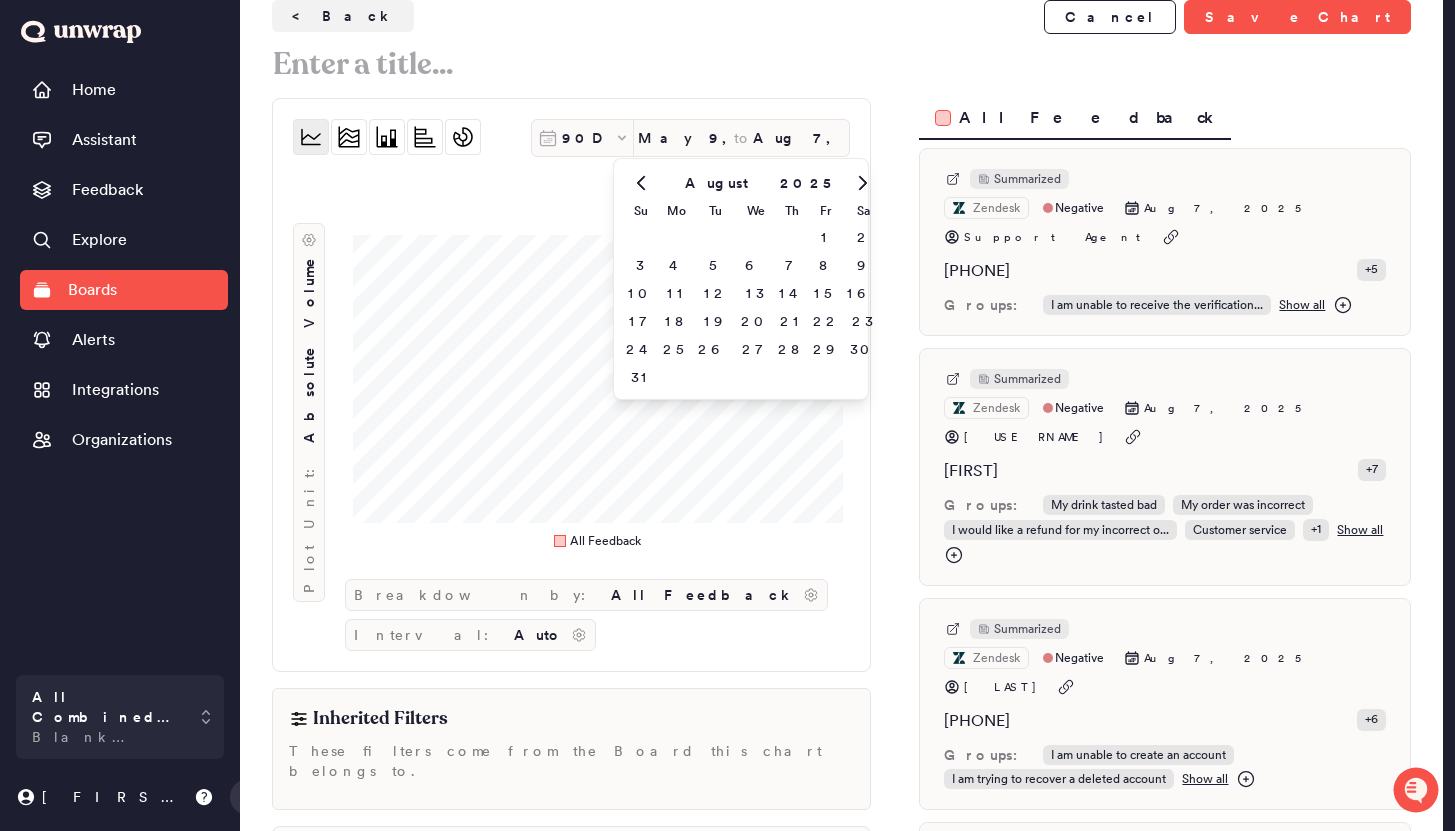 click 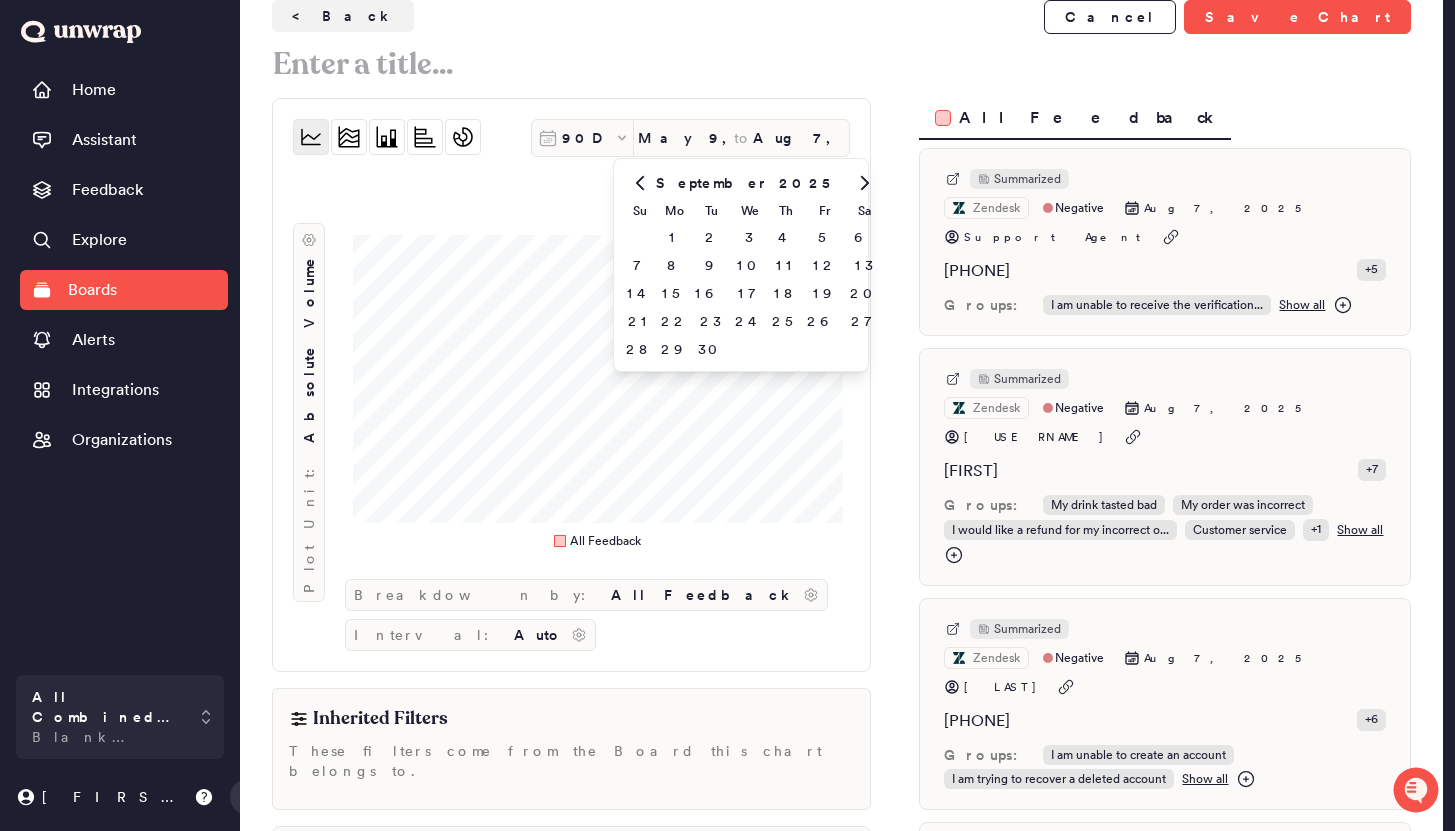 click 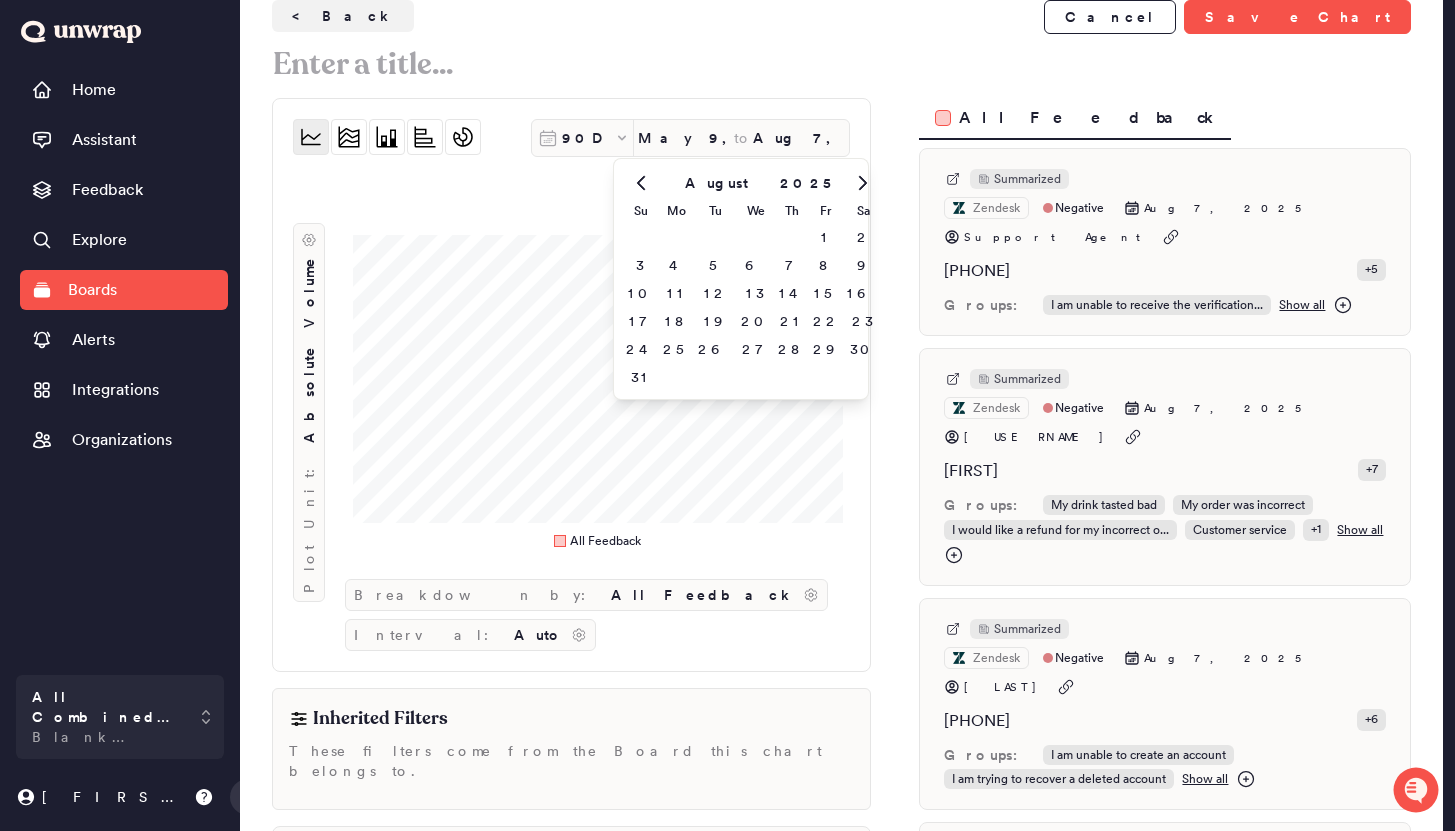 click 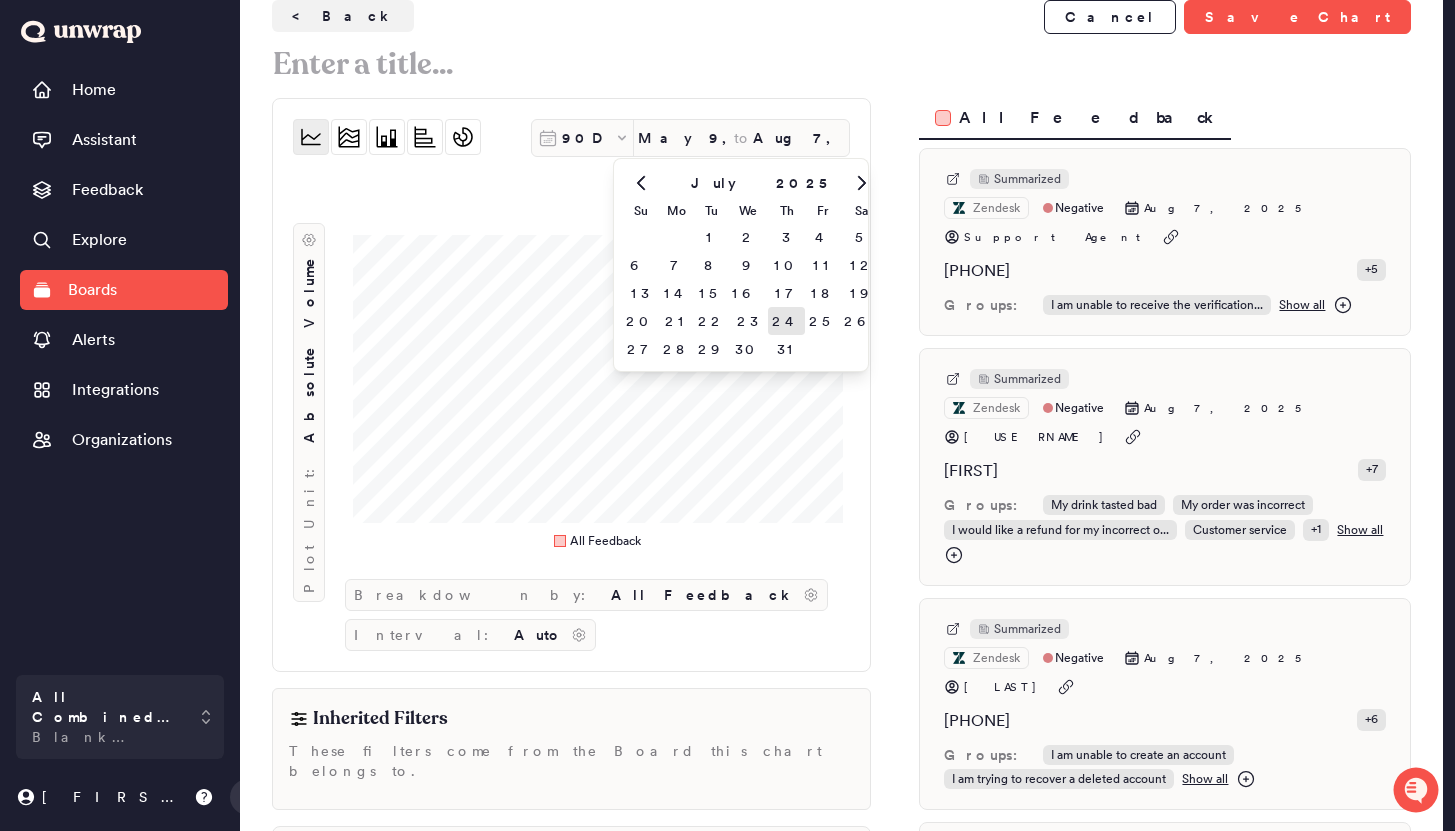 click on "24" at bounding box center [786, 321] 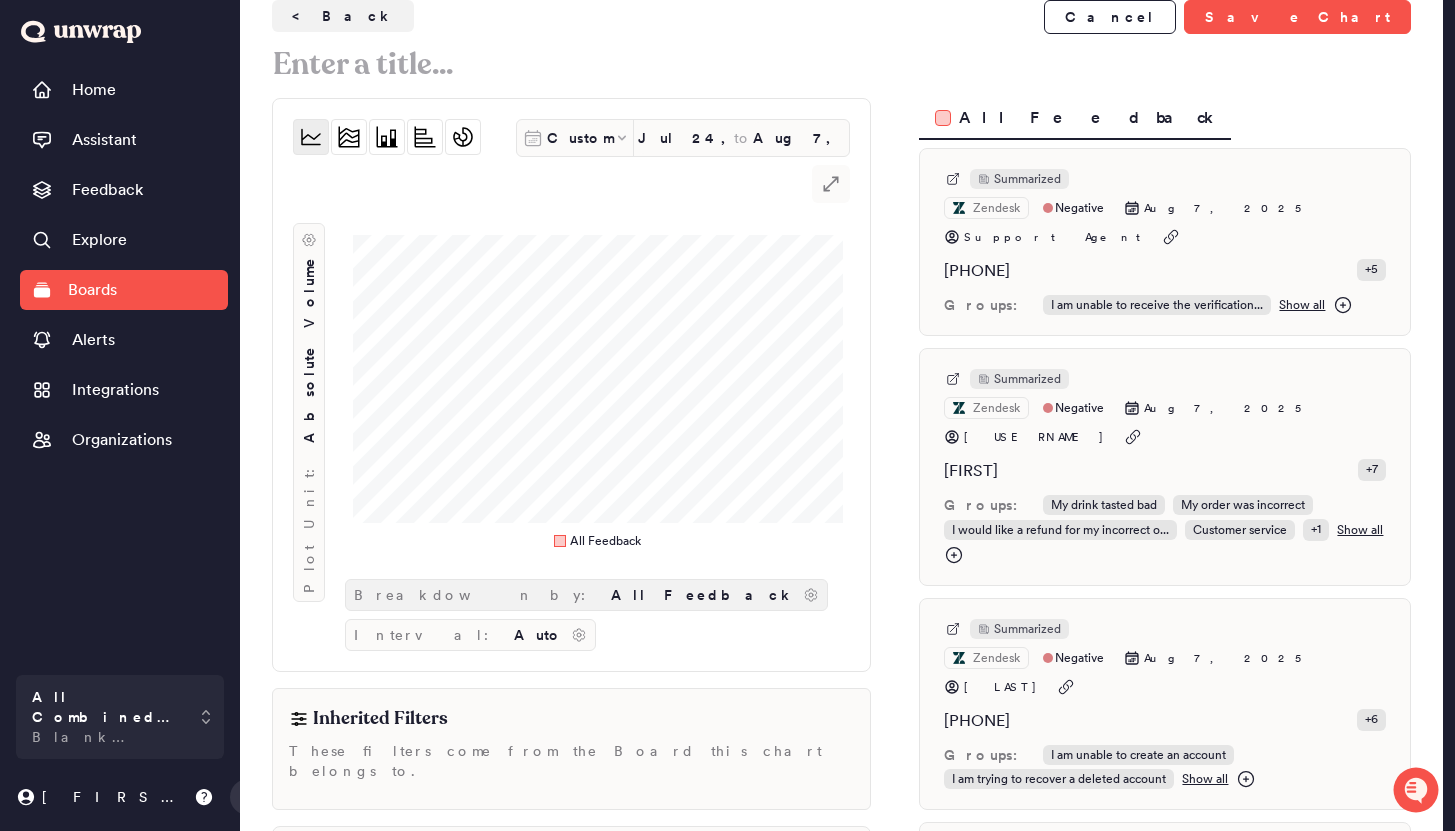click on "All Feedback" at bounding box center [703, 595] 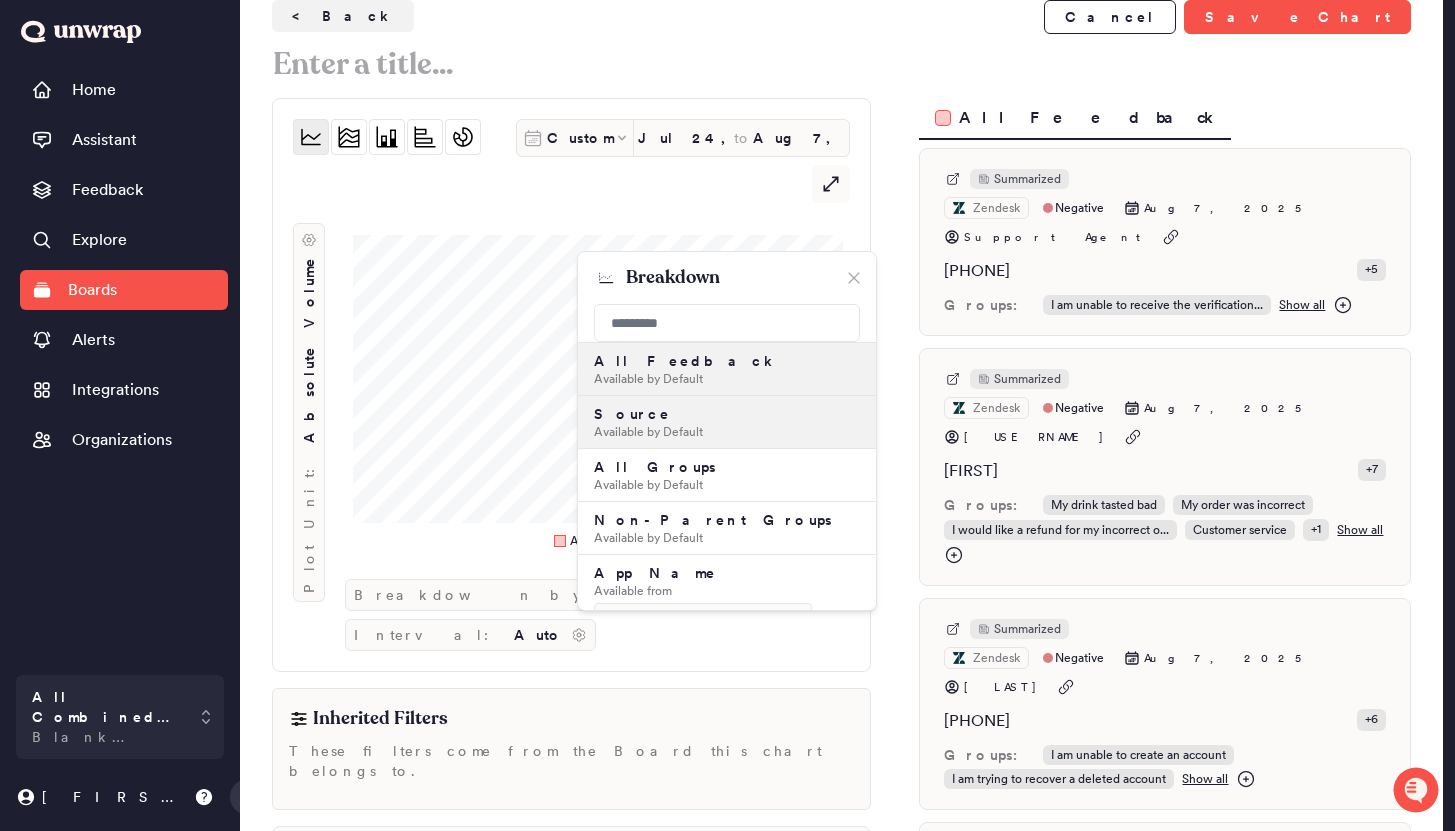 click on "Source Available by Default" at bounding box center [727, 422] 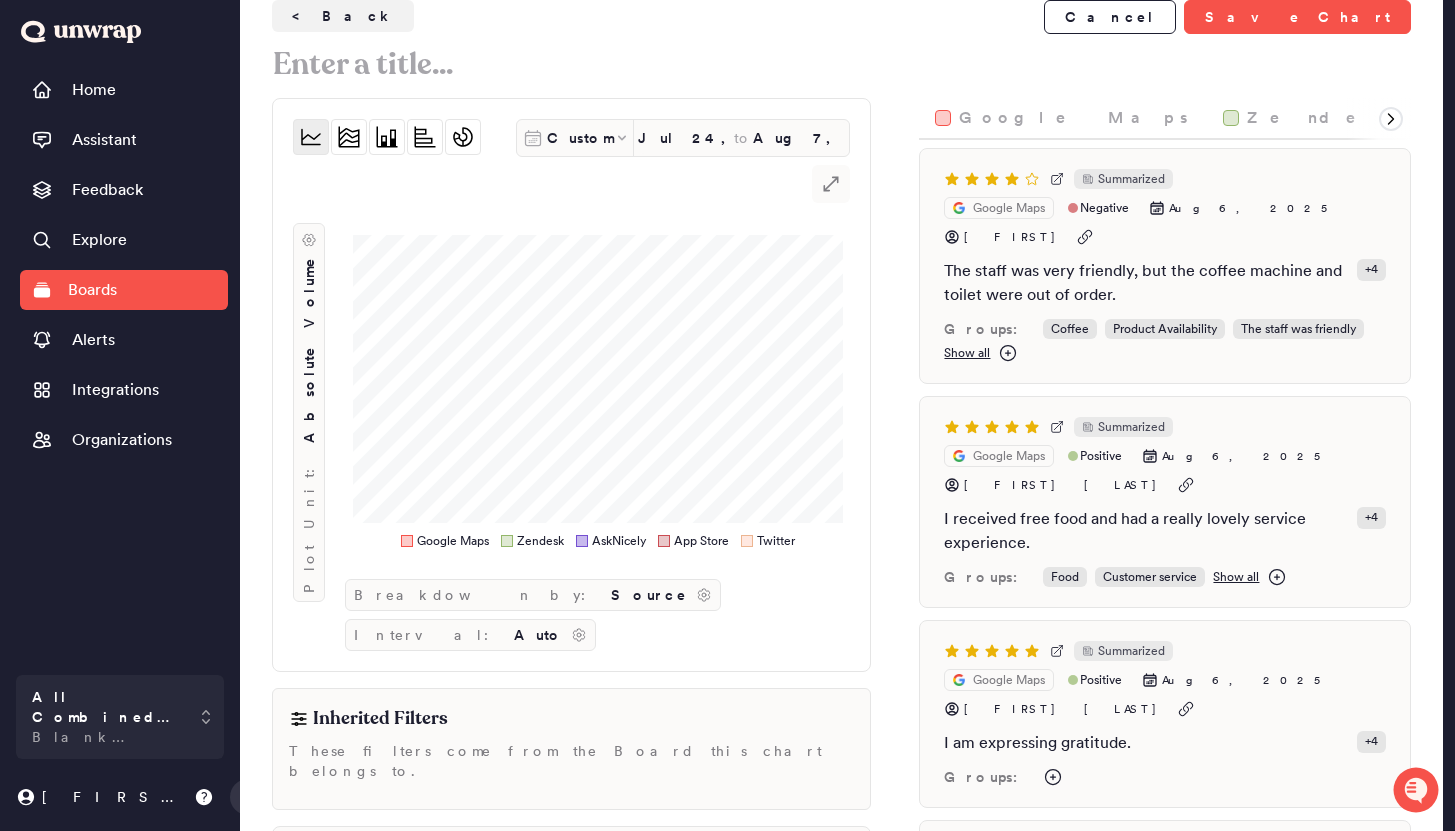 click on "Google Maps" at bounding box center (1075, 118) 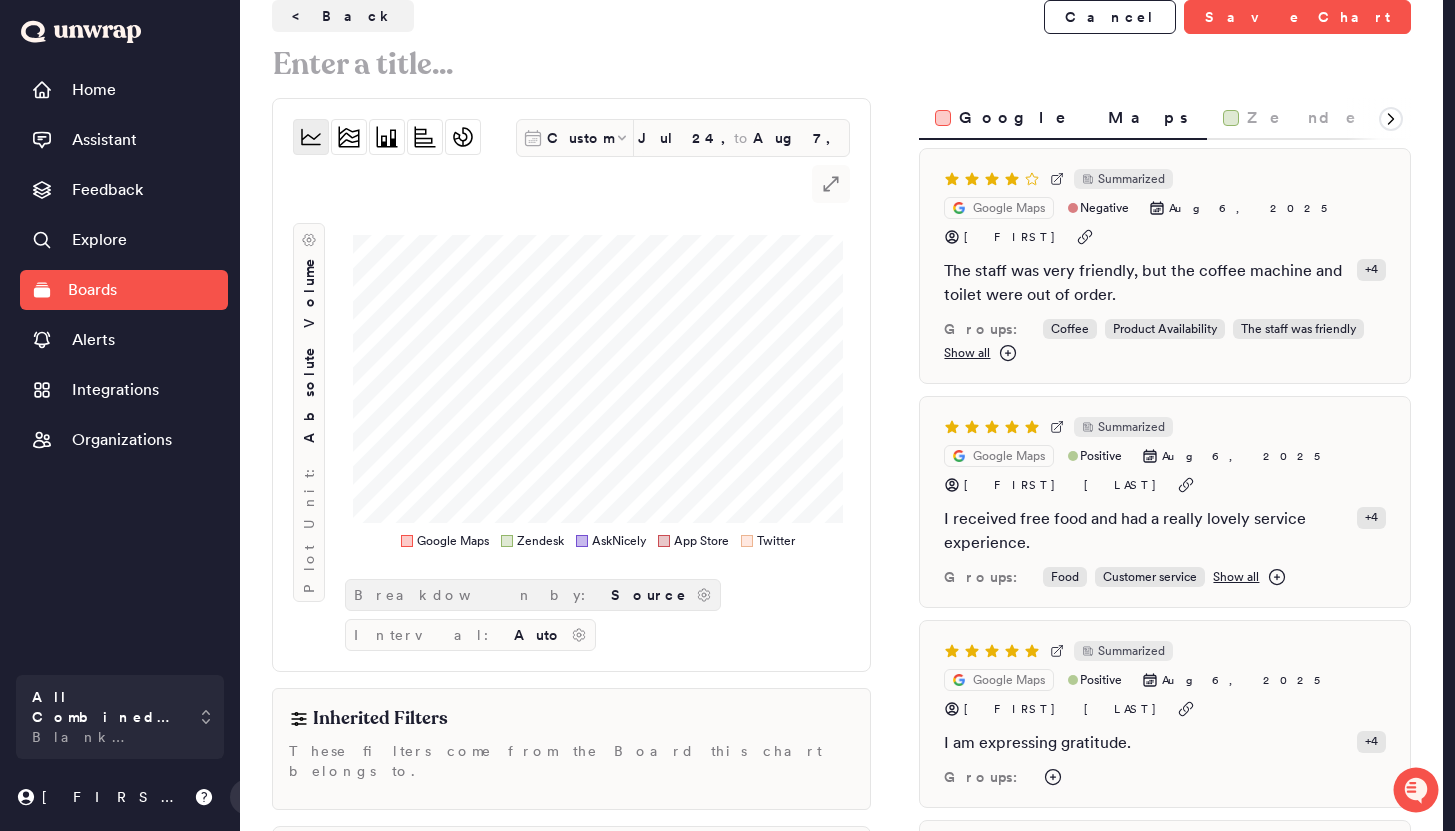 scroll, scrollTop: 90, scrollLeft: 0, axis: vertical 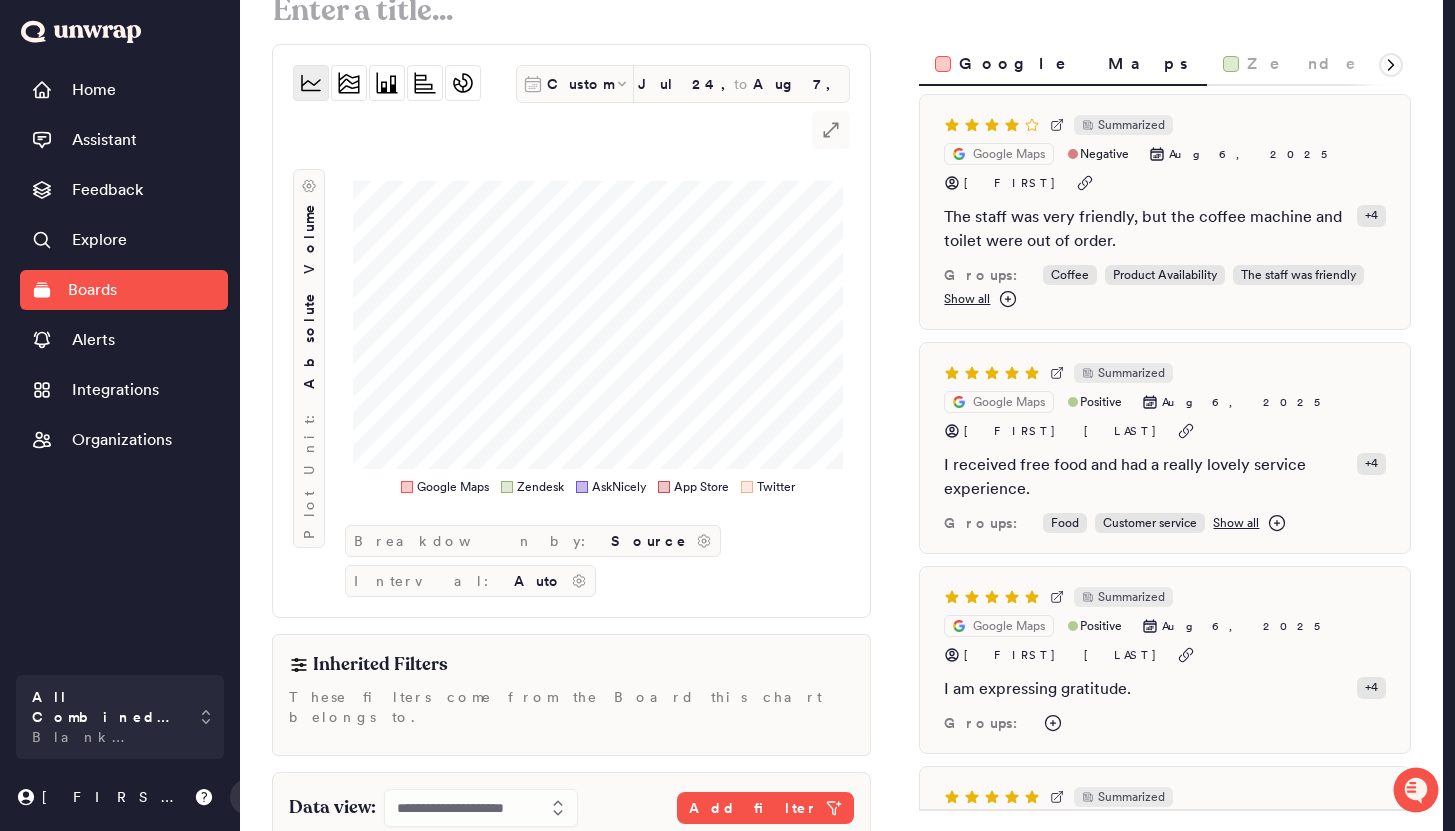 click on "These filters come from the Board this chart belongs to." at bounding box center [571, 707] 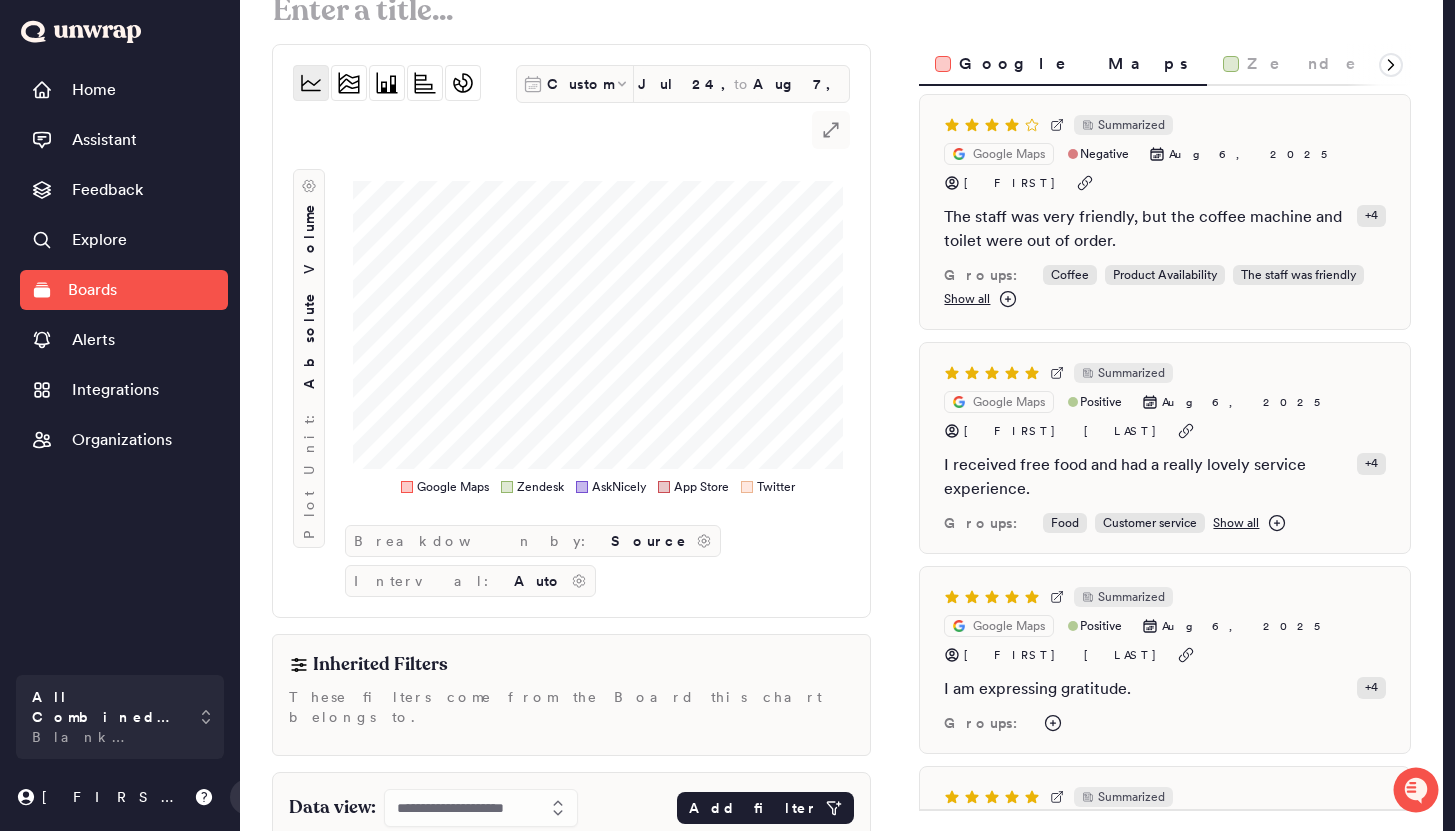 click on "Add filter" at bounding box center [753, 808] 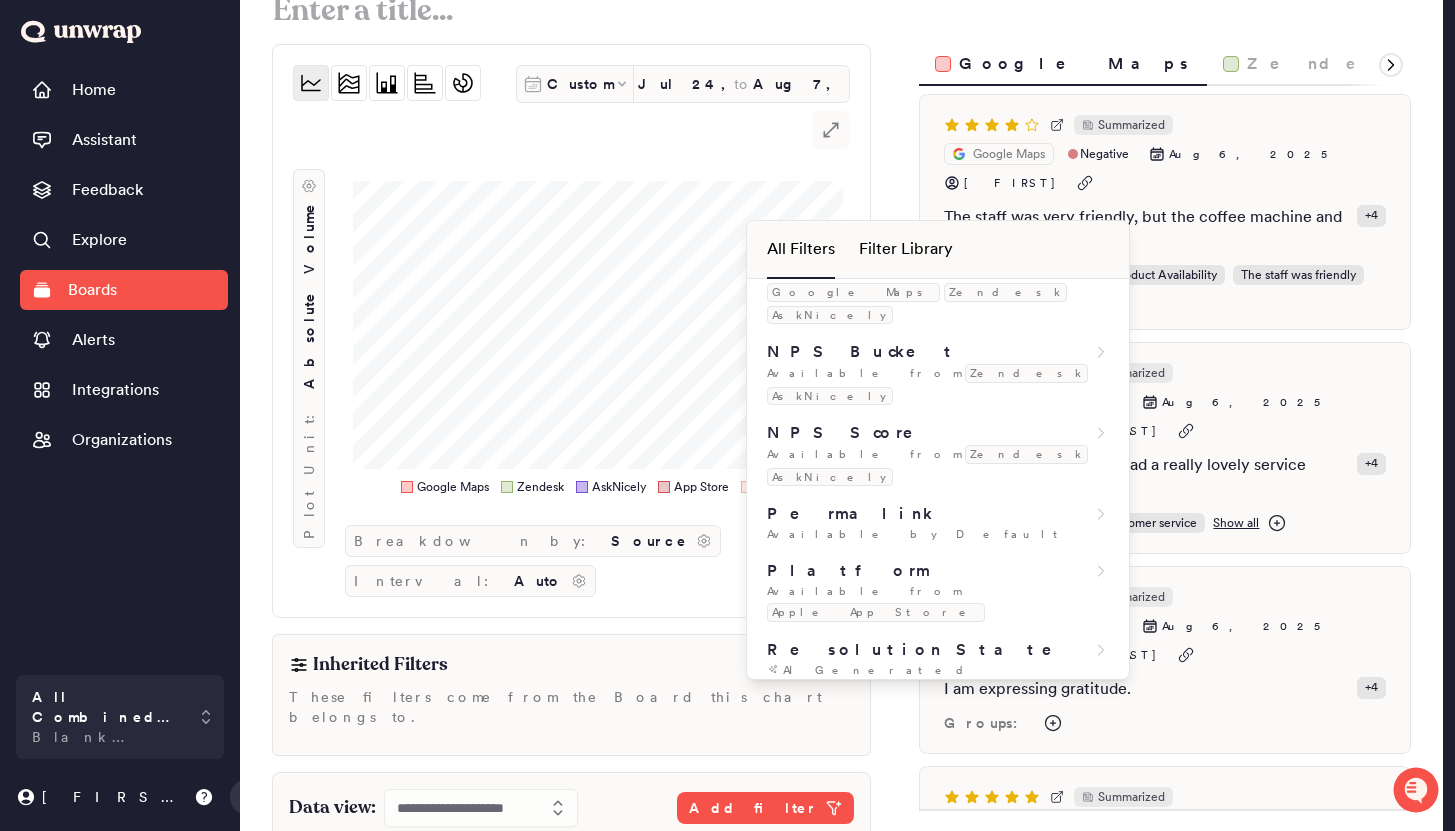 scroll, scrollTop: 1155, scrollLeft: 0, axis: vertical 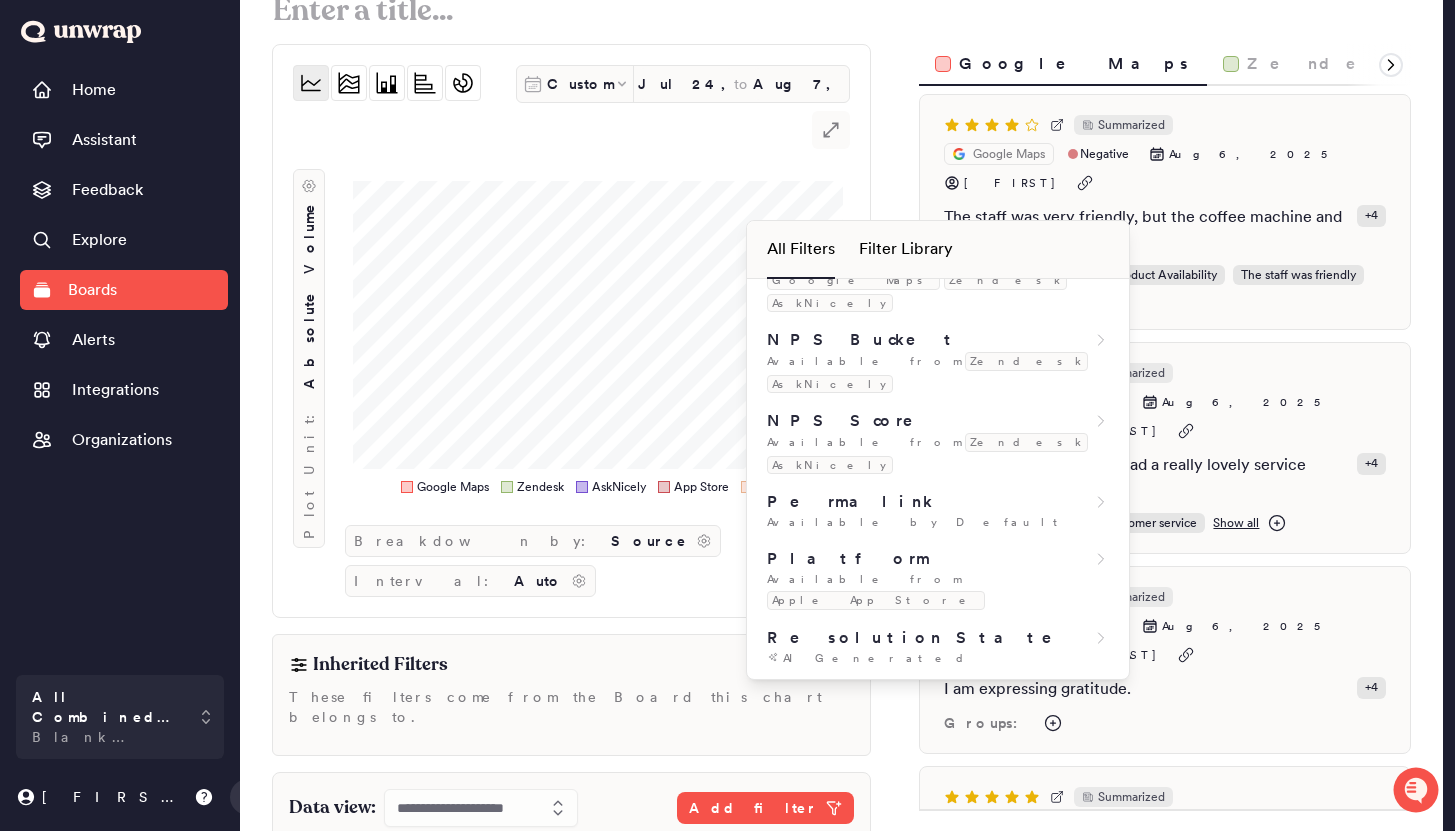 click on "Source" at bounding box center [938, 751] 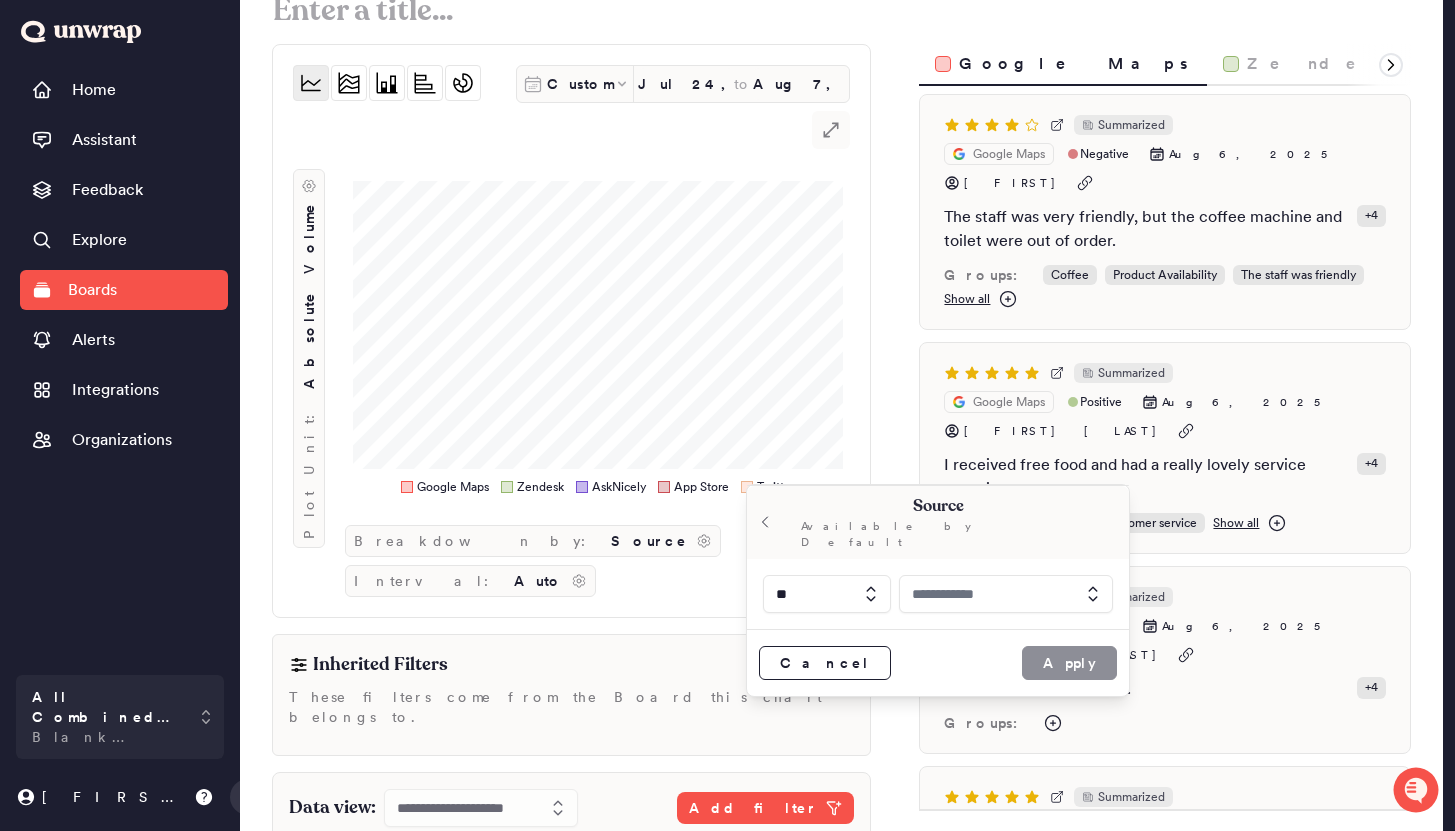 click at bounding box center [869, 594] 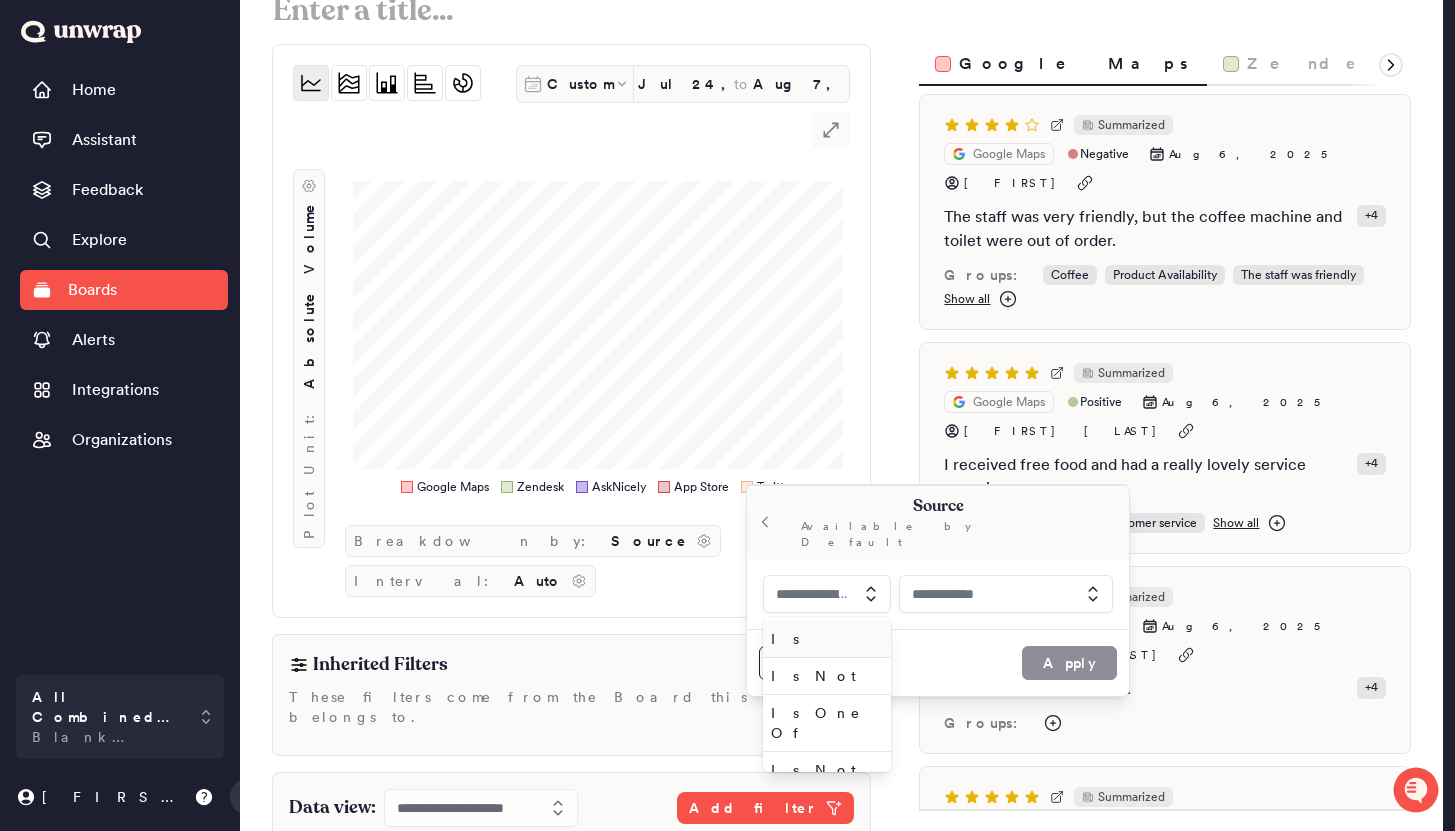 type on "**" 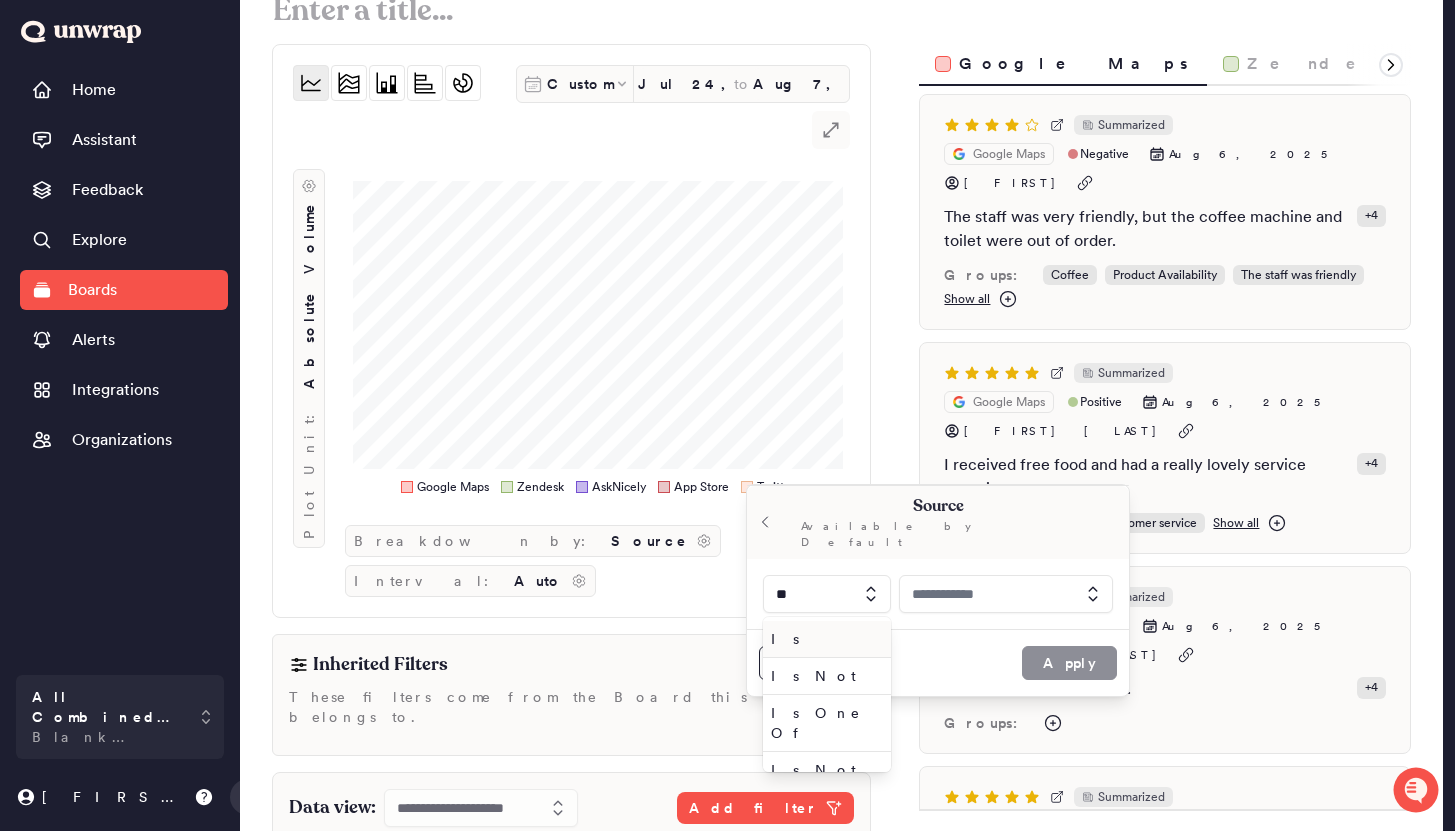click at bounding box center (869, 594) 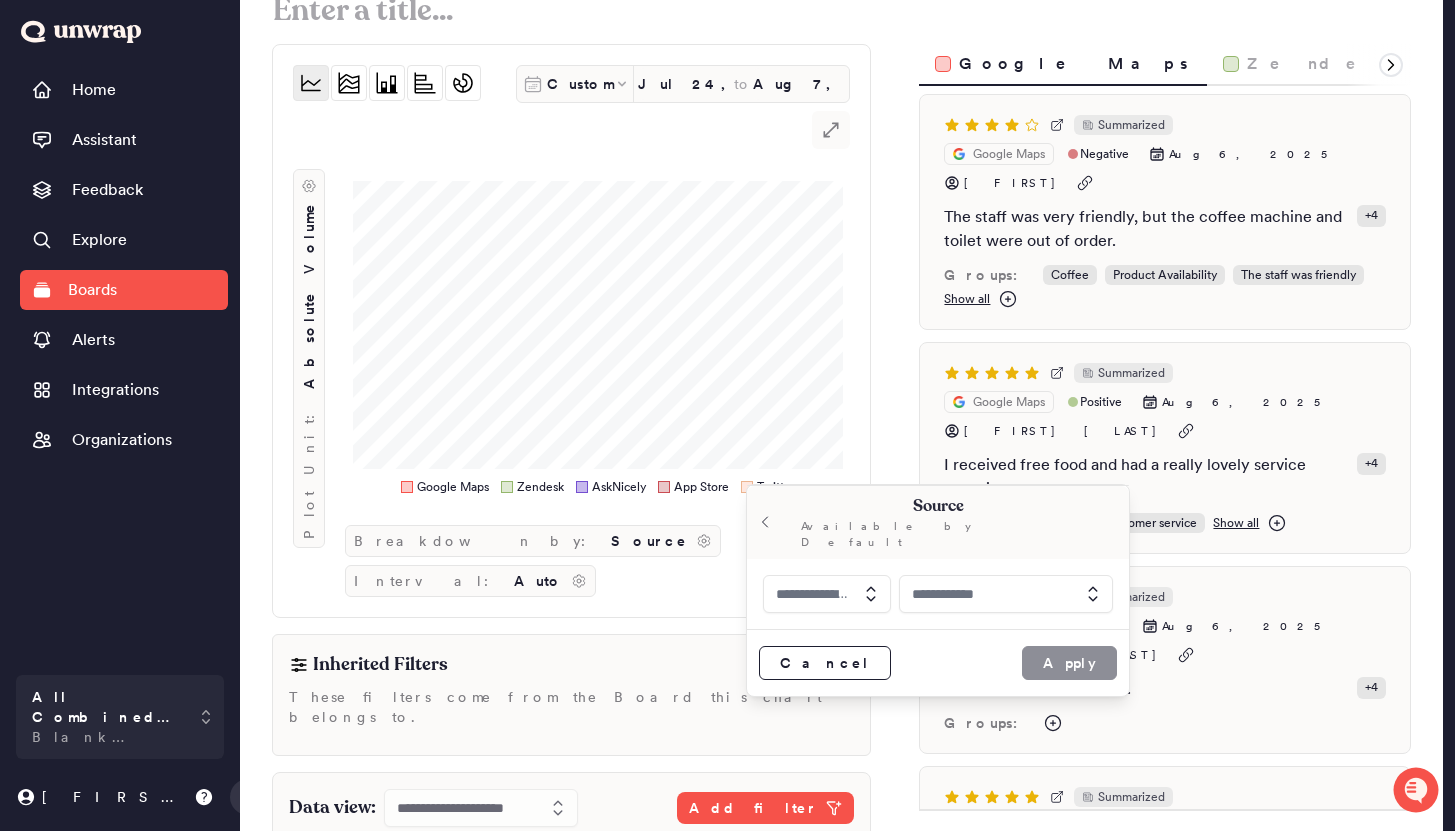 type on "**" 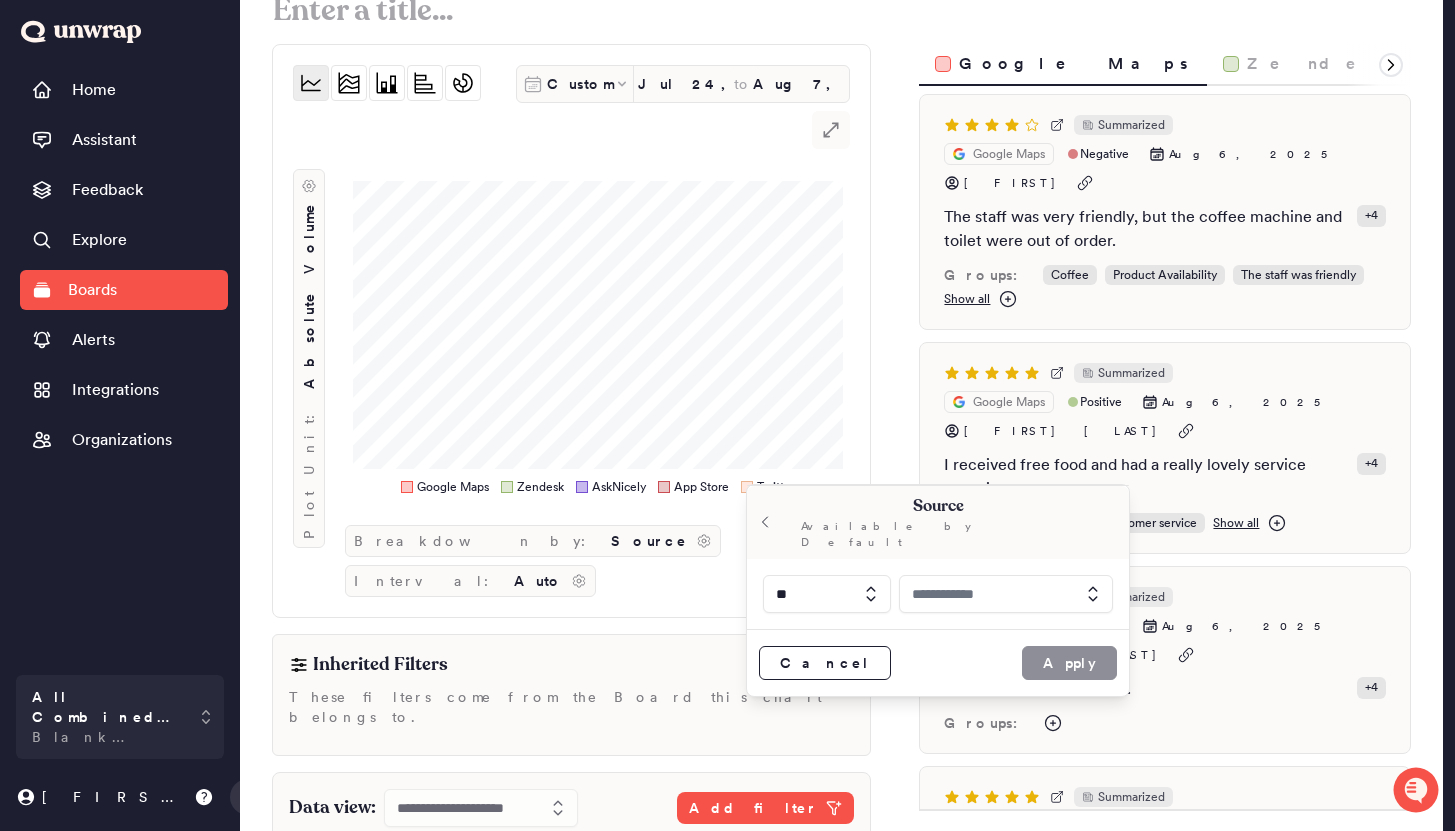 click at bounding box center [1006, 594] 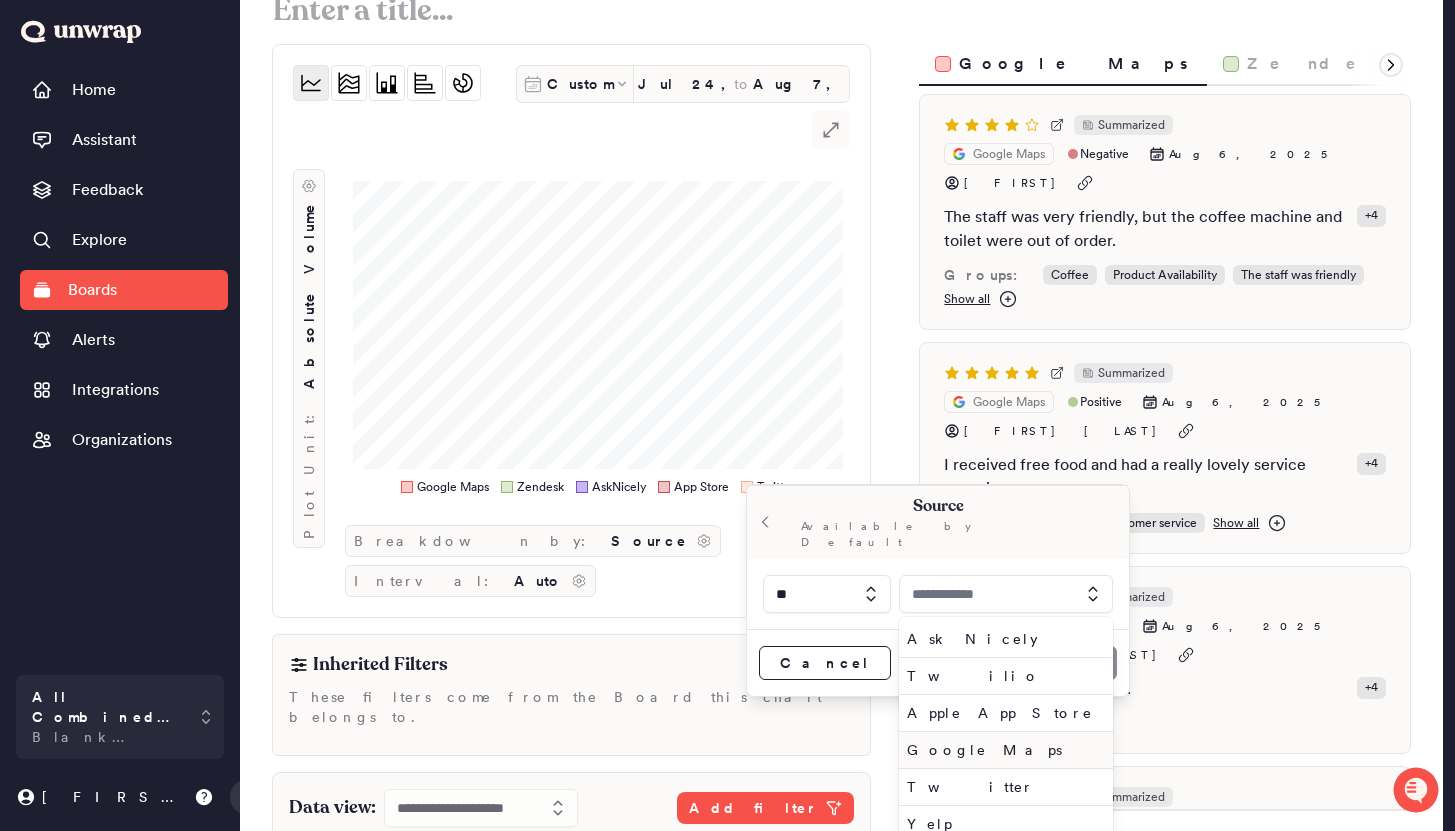 click on "Google Maps" at bounding box center [1002, 750] 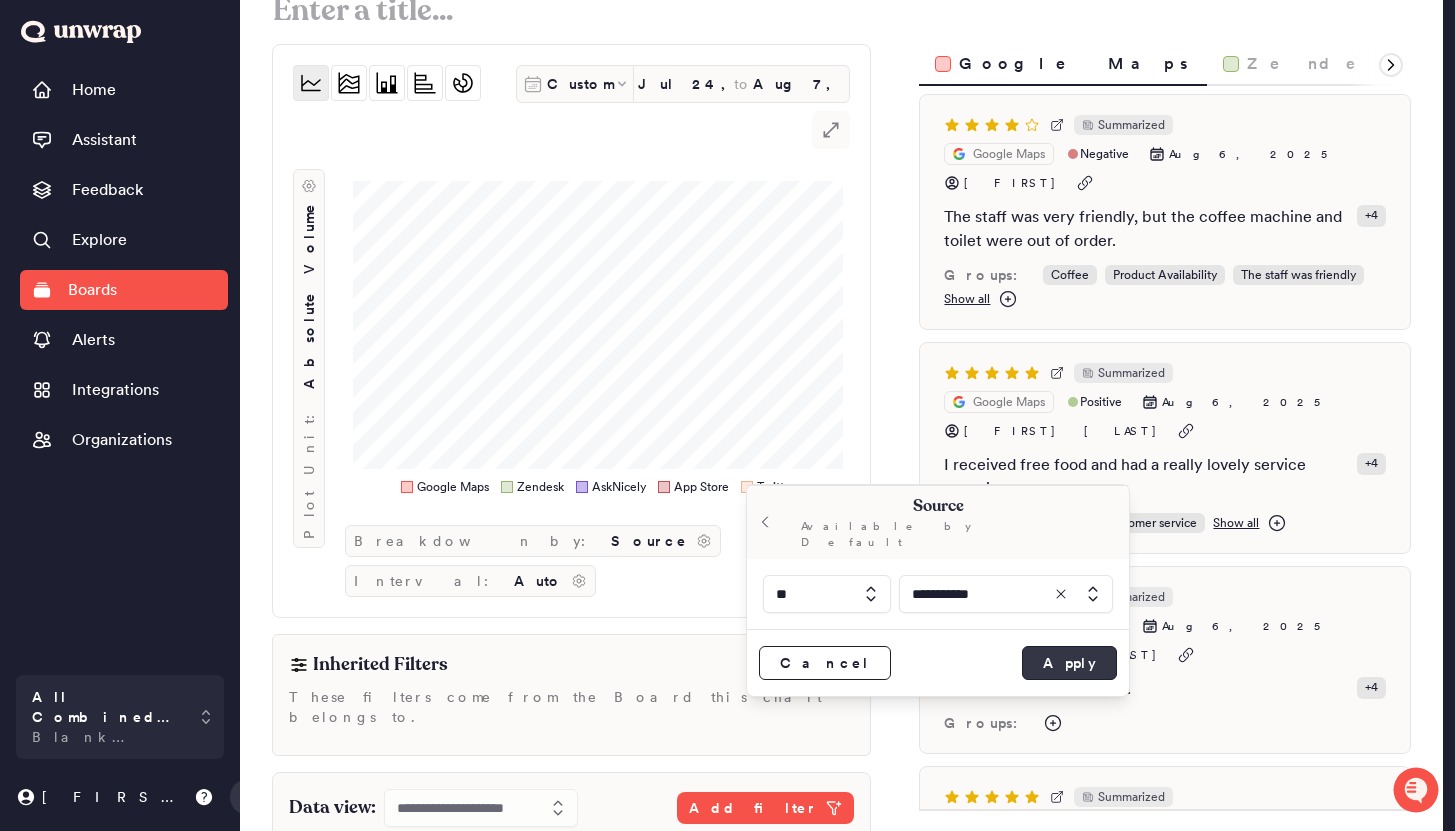 click on "Apply" at bounding box center (1069, 663) 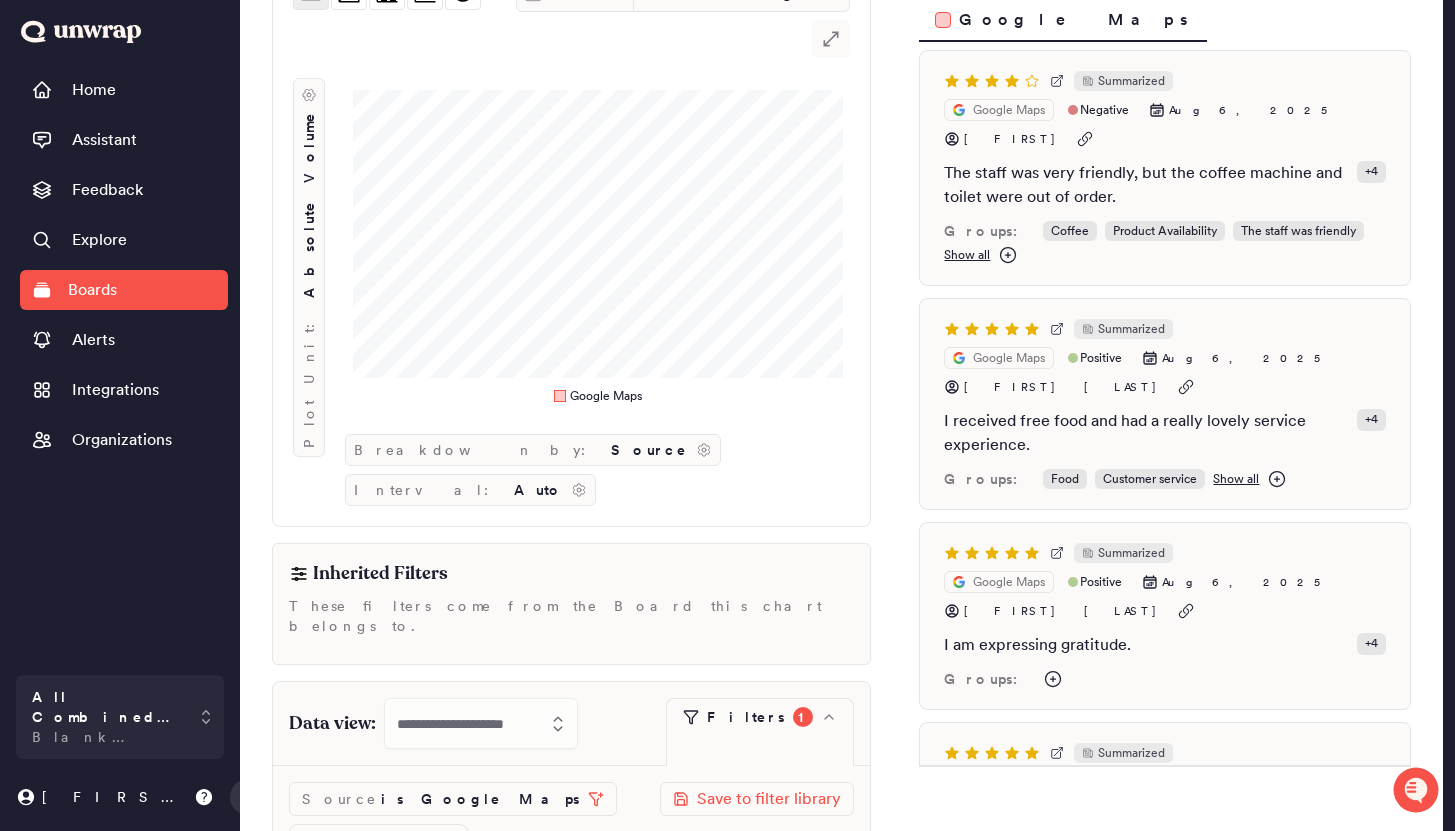 scroll, scrollTop: 8, scrollLeft: 0, axis: vertical 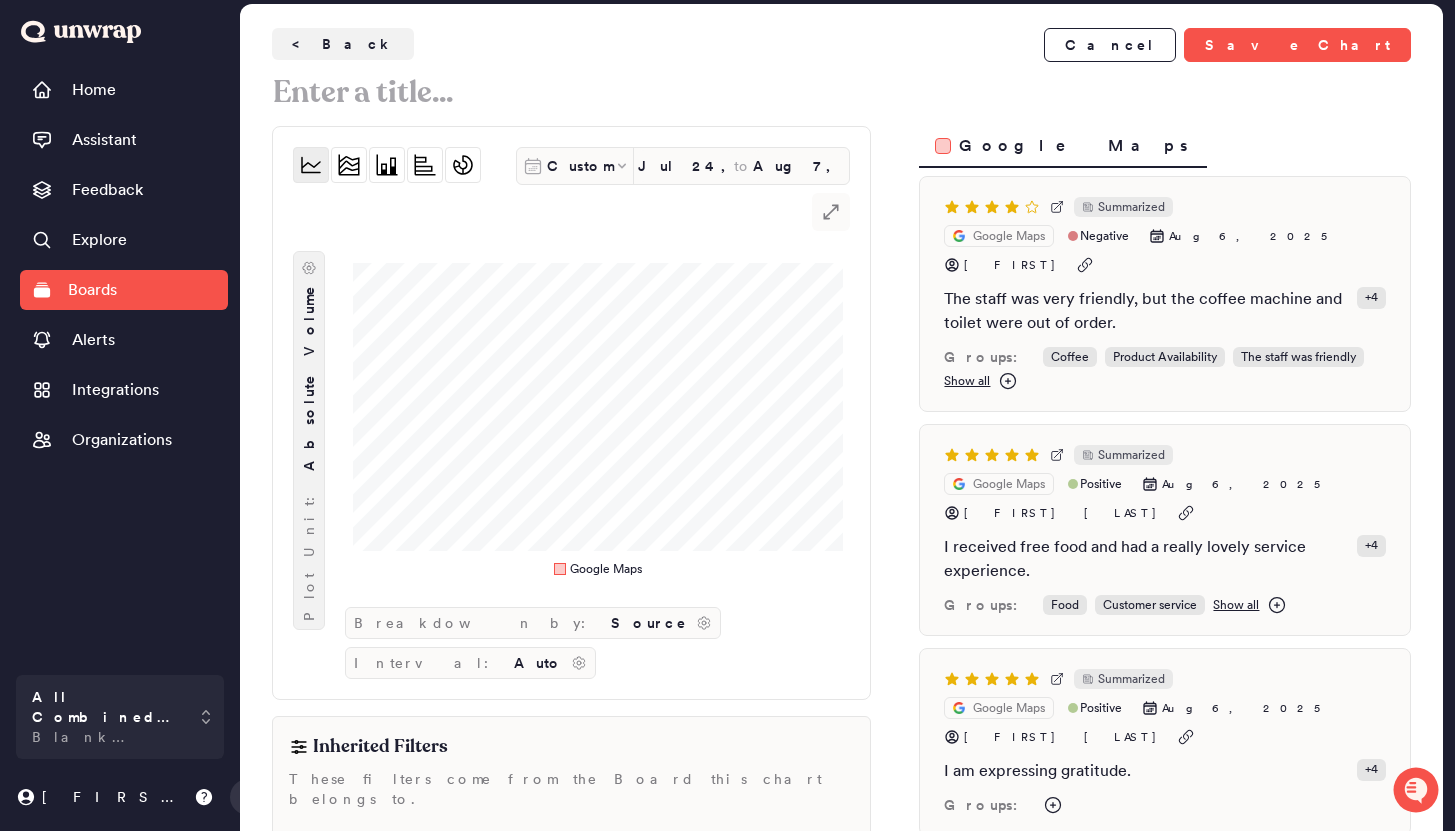 click on "Absolute Volume" at bounding box center [309, 377] 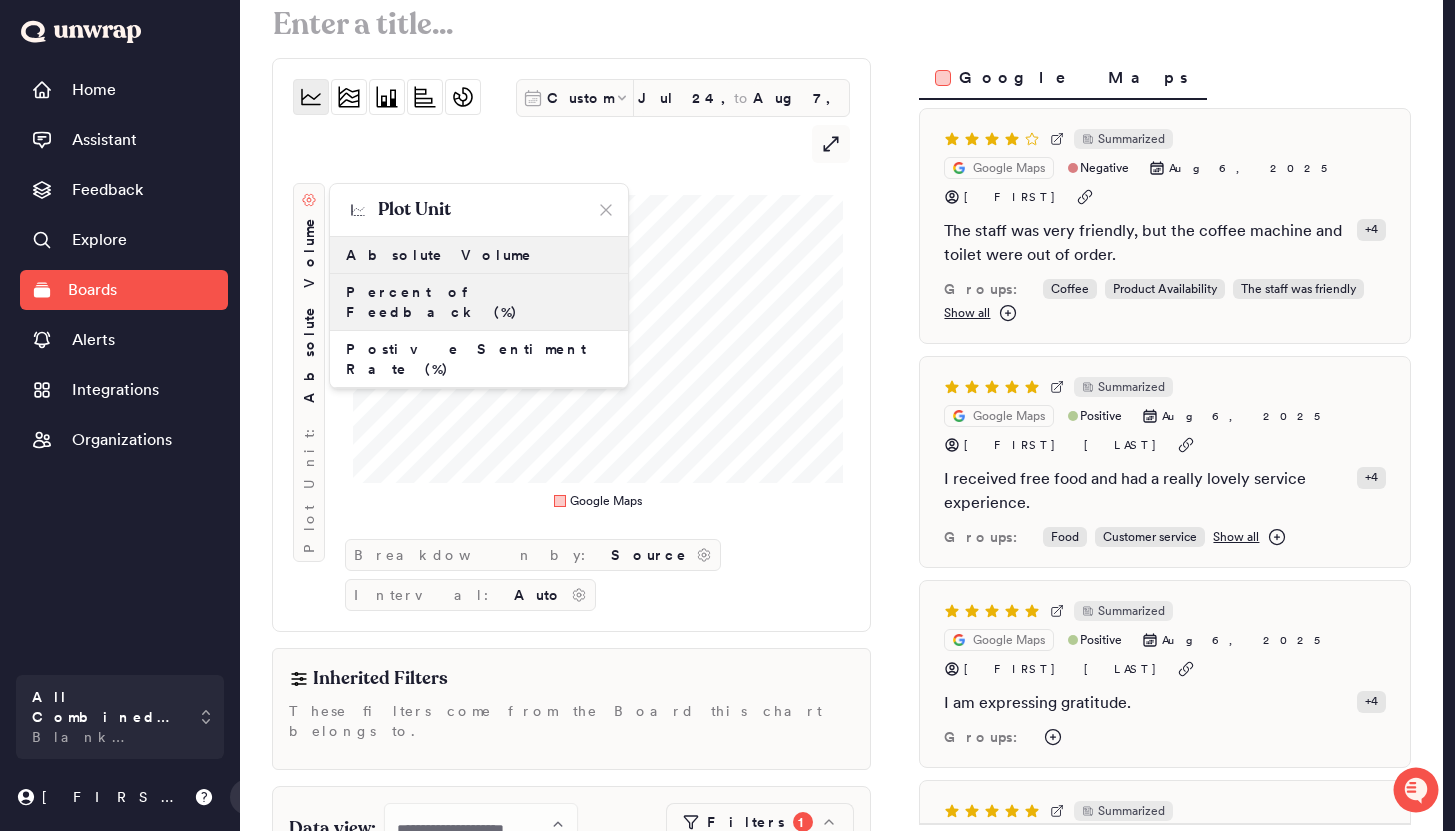 scroll, scrollTop: 46, scrollLeft: 0, axis: vertical 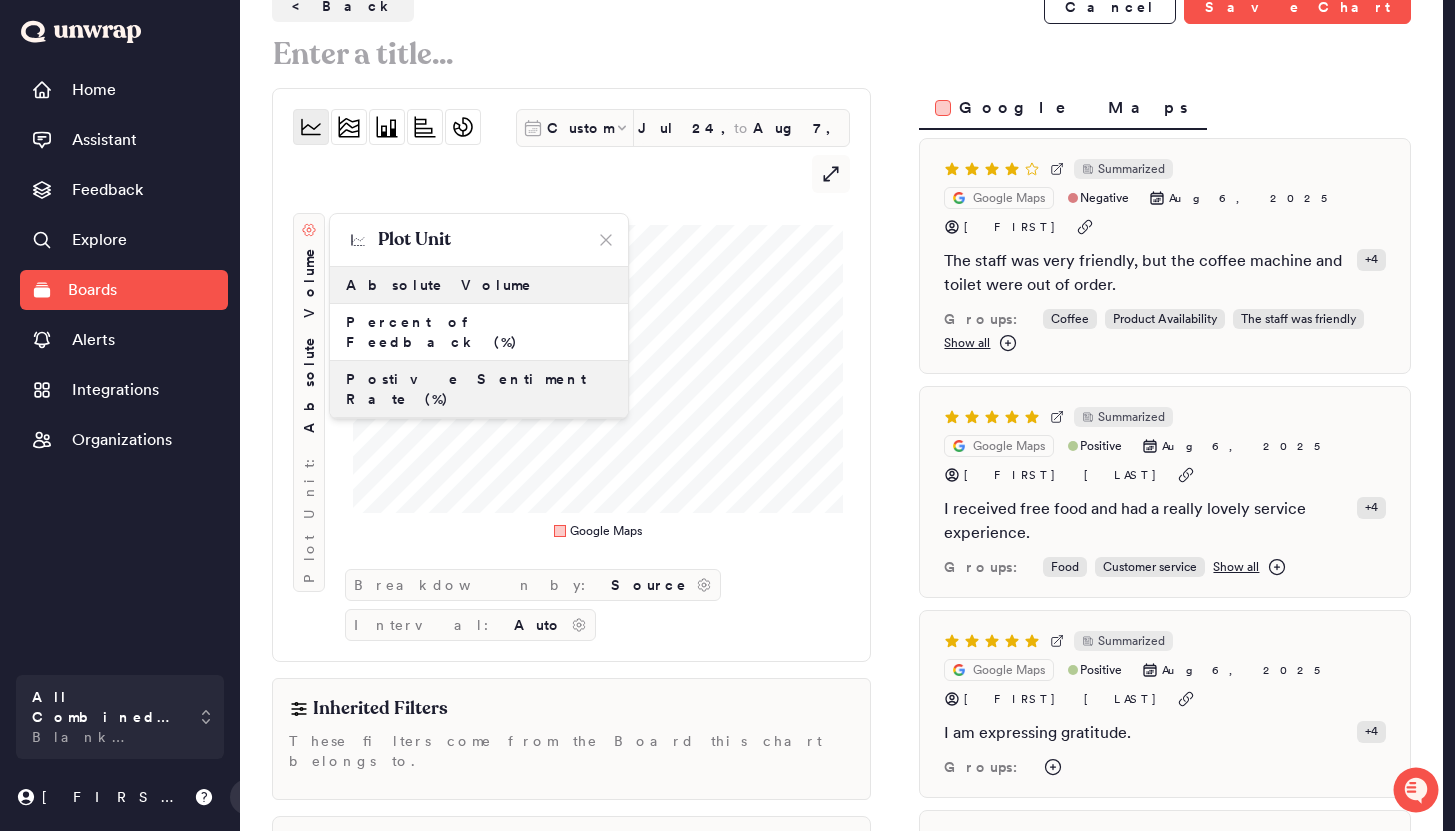 click on "Postive Sentiment Rate (%)" at bounding box center (479, 389) 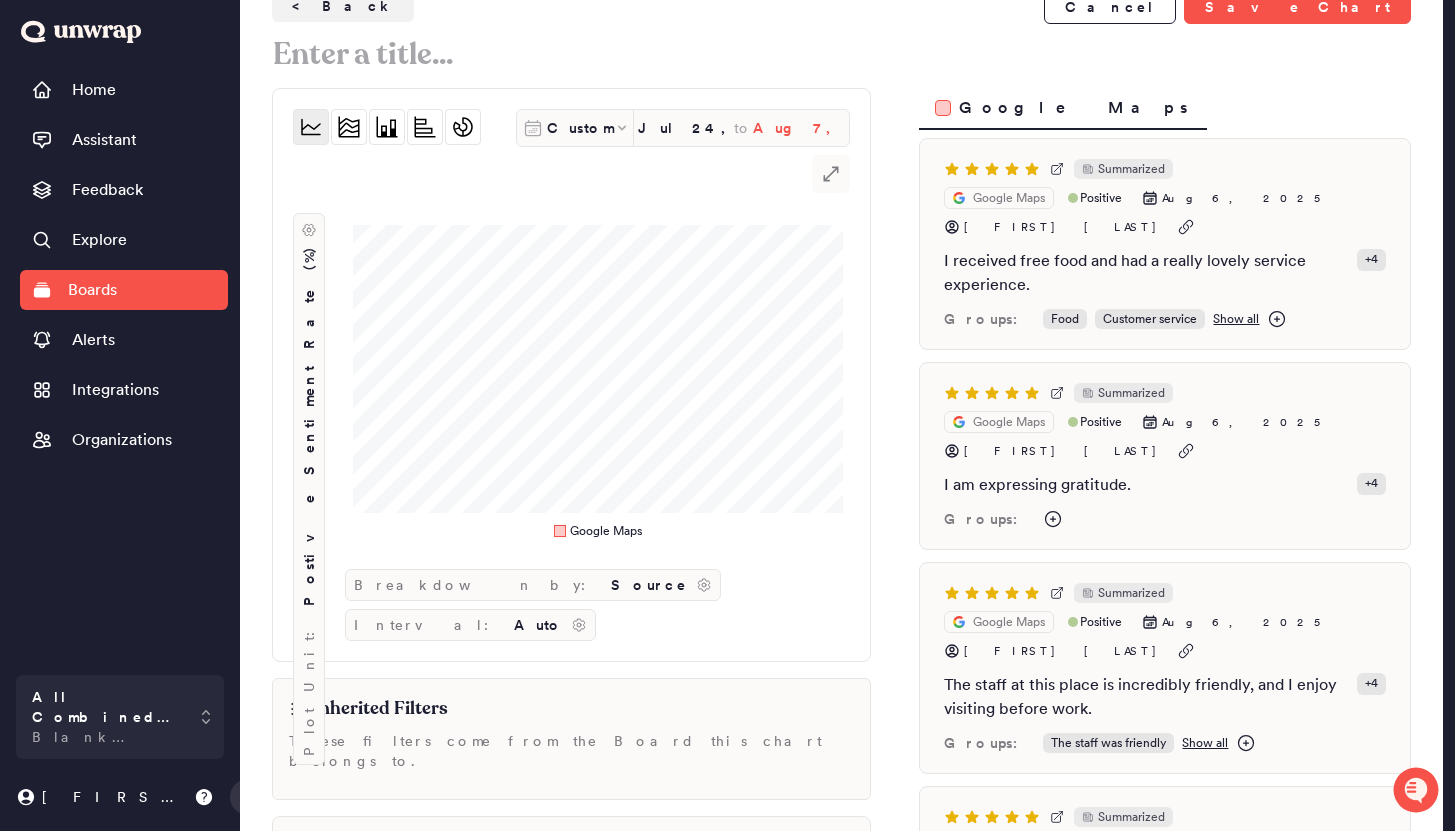 click on "Aug 7, 2025" at bounding box center (801, 128) 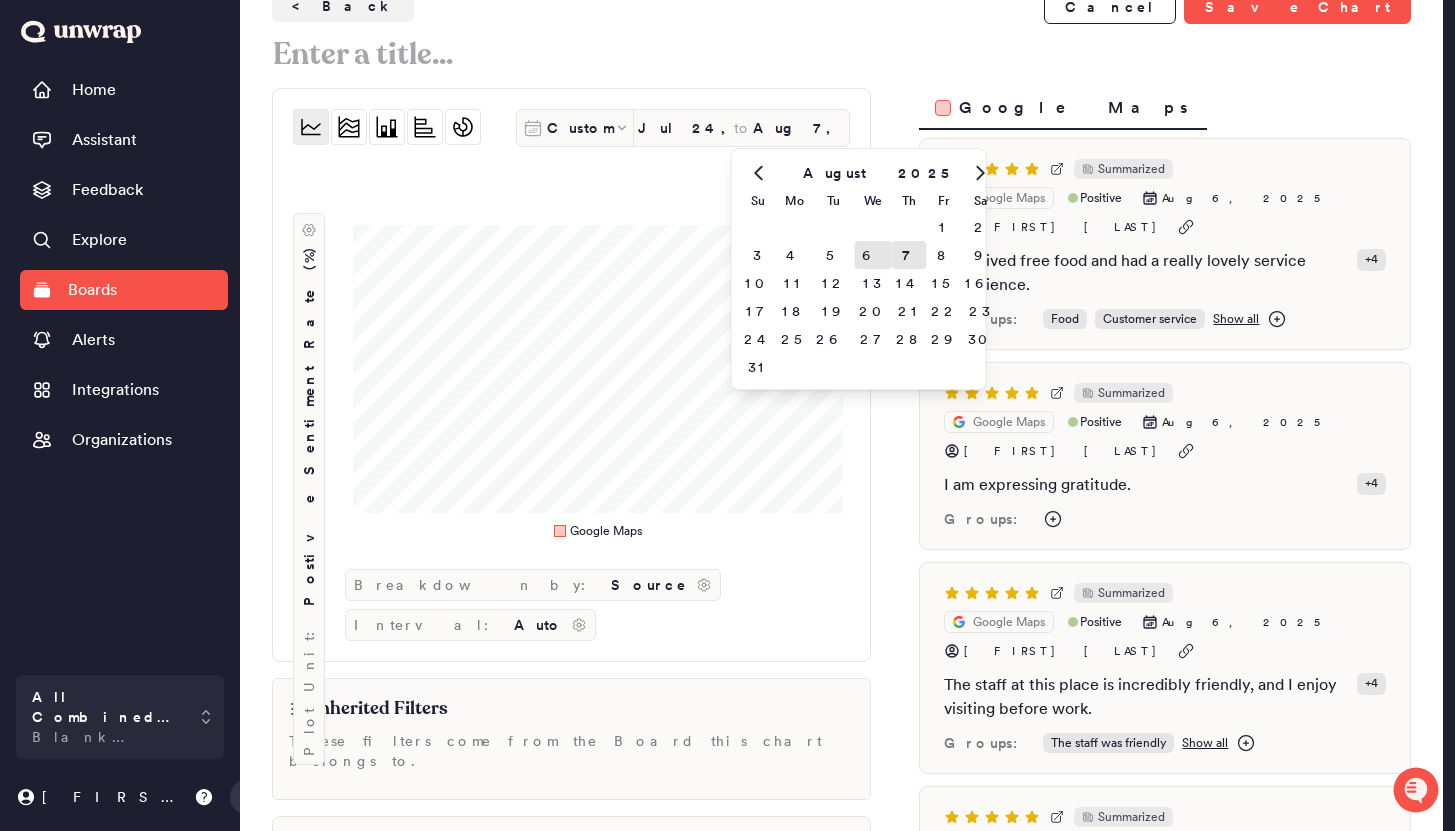 click on "6" at bounding box center (873, 255) 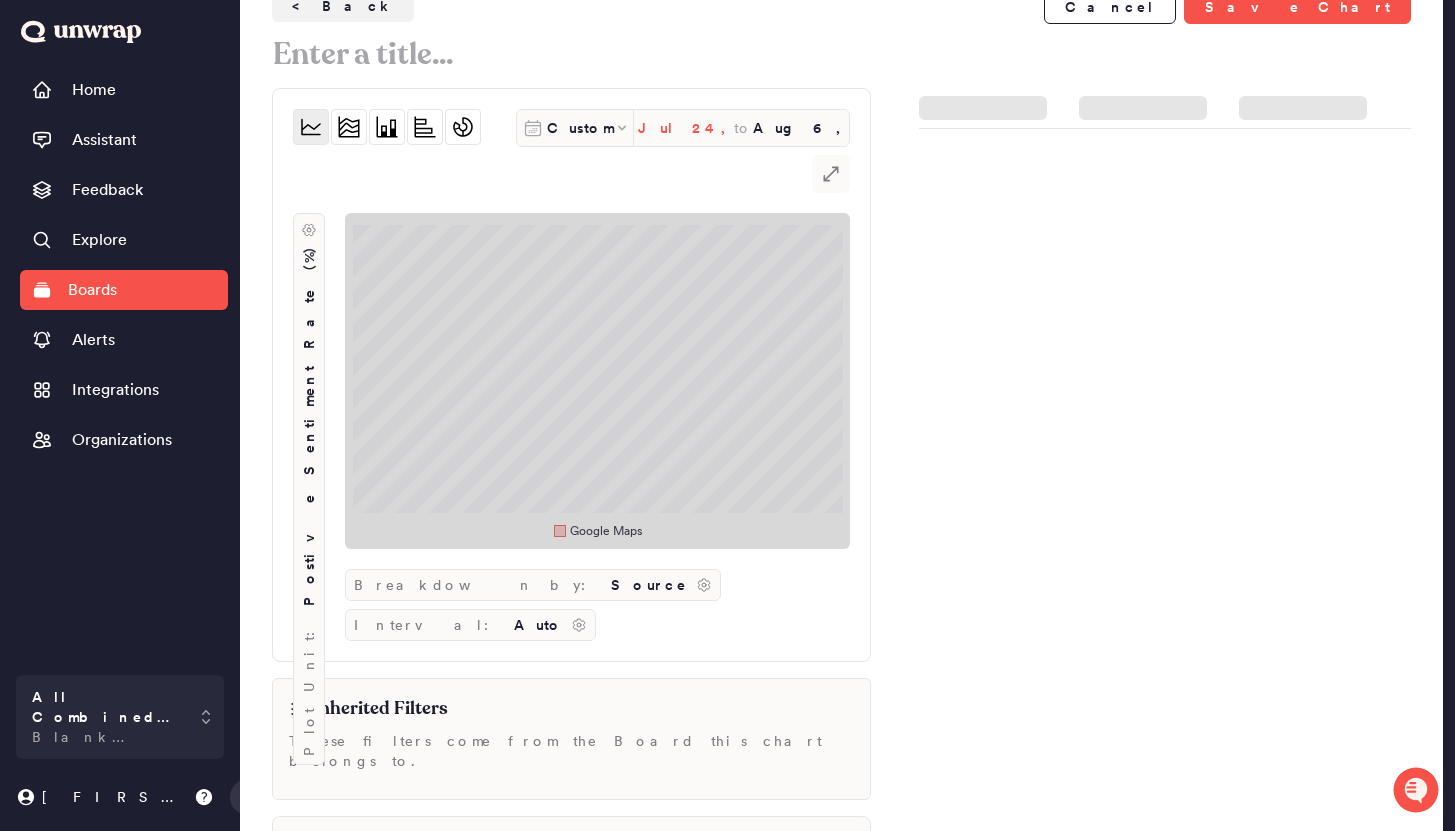 click on "Jul 24, 2025" at bounding box center (686, 128) 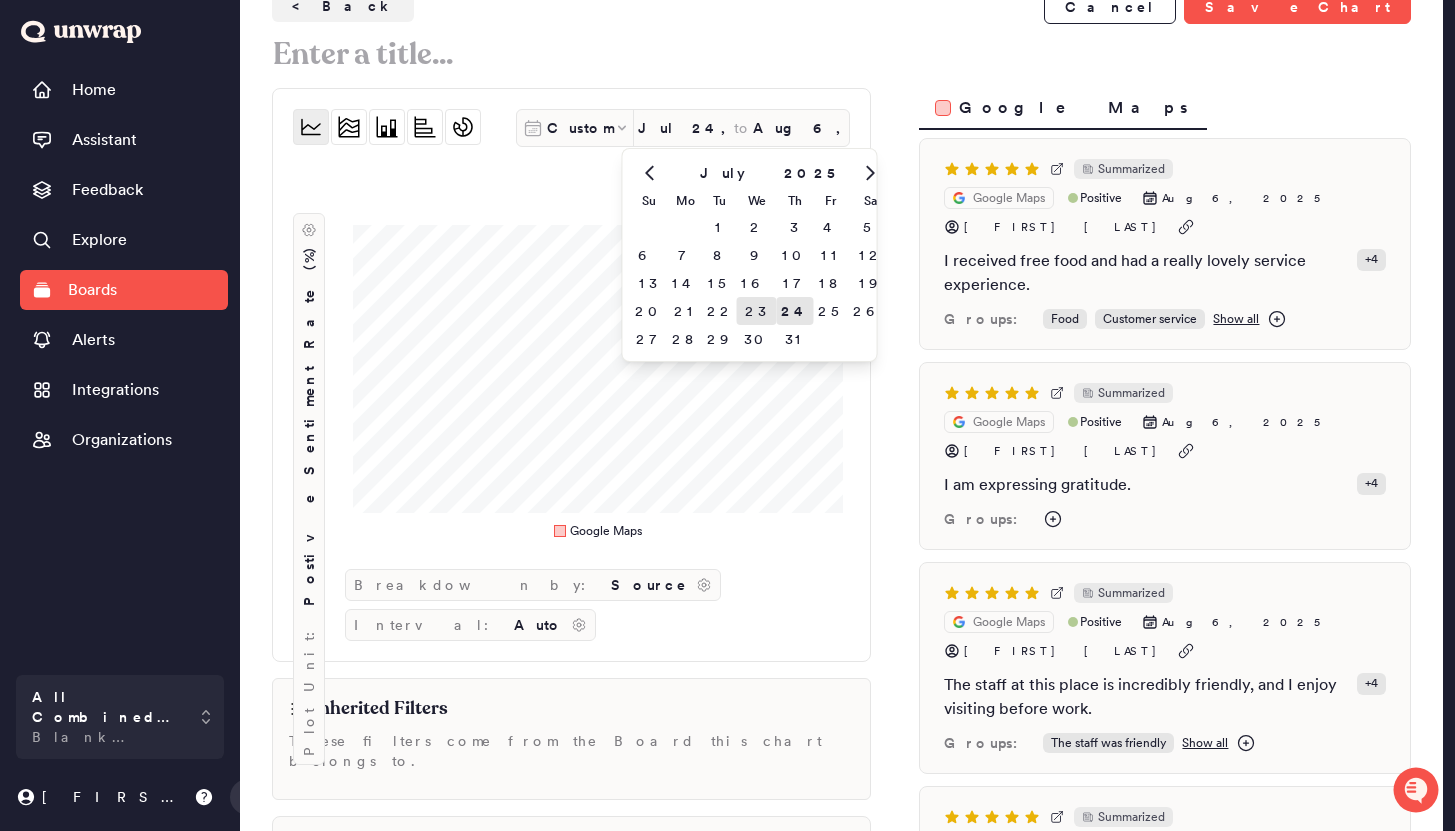 click on "23" at bounding box center [757, 311] 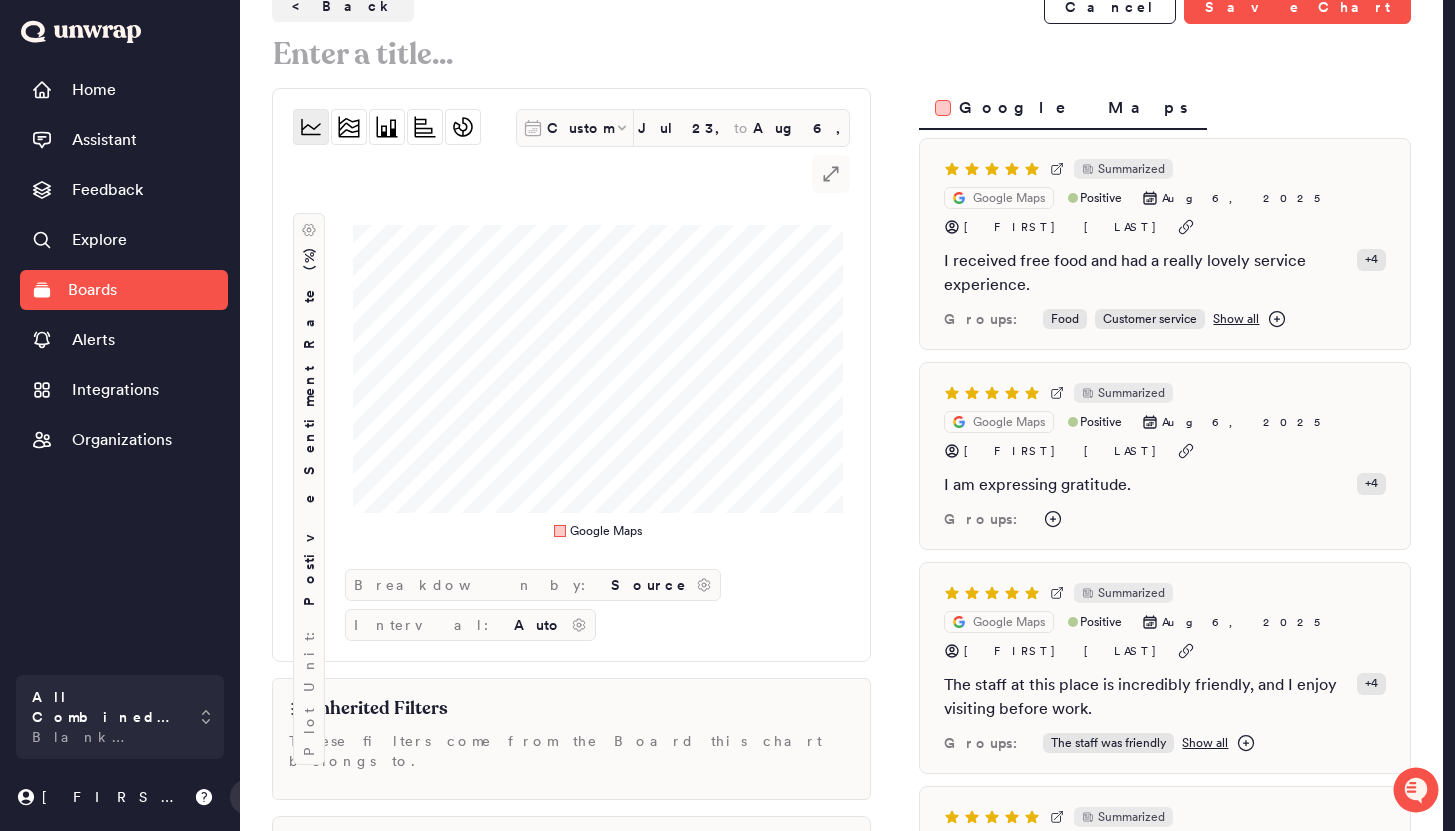 click on "Breakdown by: Source Interval: Auto" at bounding box center [597, 605] 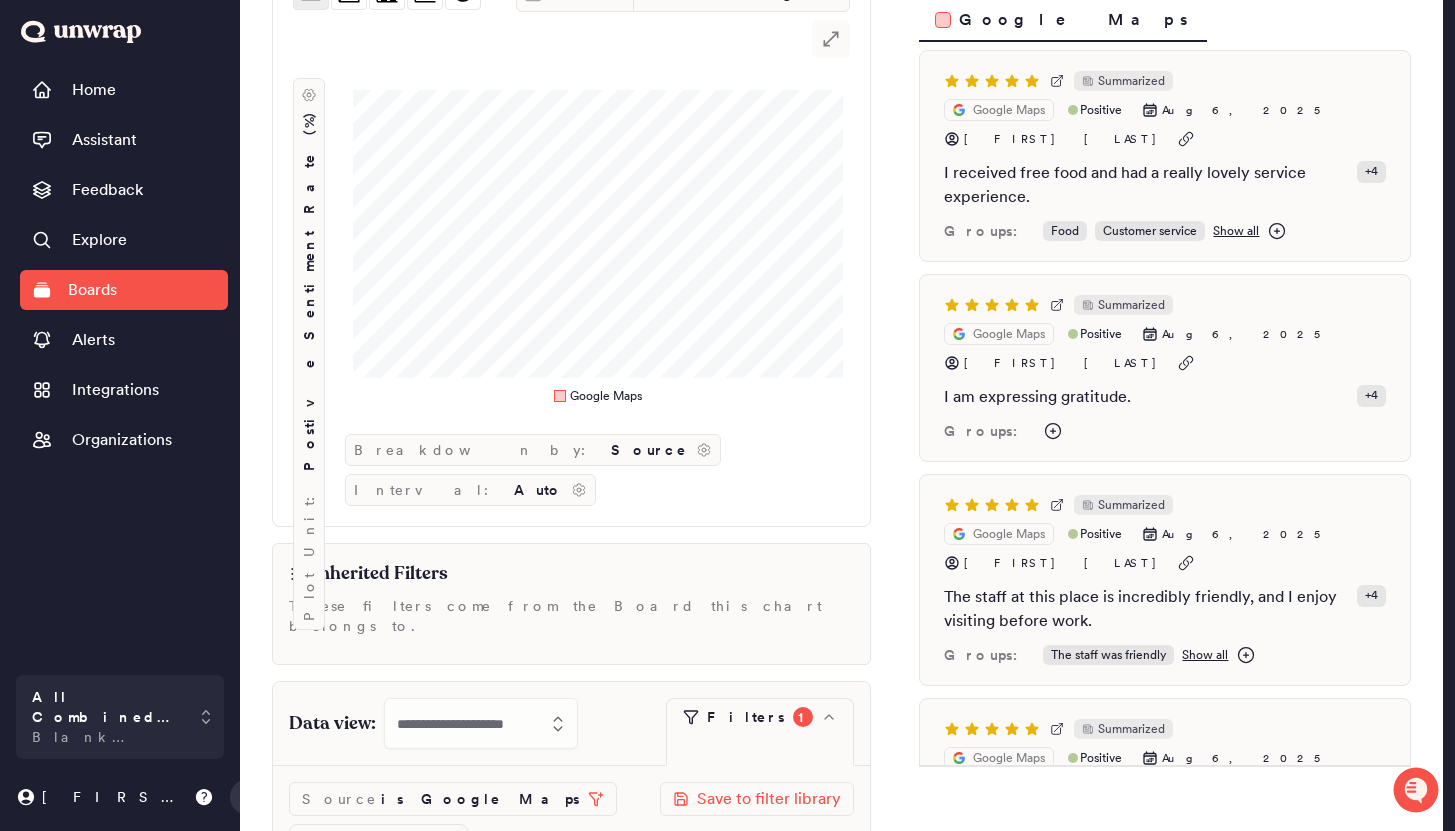 click on "Add filter" at bounding box center [366, 841] 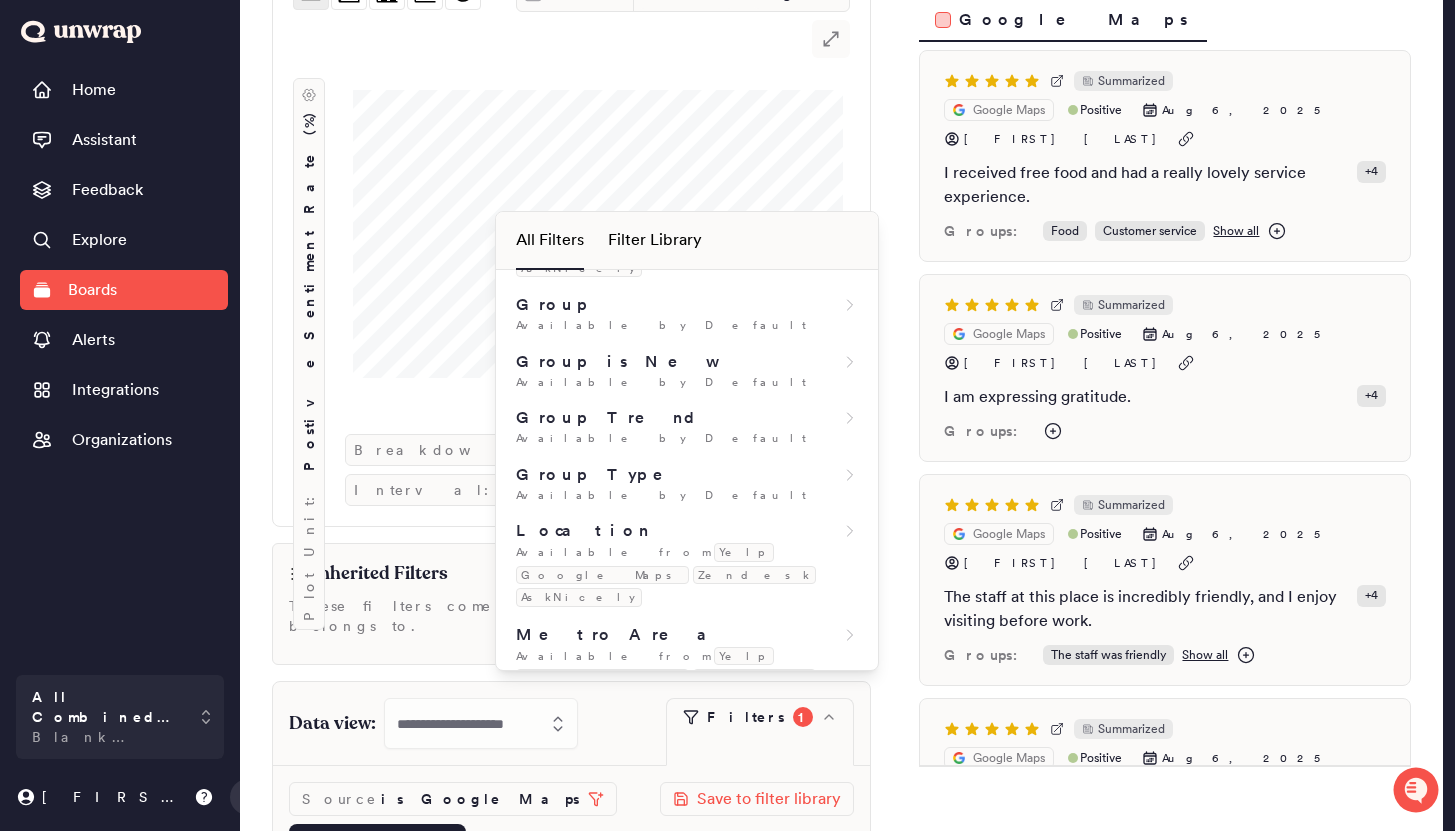 scroll, scrollTop: 752, scrollLeft: 0, axis: vertical 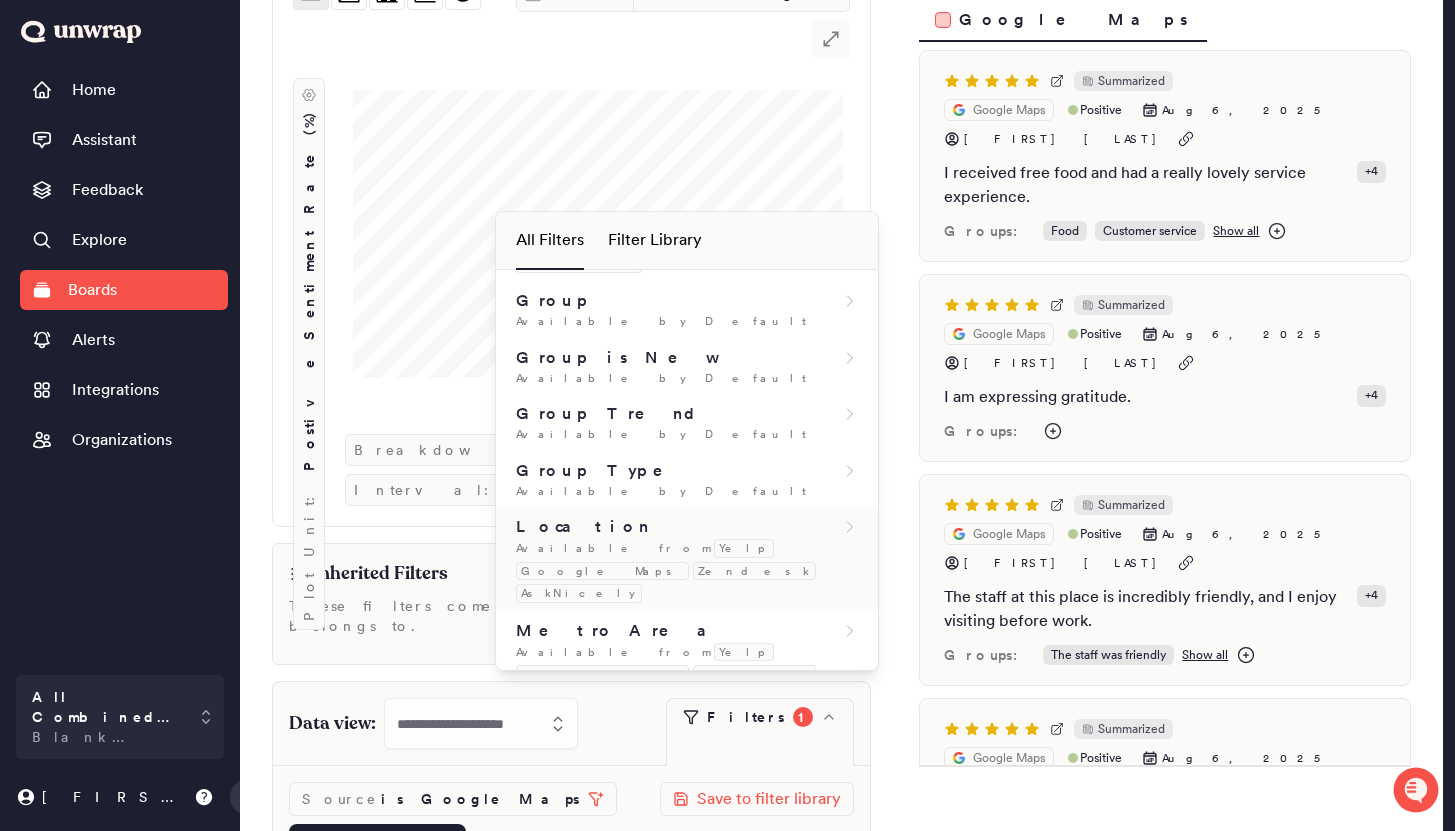 click 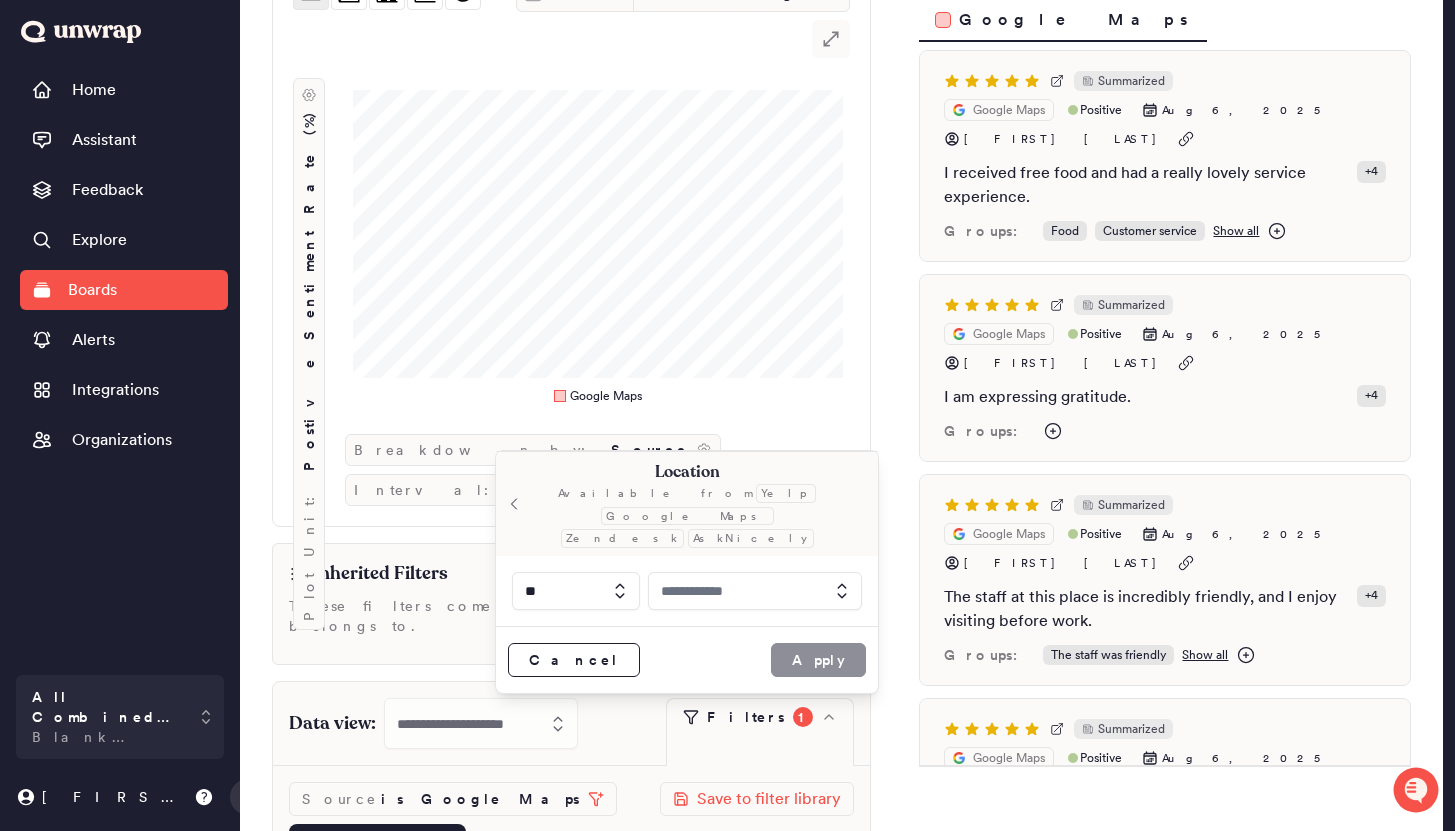 click at bounding box center [755, 591] 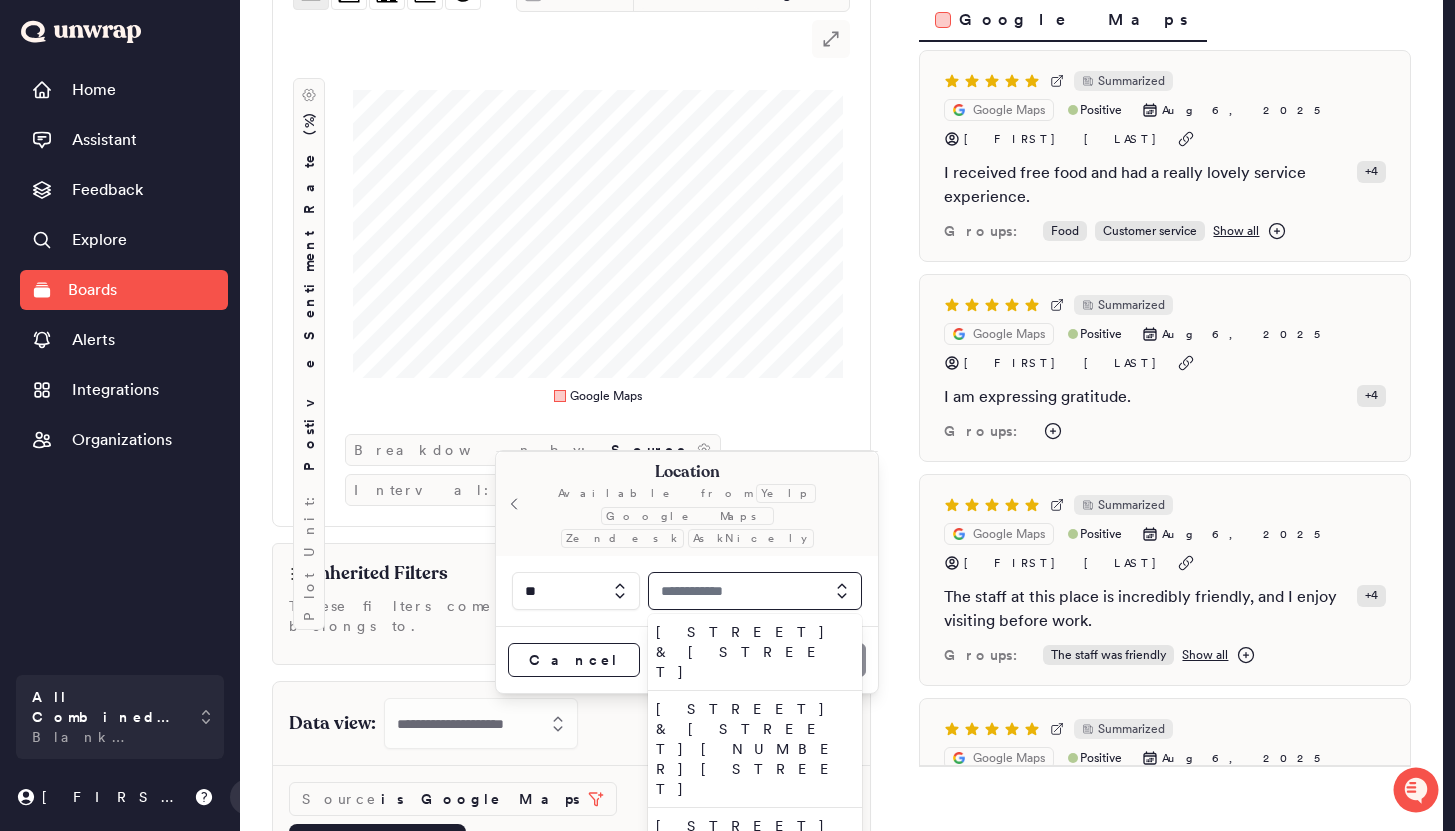 scroll, scrollTop: 2003, scrollLeft: 0, axis: vertical 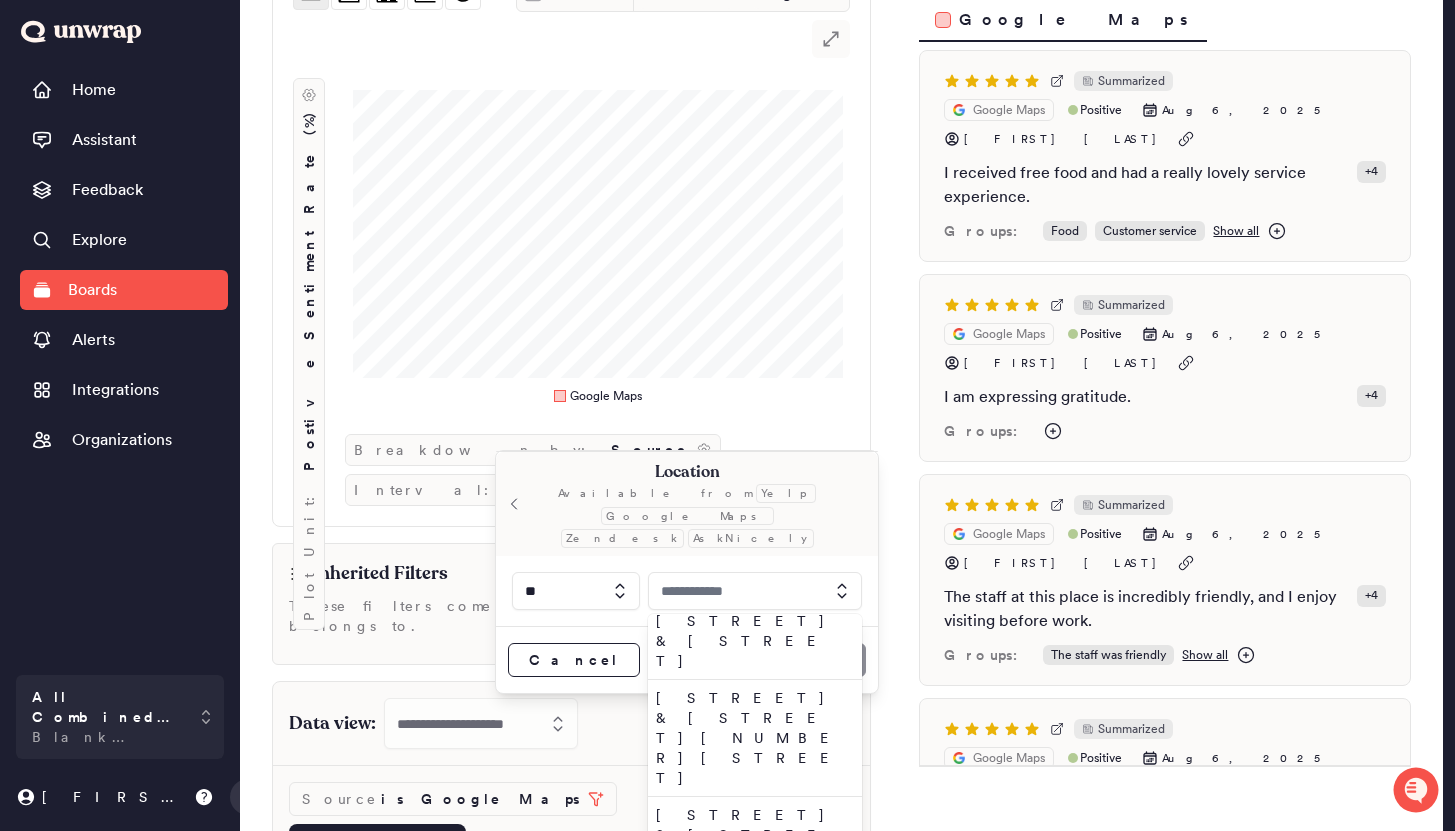 click on "Cancel Apply" at bounding box center [687, 659] 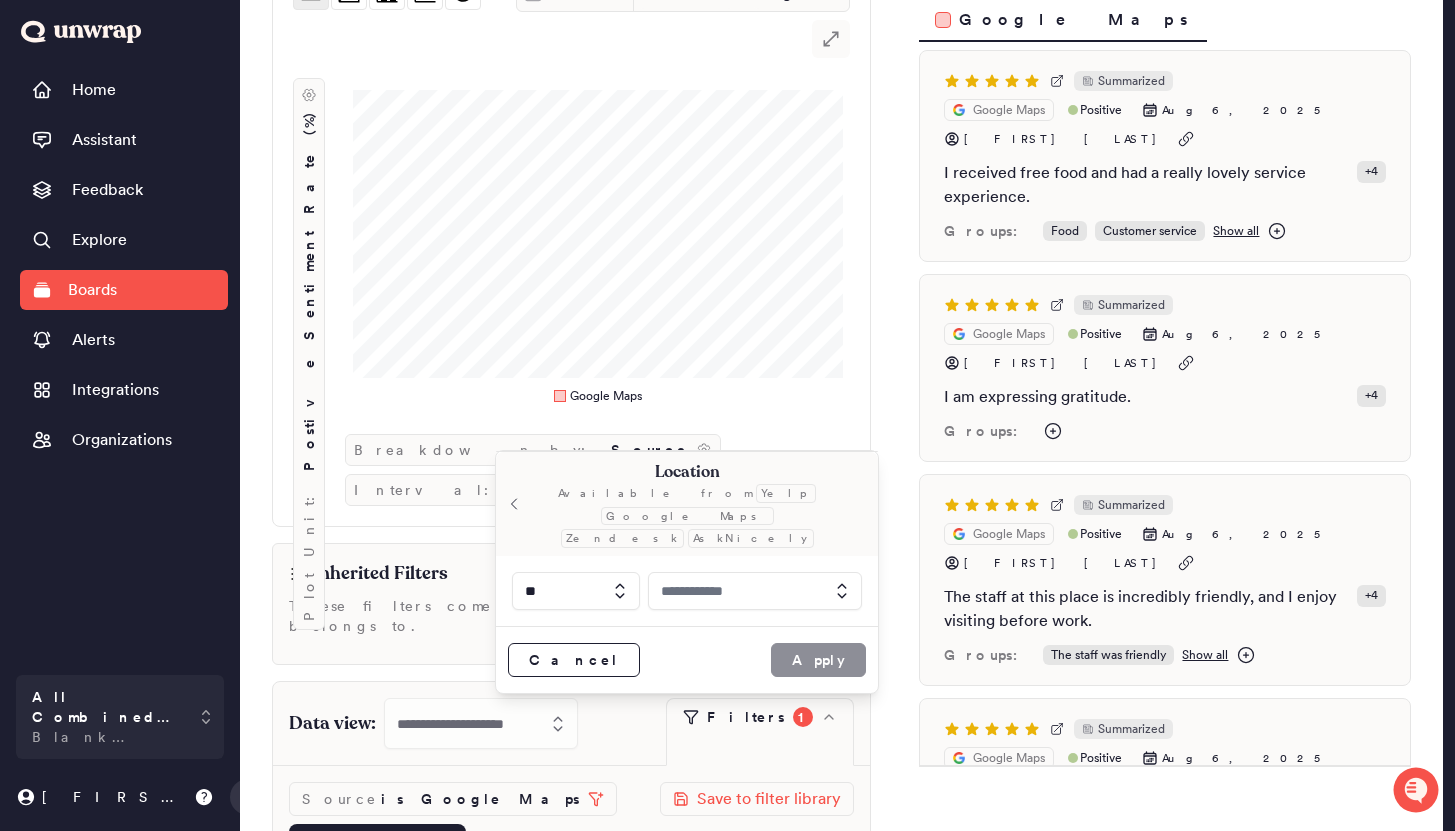 click on "Add filter" at bounding box center [365, 840] 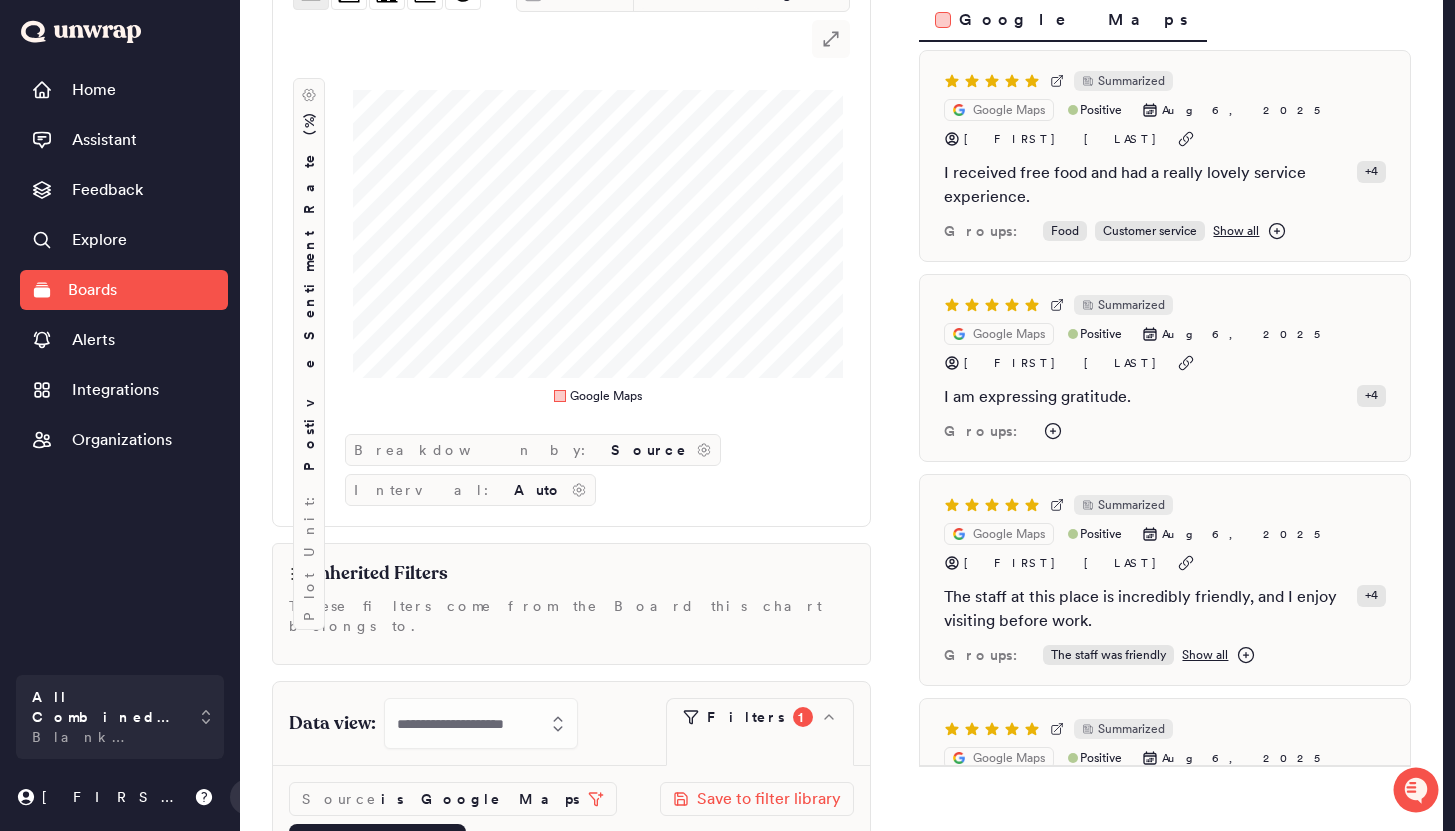 click on "Add filter" at bounding box center [365, 840] 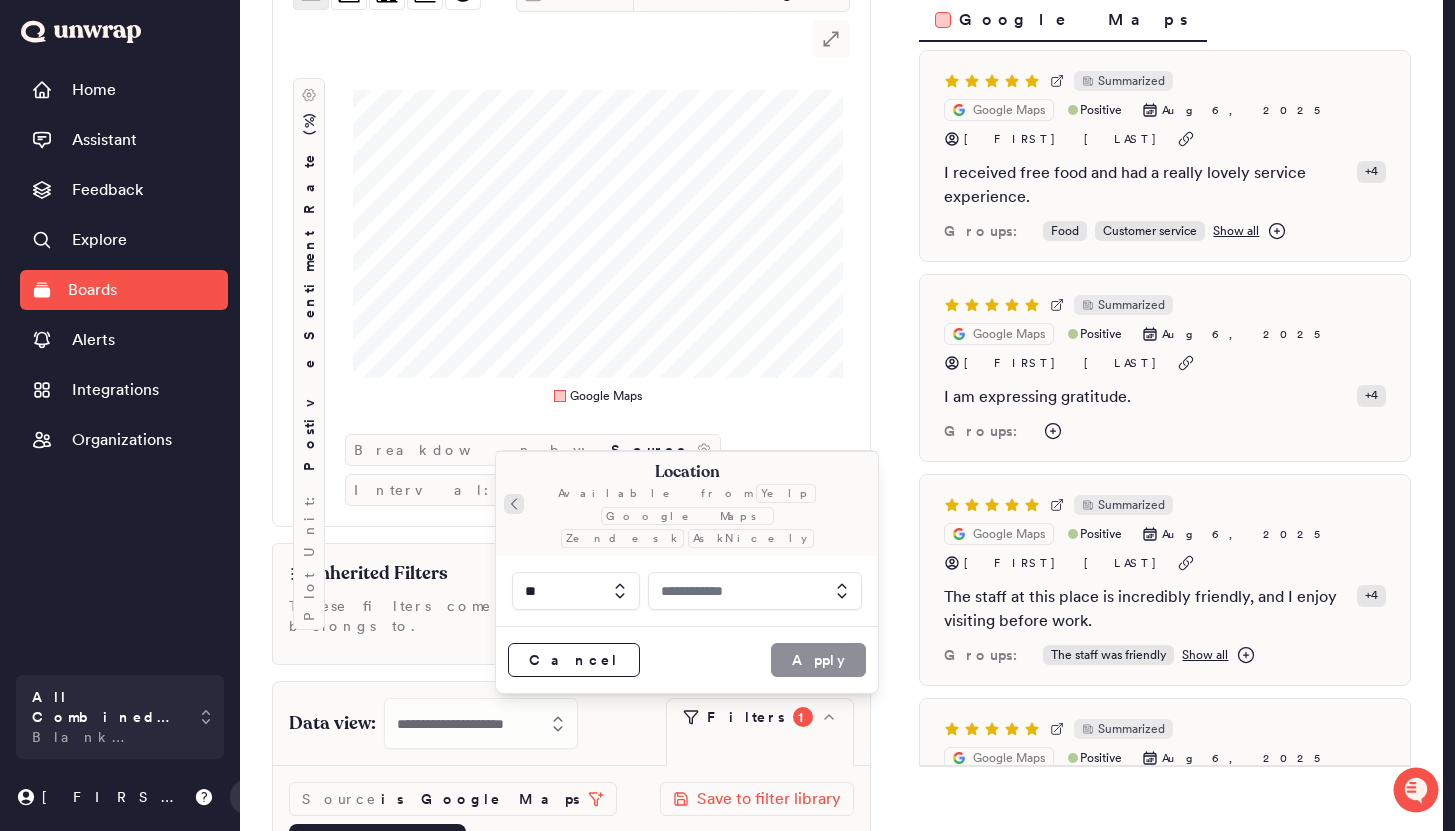 click at bounding box center [514, 504] 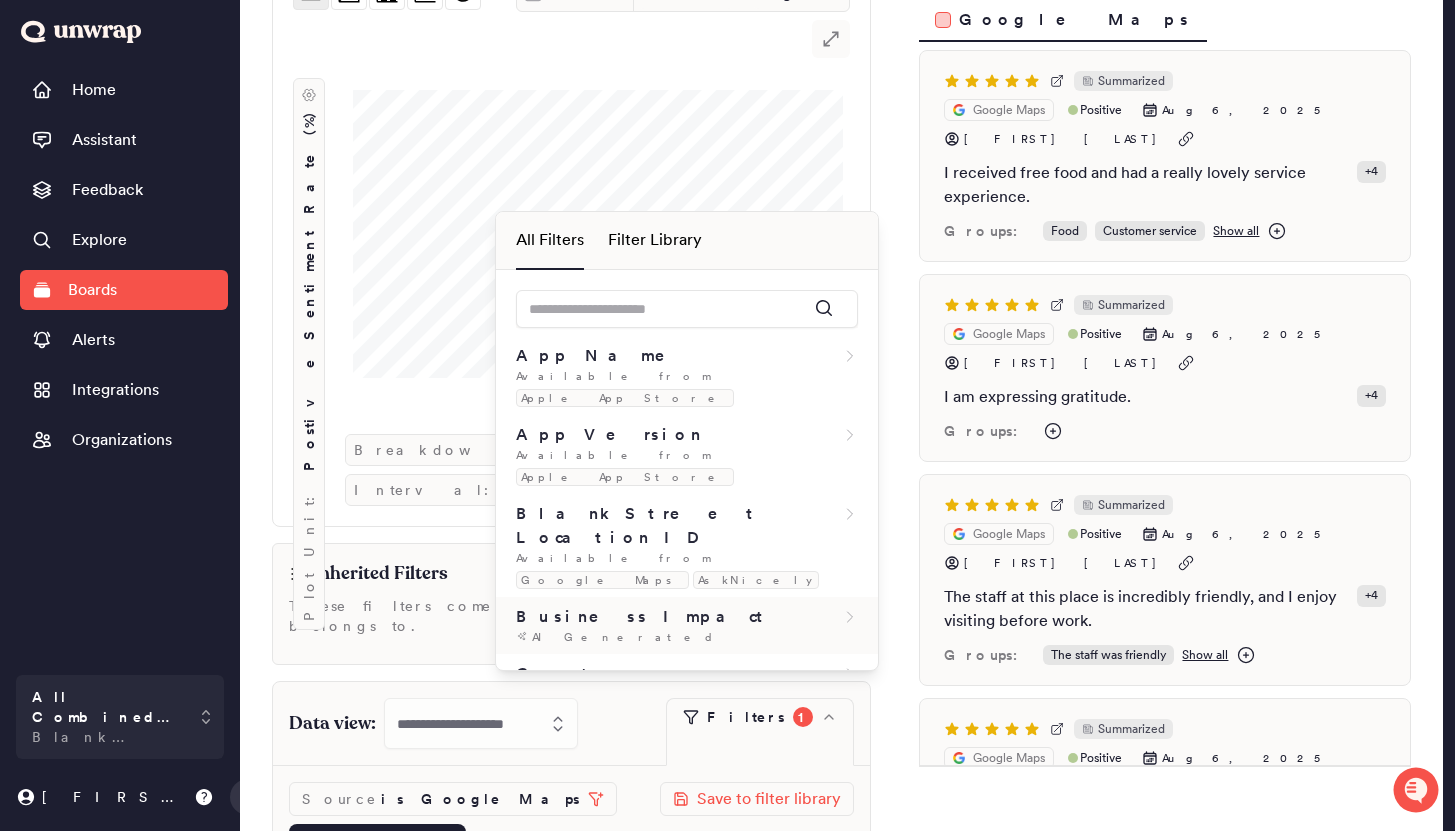 scroll, scrollTop: 103, scrollLeft: 0, axis: vertical 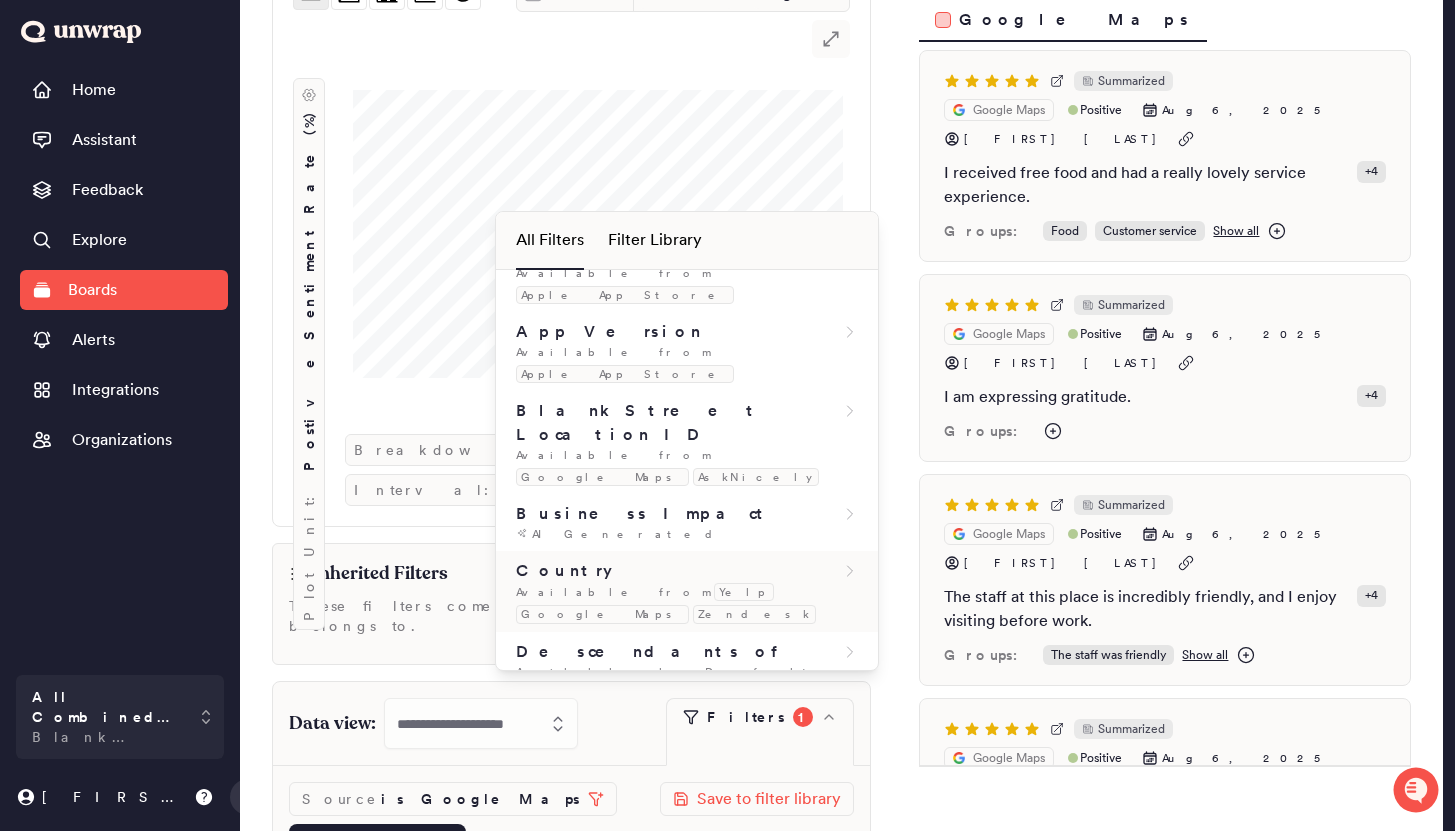 click on "Country" at bounding box center (687, 571) 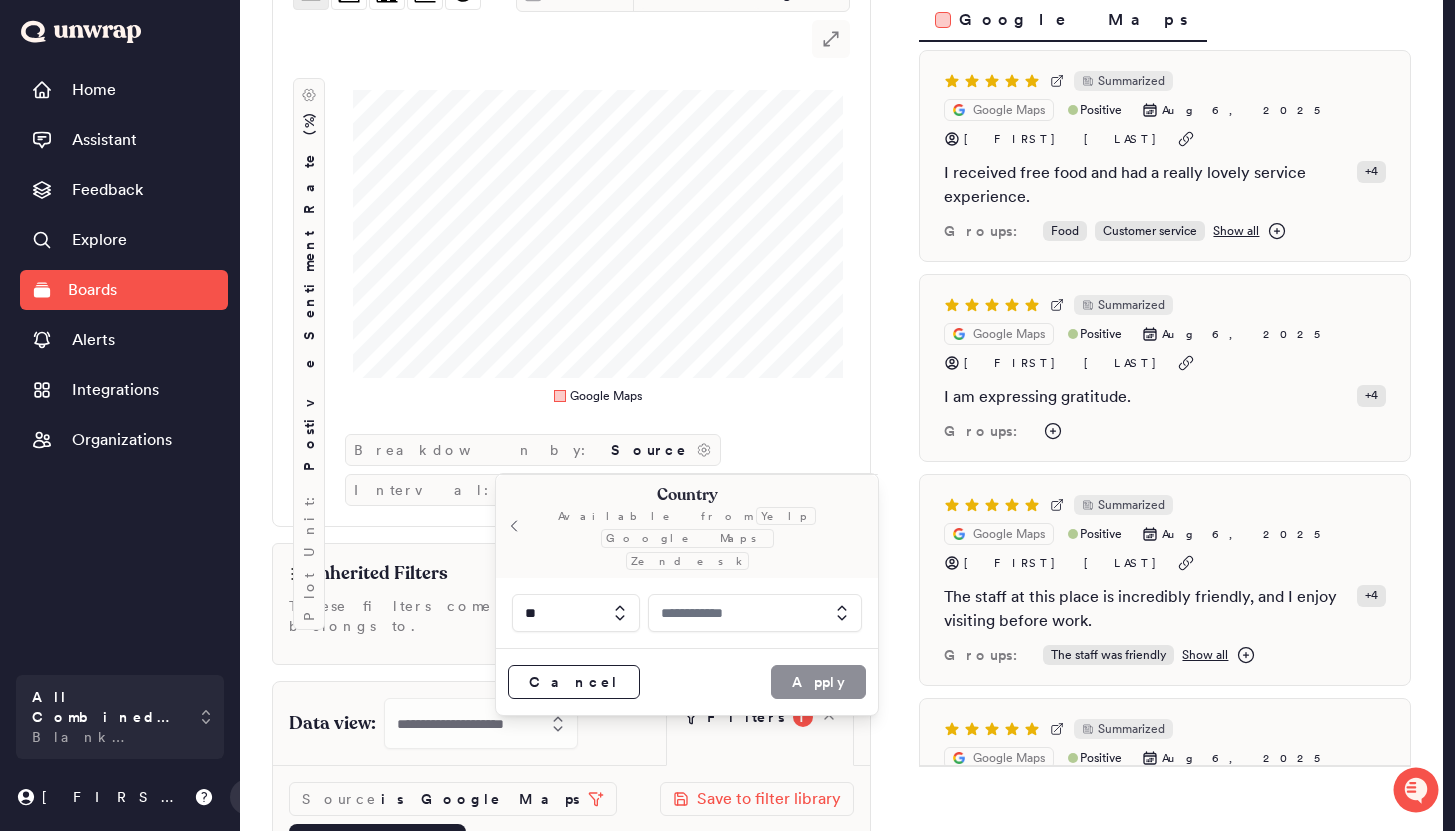 click at bounding box center [755, 613] 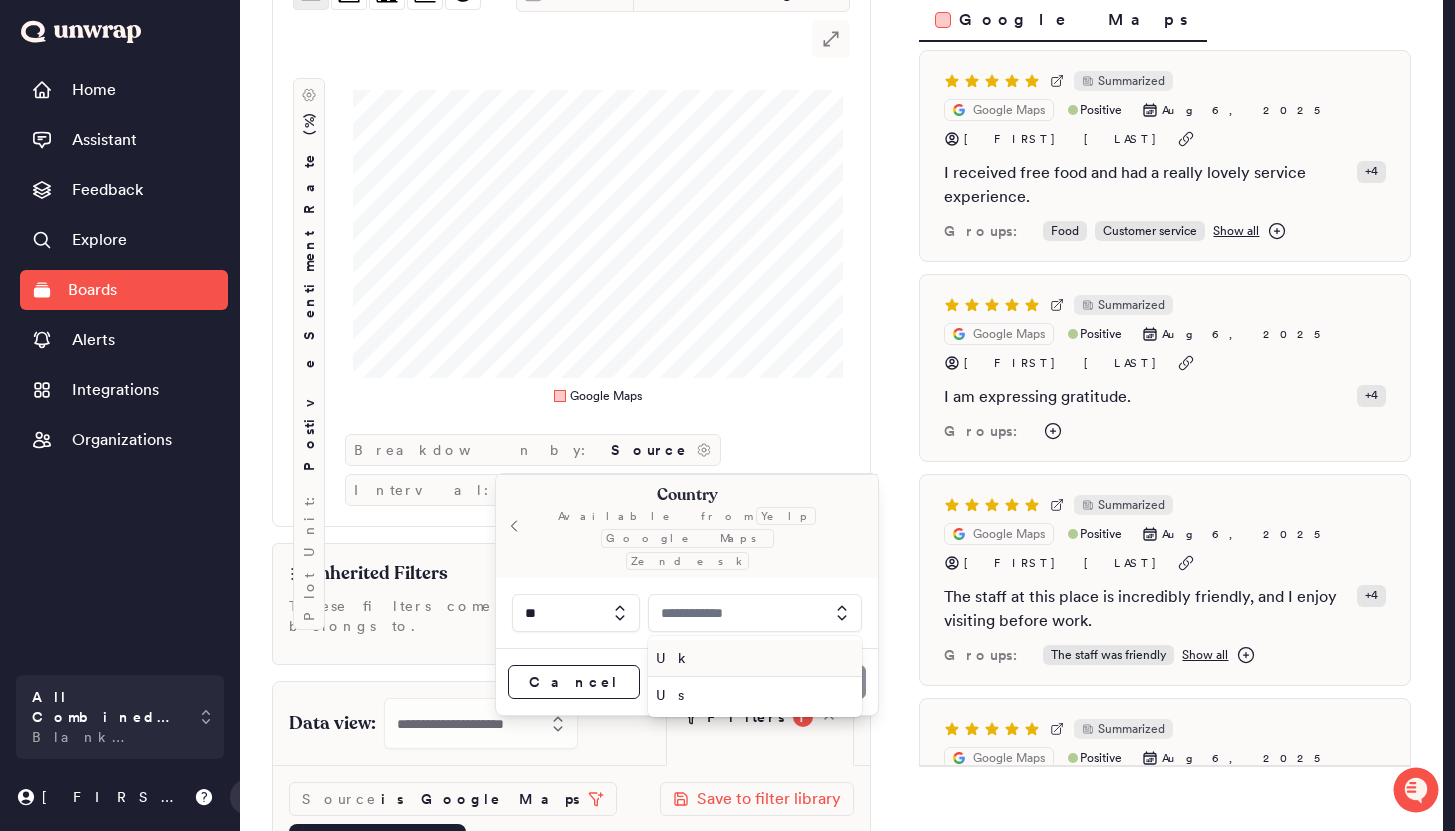click on "Uk" at bounding box center (751, 658) 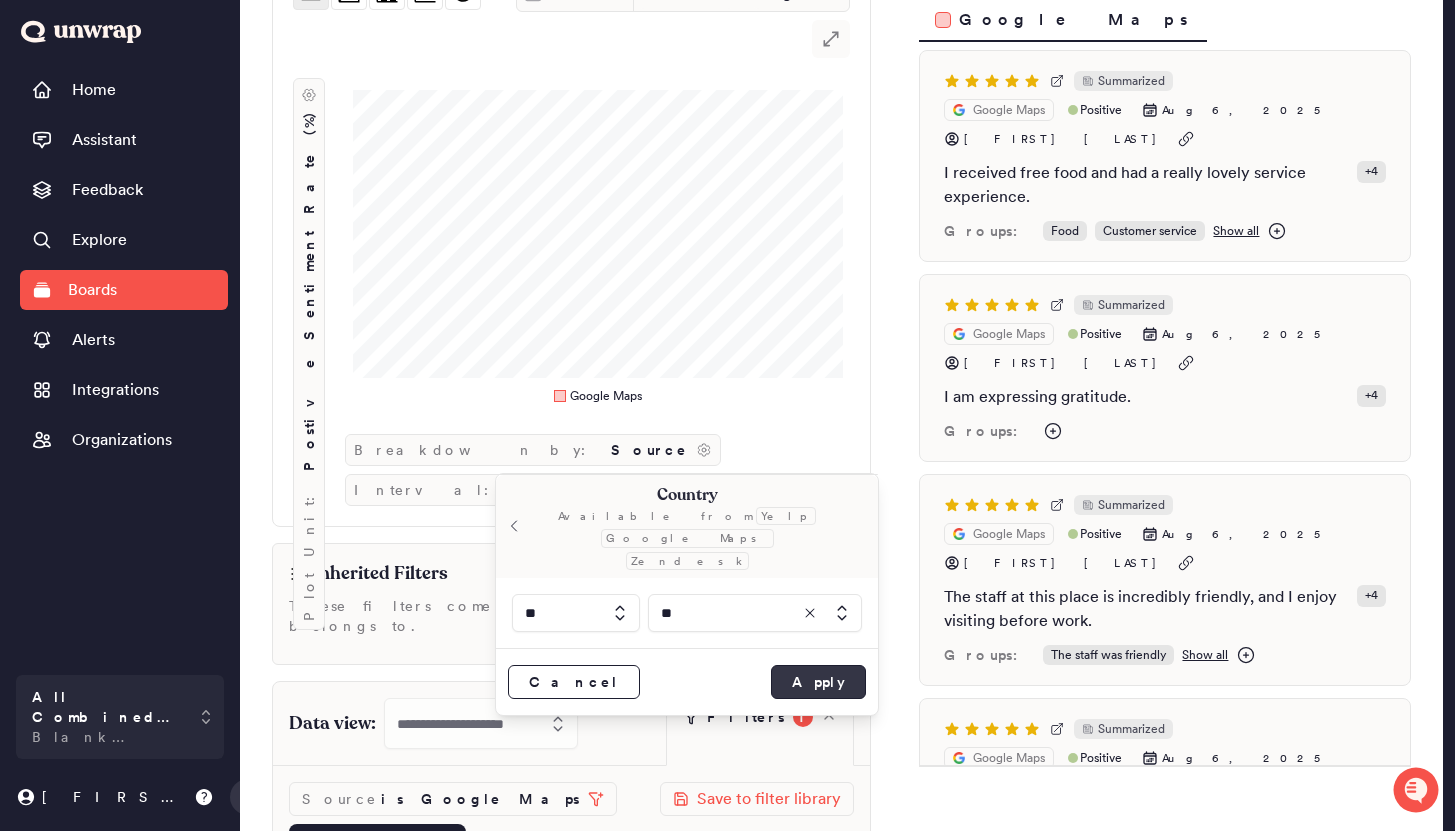 click on "Apply" at bounding box center (818, 682) 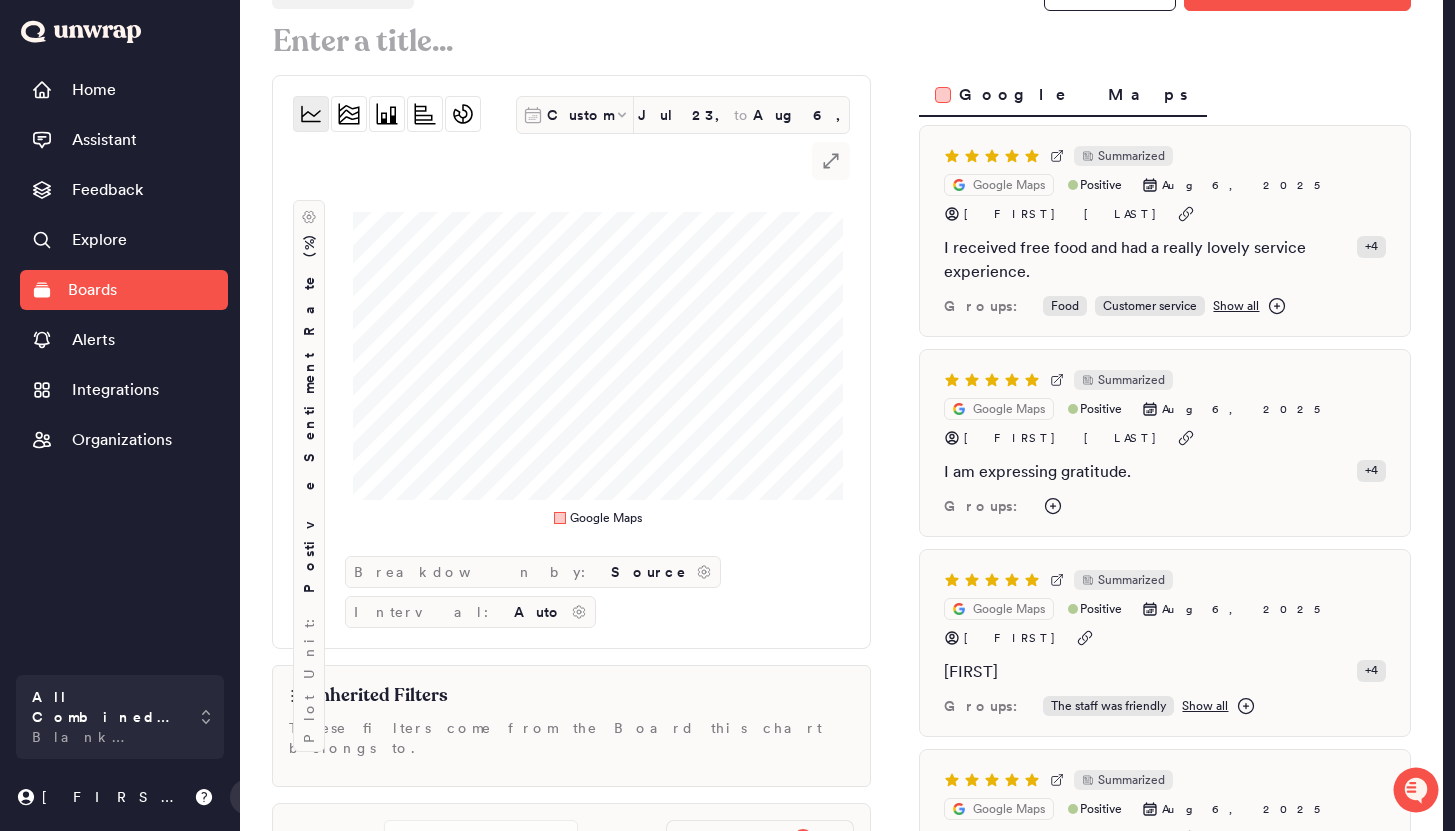 scroll, scrollTop: 42, scrollLeft: 0, axis: vertical 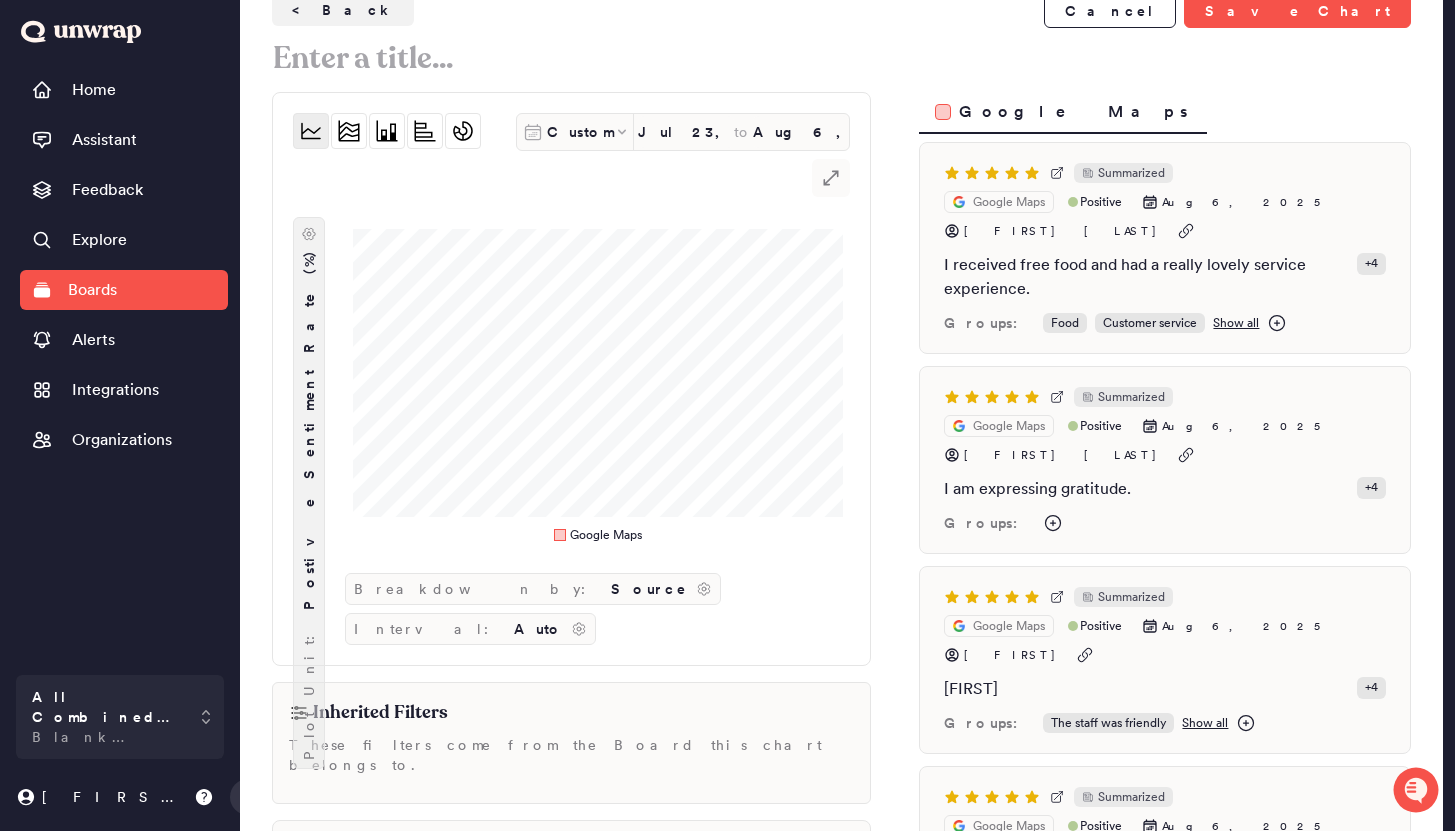 click on "Postive Sentiment Rate (%)" at bounding box center [309, 430] 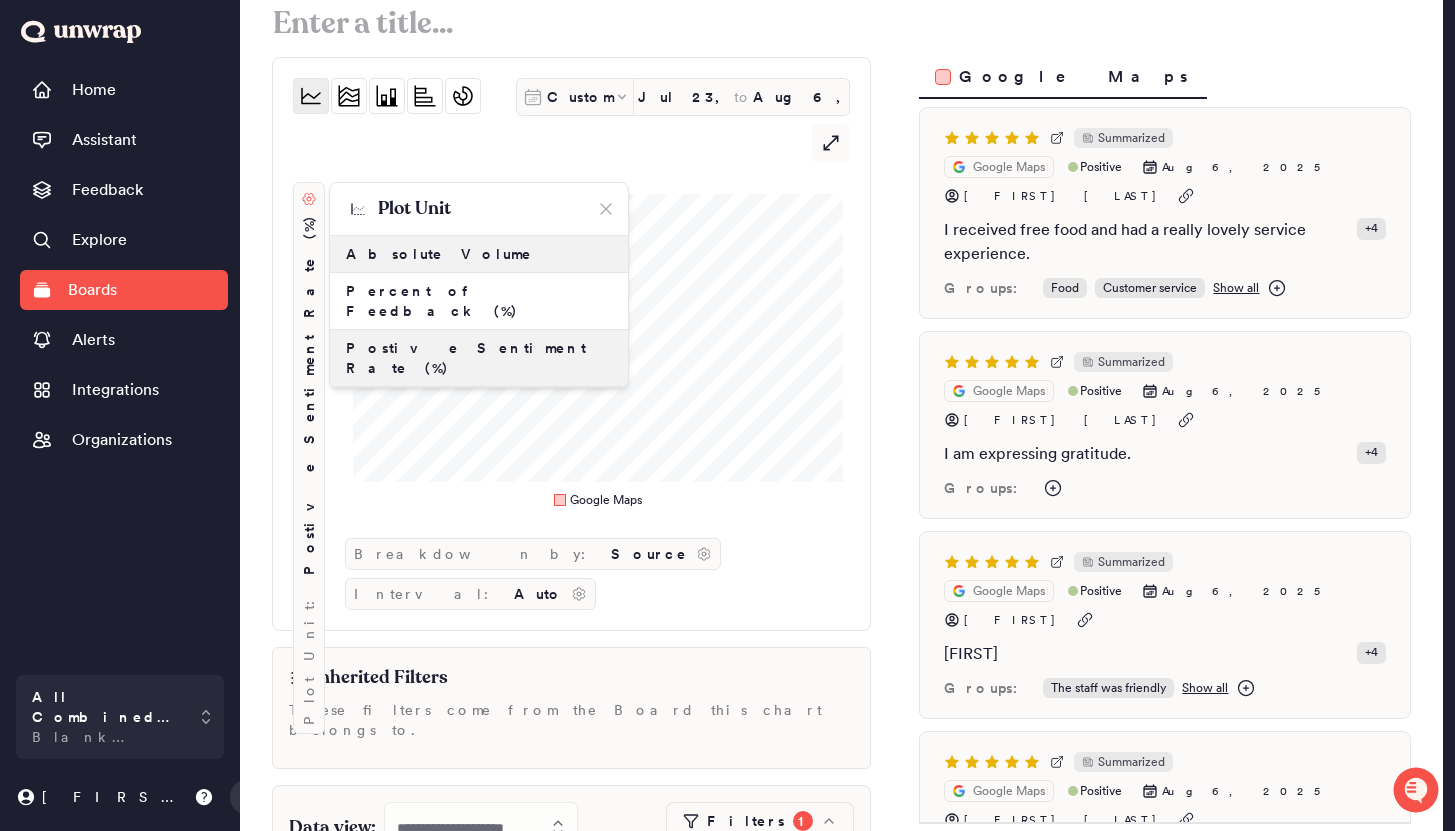 scroll, scrollTop: 73, scrollLeft: 0, axis: vertical 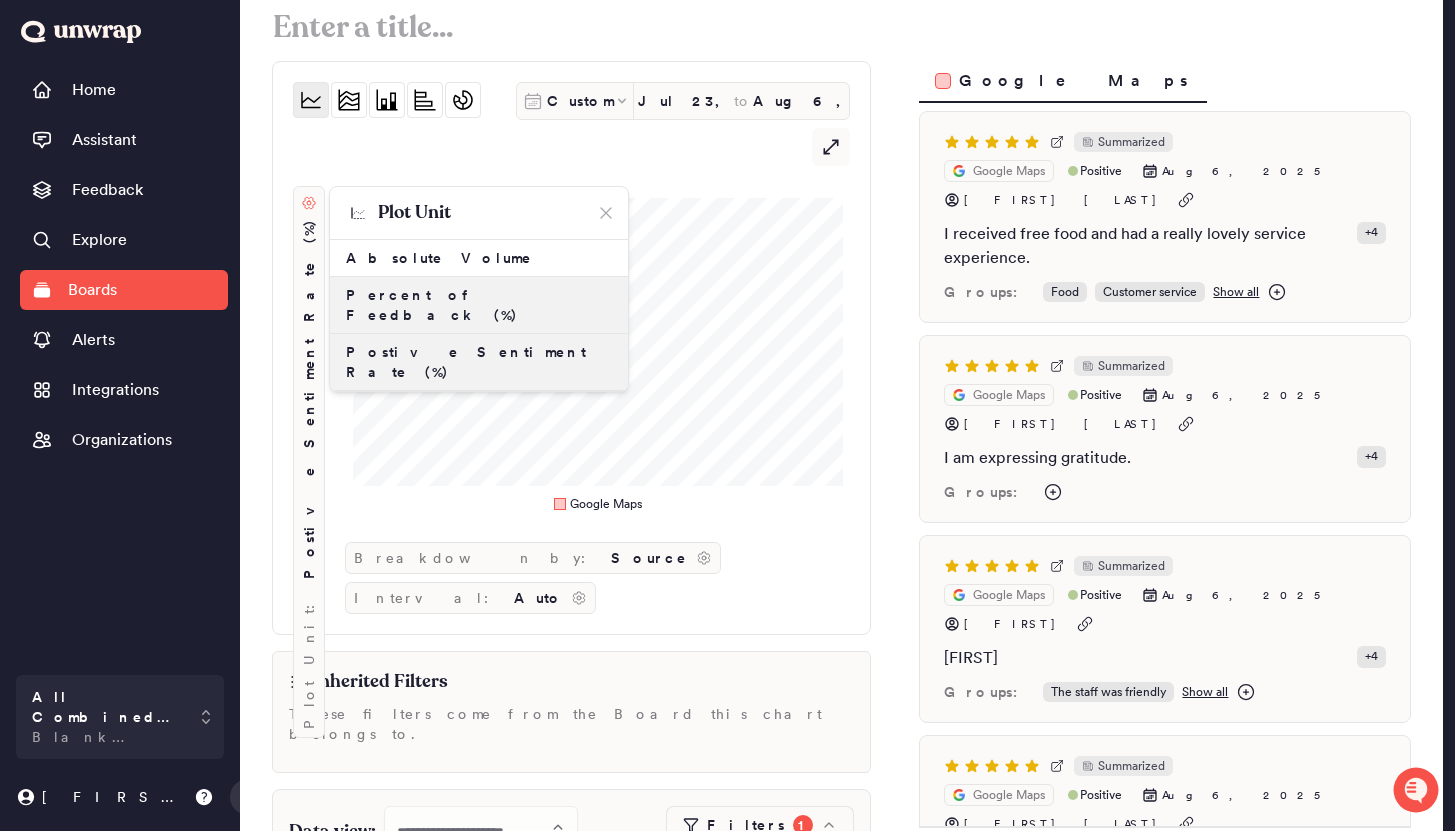 click on "Percent of Feedback (%)" at bounding box center (479, 305) 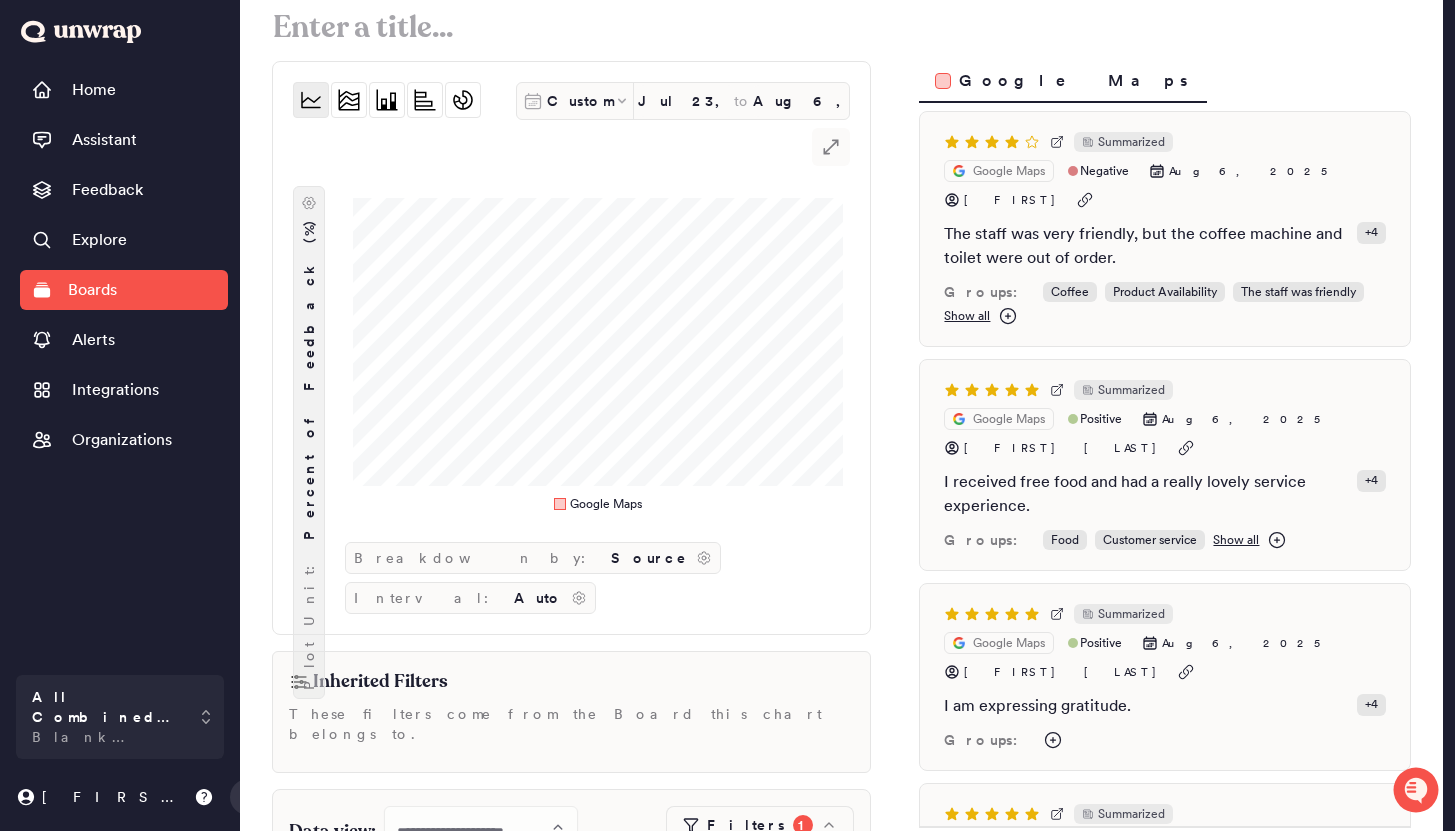 click on "Percent of Feedback (%)" at bounding box center (309, 379) 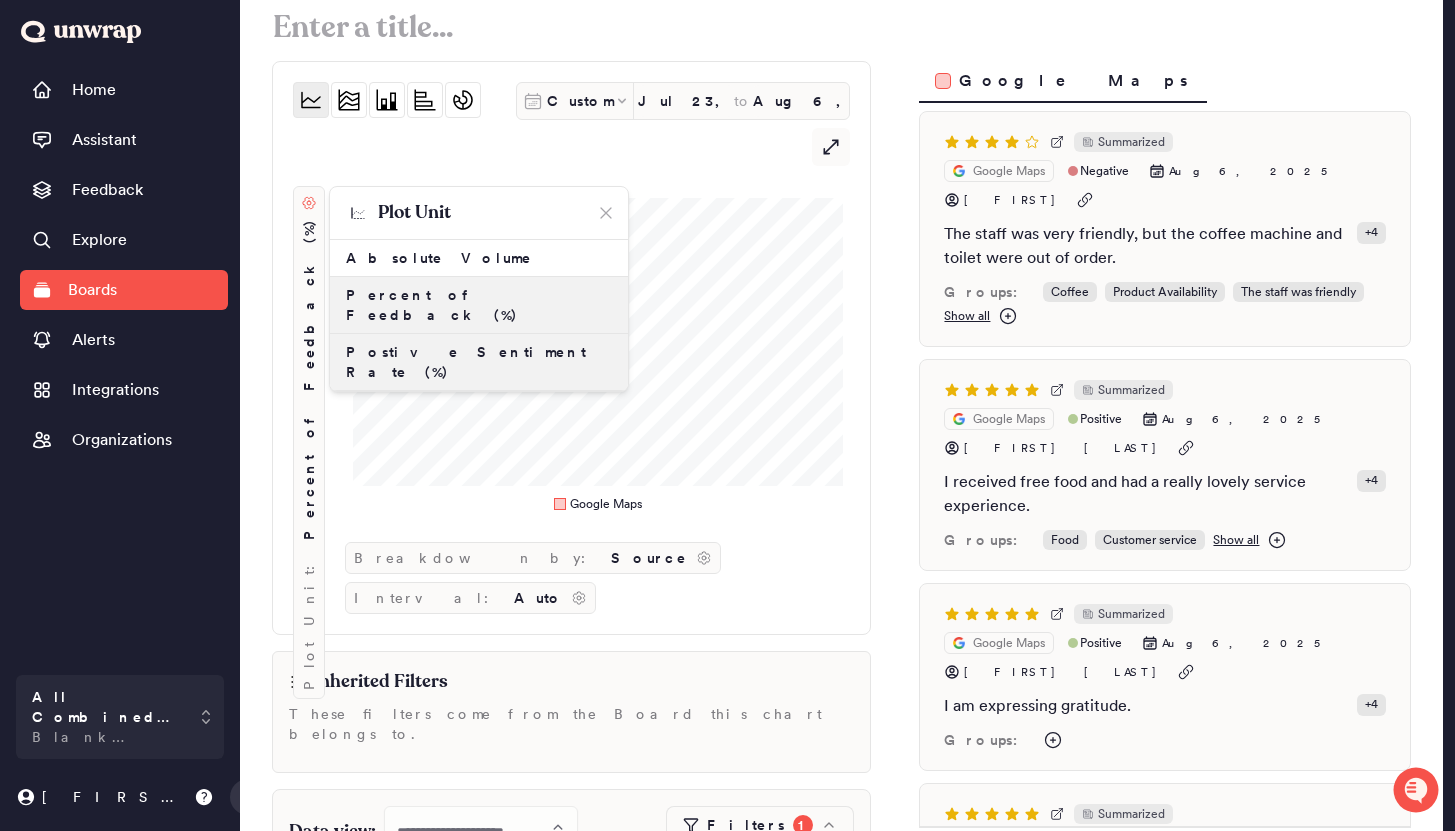 click on "Postive Sentiment Rate (%)" at bounding box center (479, 362) 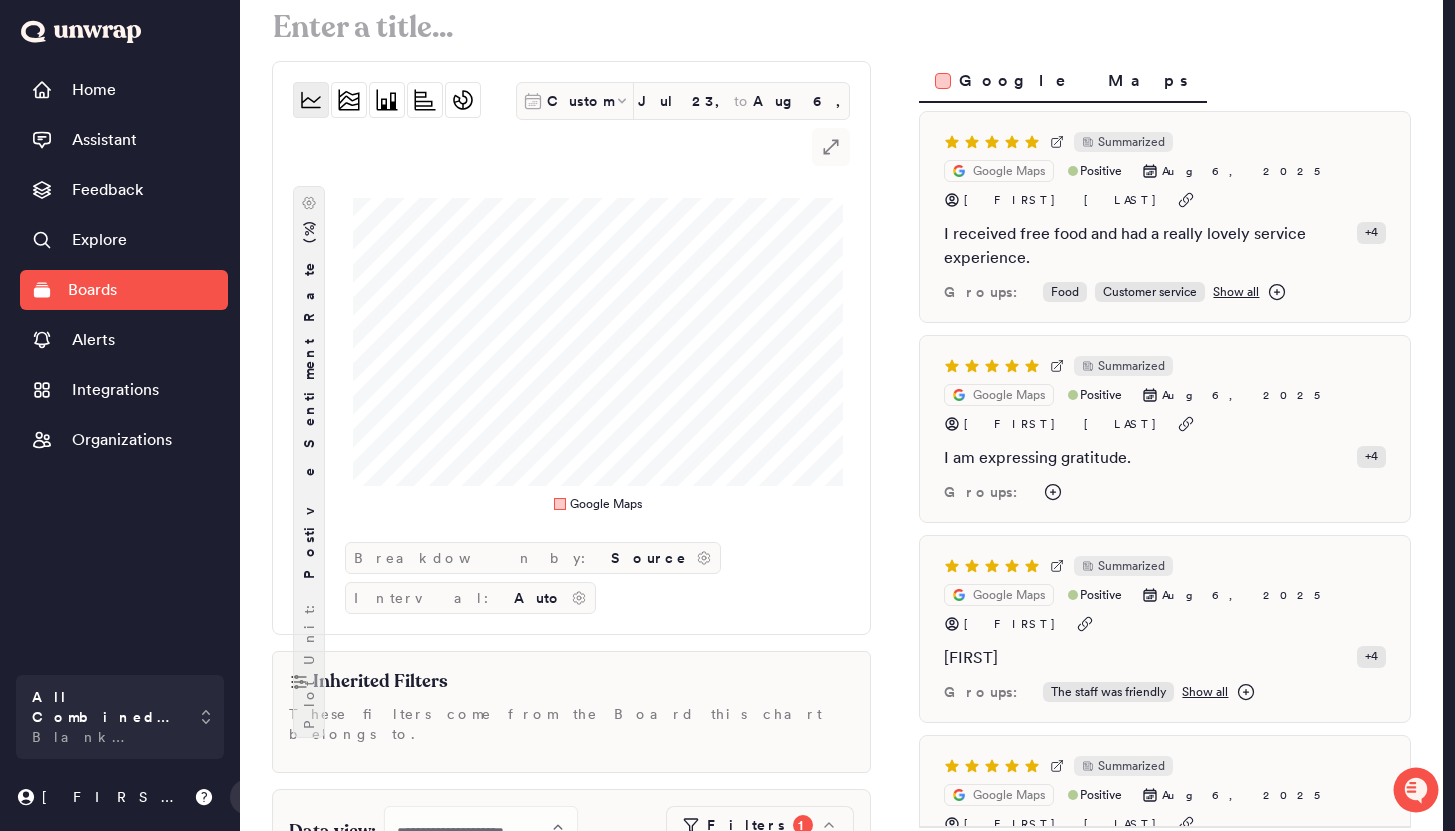 click on "Postive Sentiment Rate (%)" at bounding box center [309, 399] 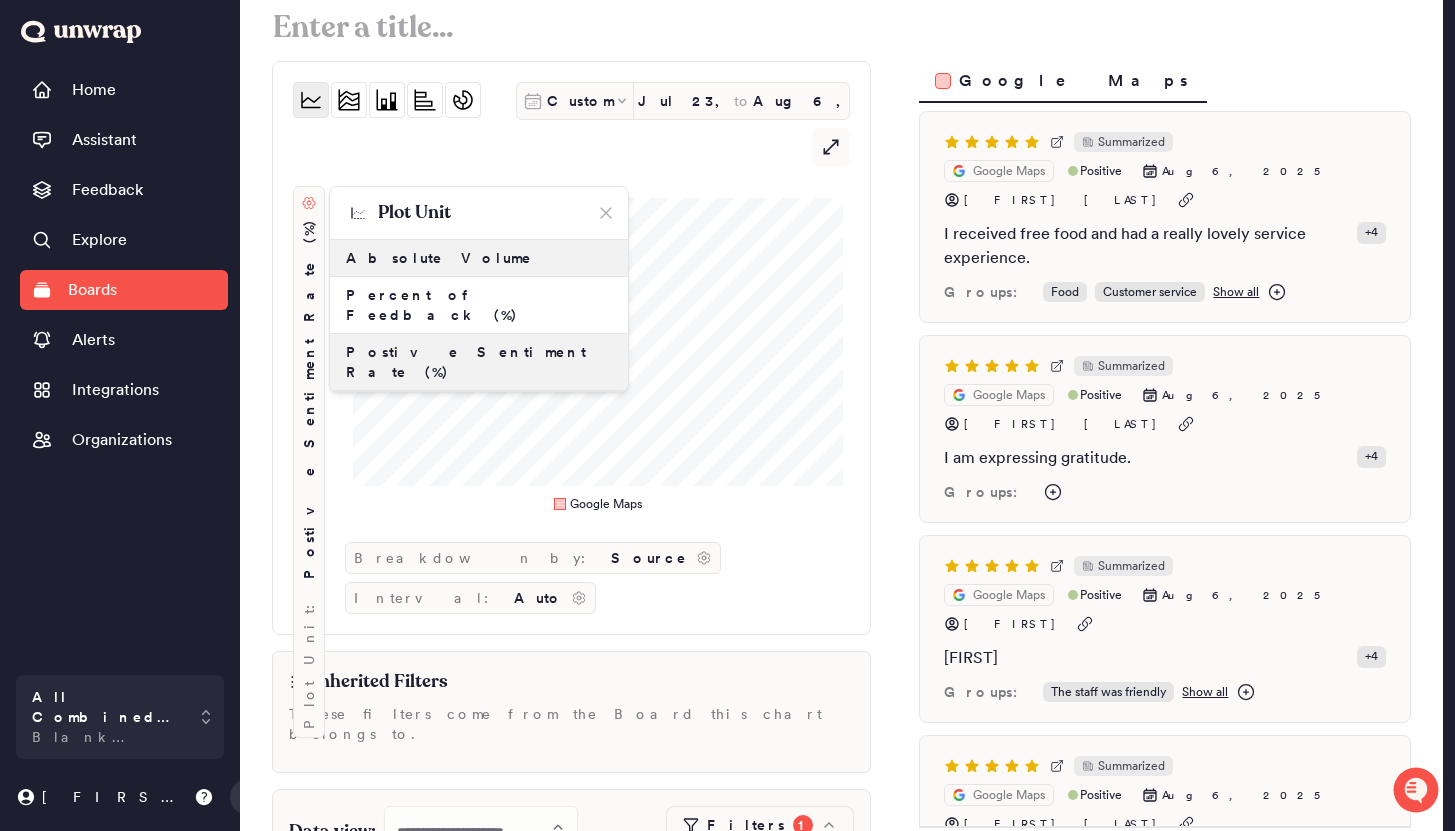 click on "Absolute Volume" at bounding box center (479, 258) 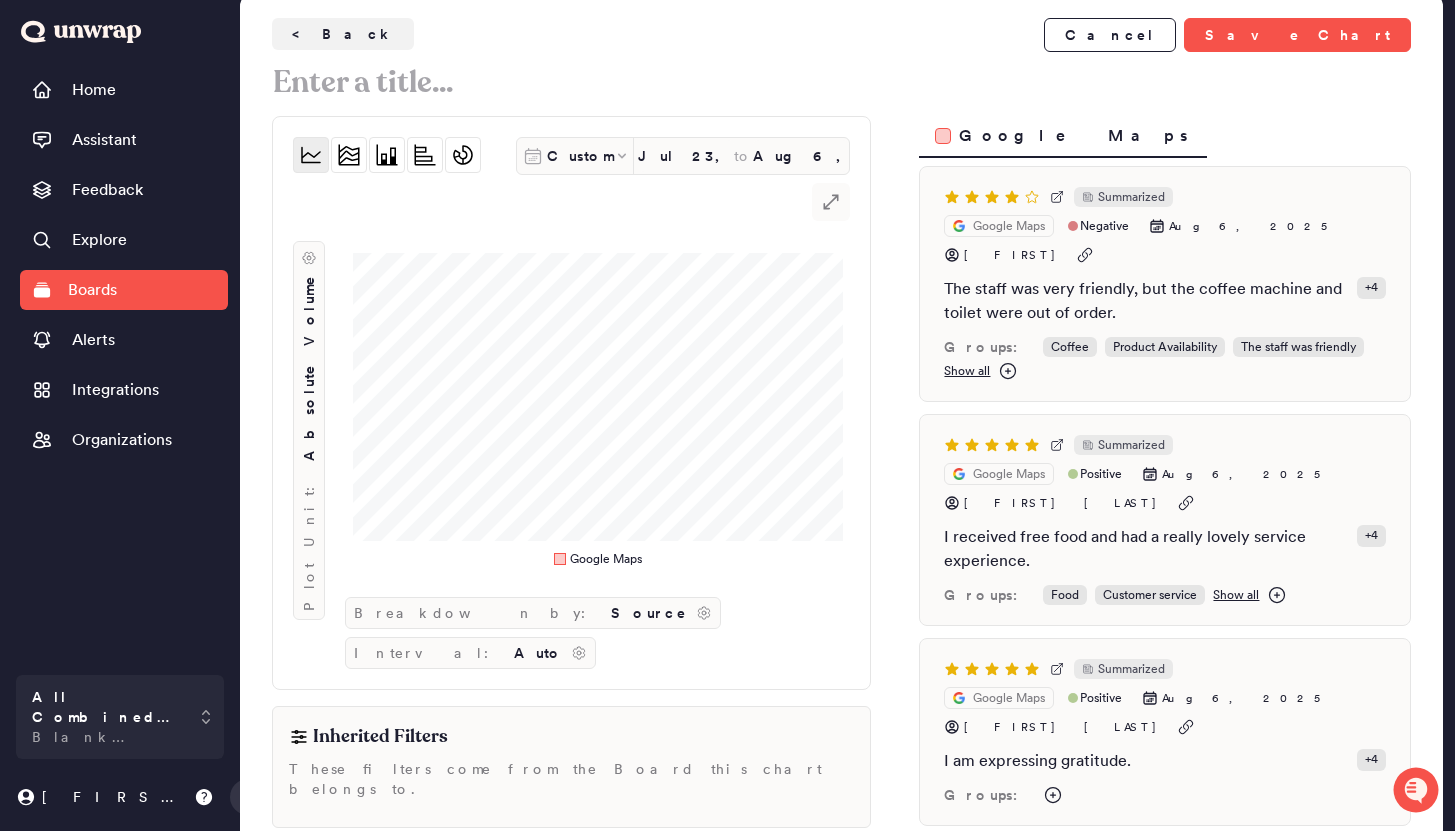 scroll, scrollTop: 0, scrollLeft: 0, axis: both 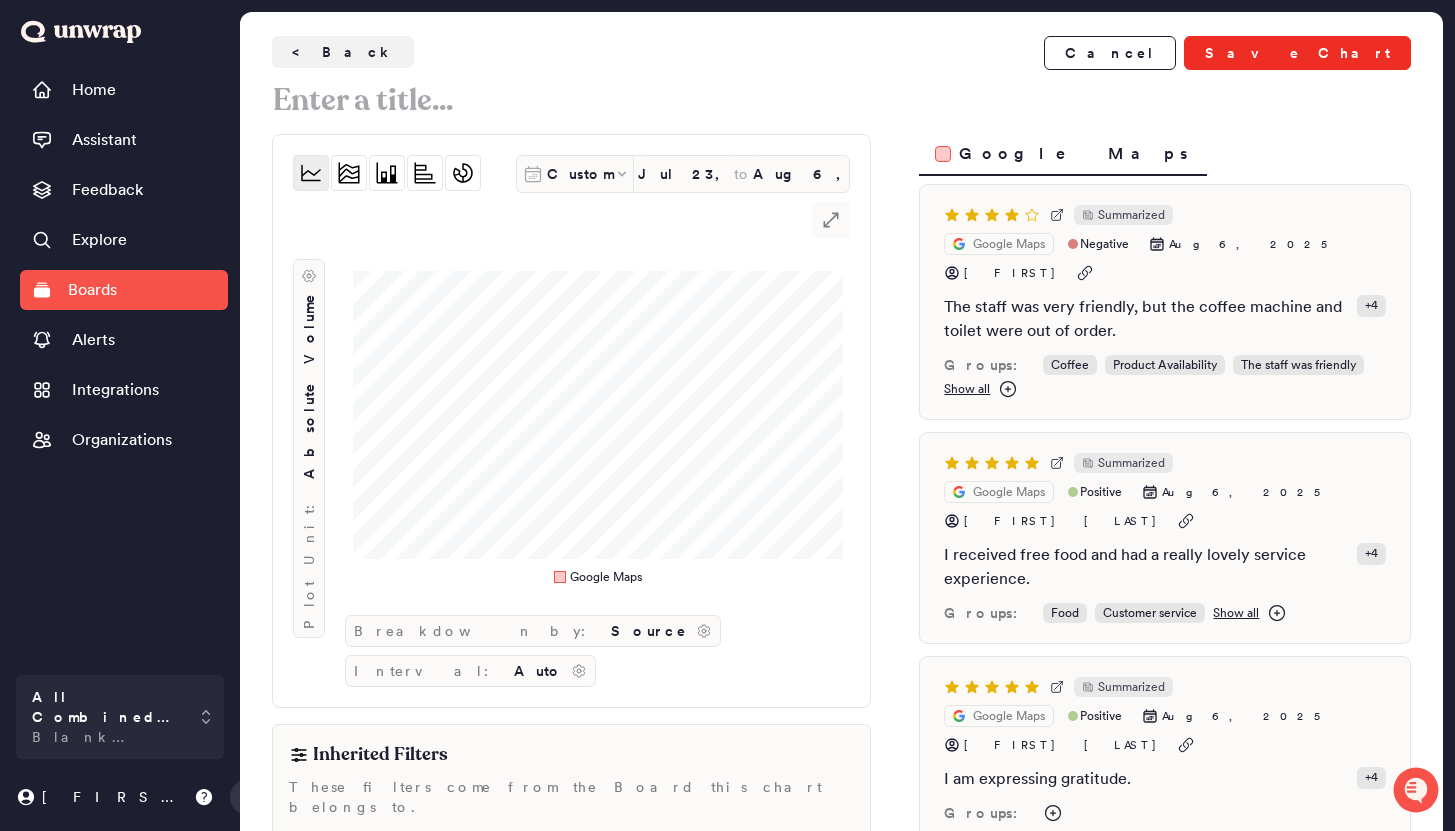 click on "Save Chart" at bounding box center [1297, 53] 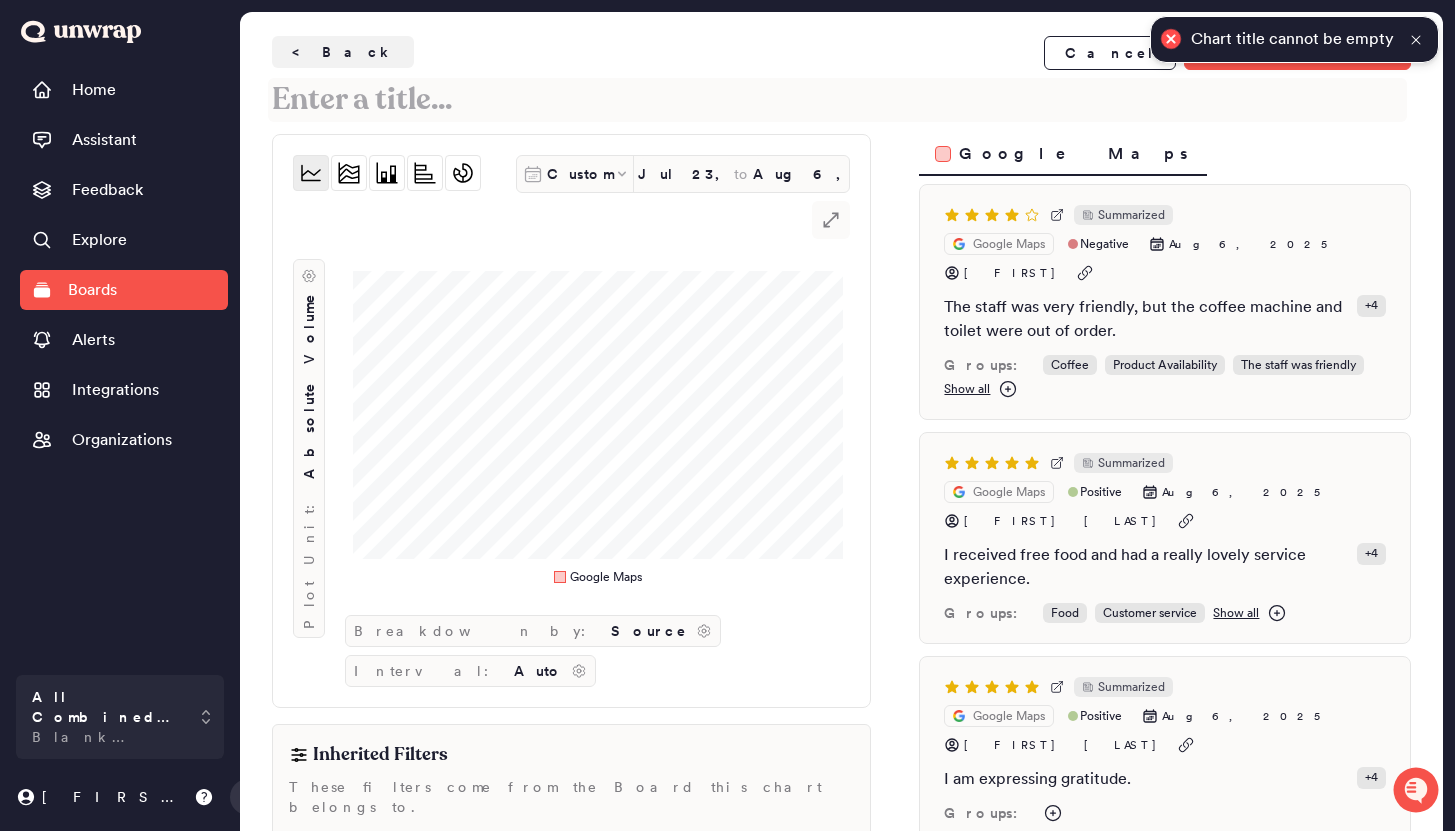 click at bounding box center [837, 100] 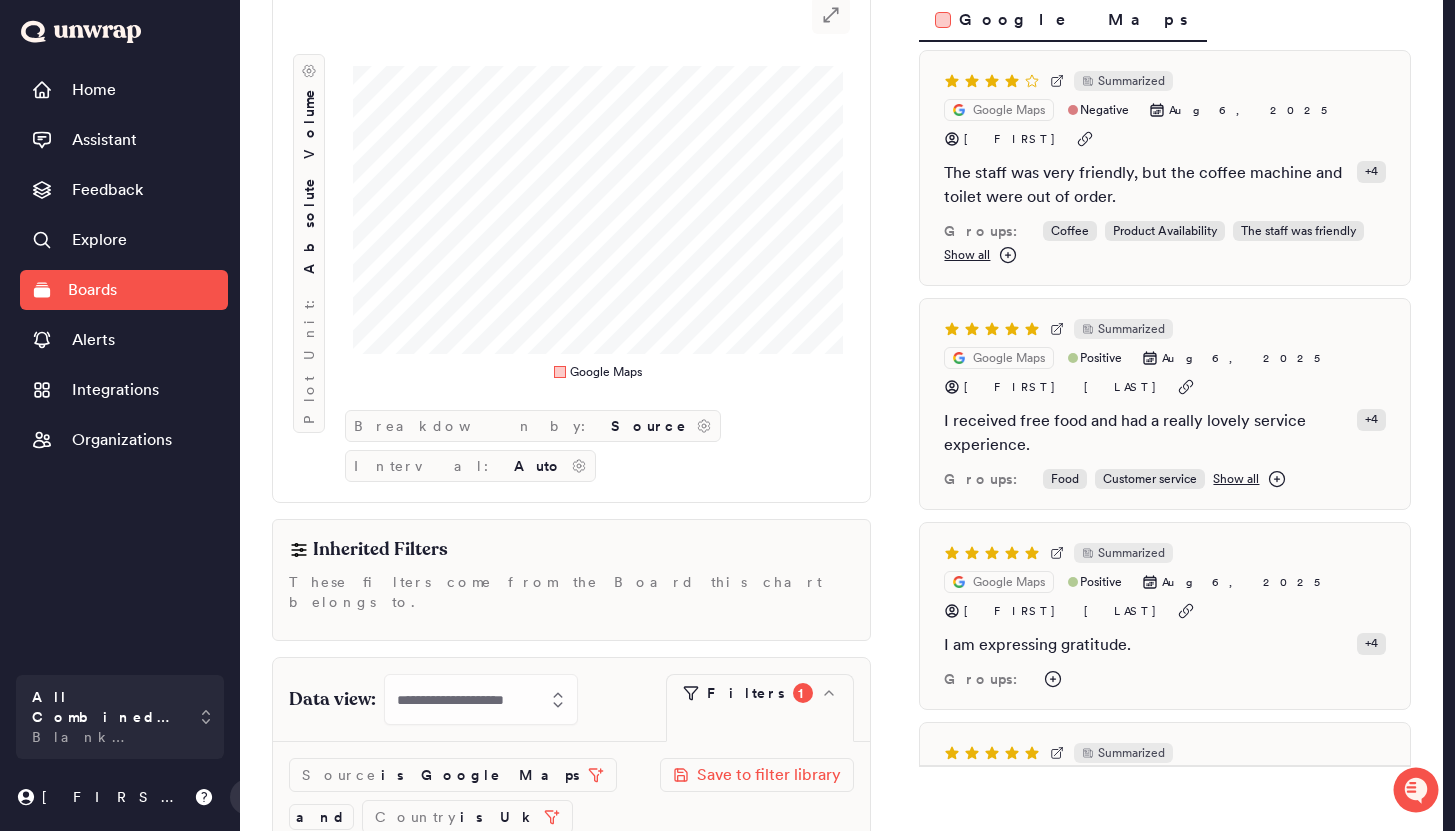 scroll, scrollTop: 223, scrollLeft: 0, axis: vertical 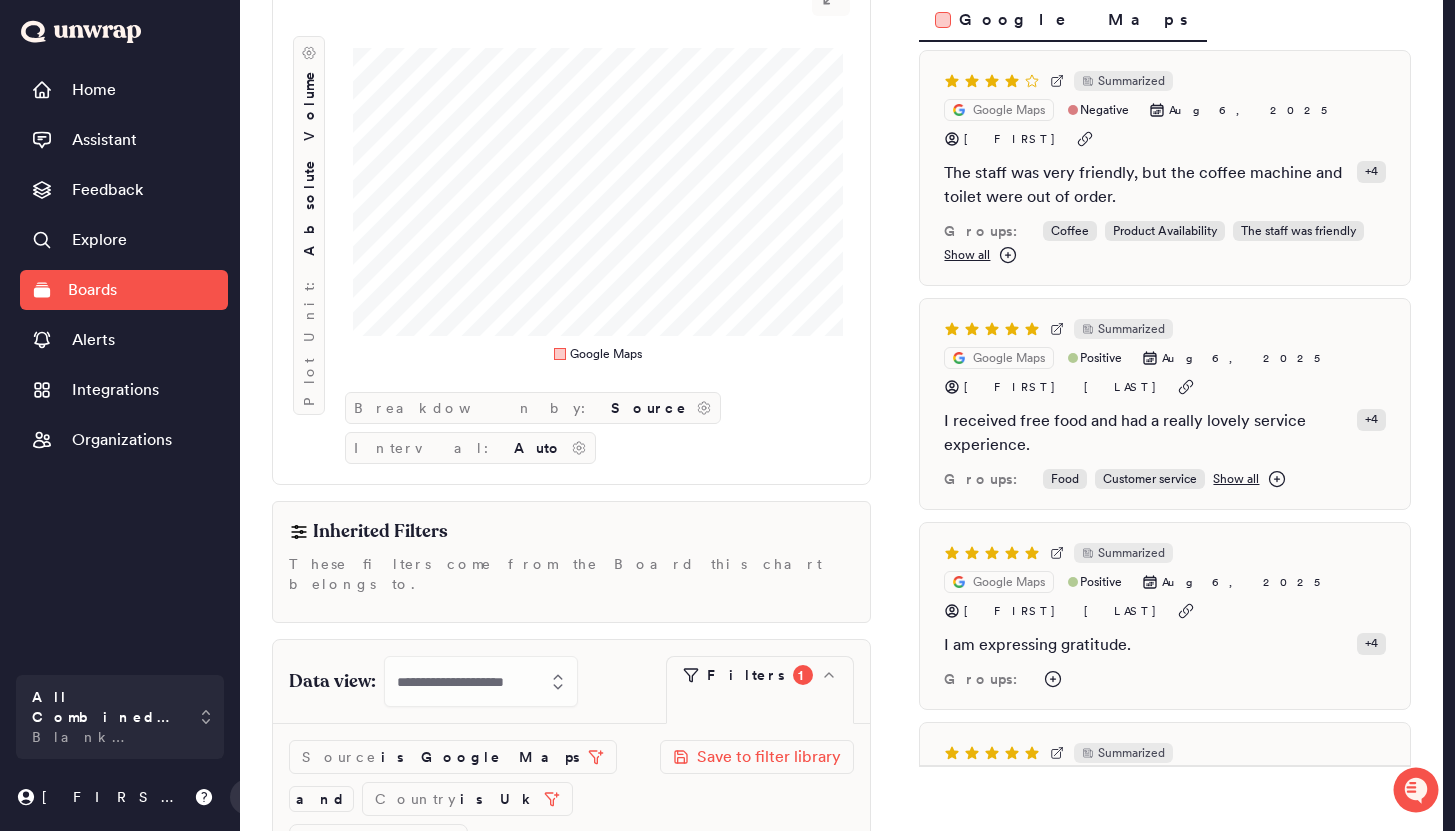click on "+ Add data view" at bounding box center (443, 905) 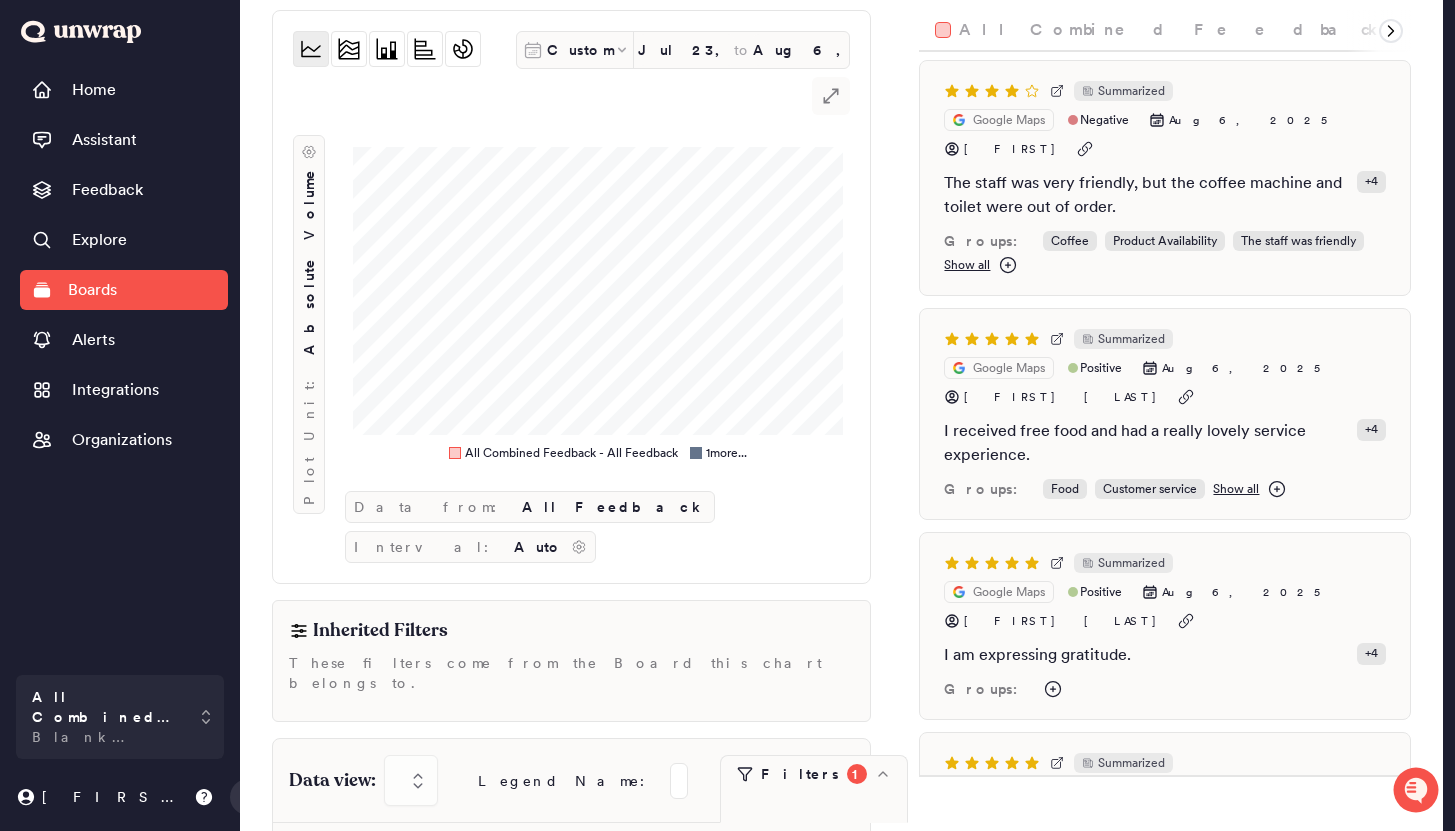 scroll, scrollTop: 307, scrollLeft: 0, axis: vertical 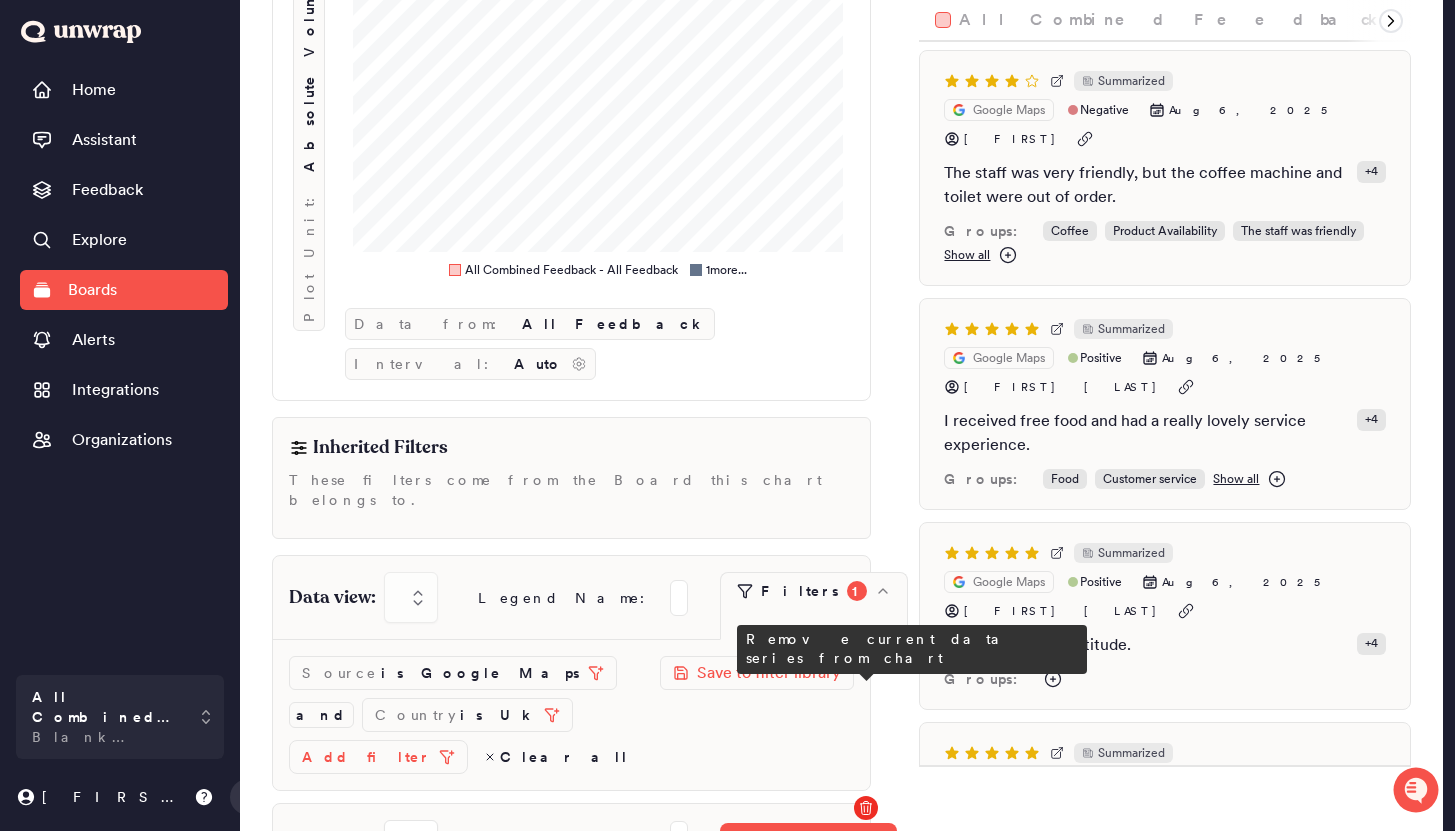 click 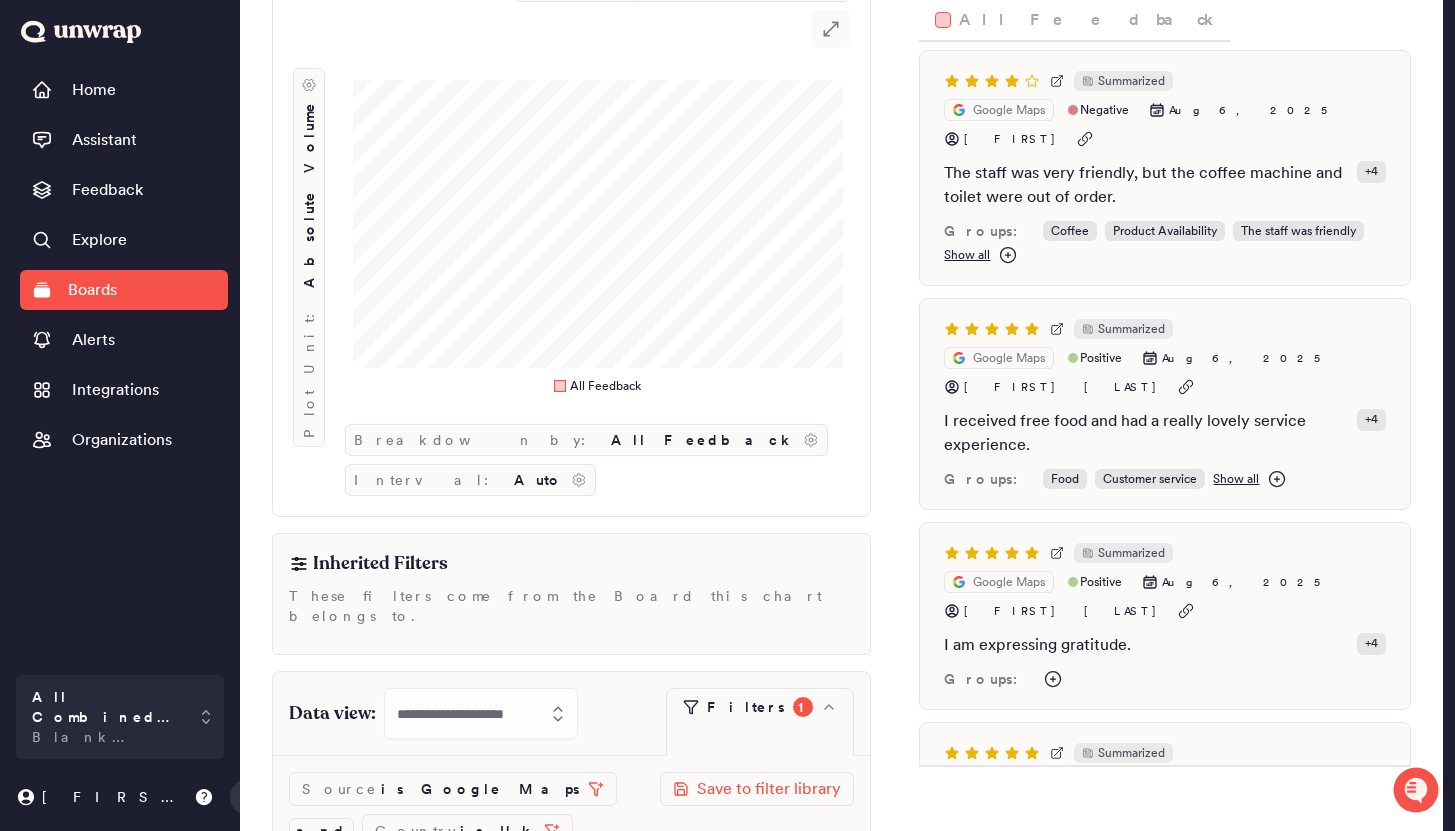 scroll, scrollTop: 0, scrollLeft: 0, axis: both 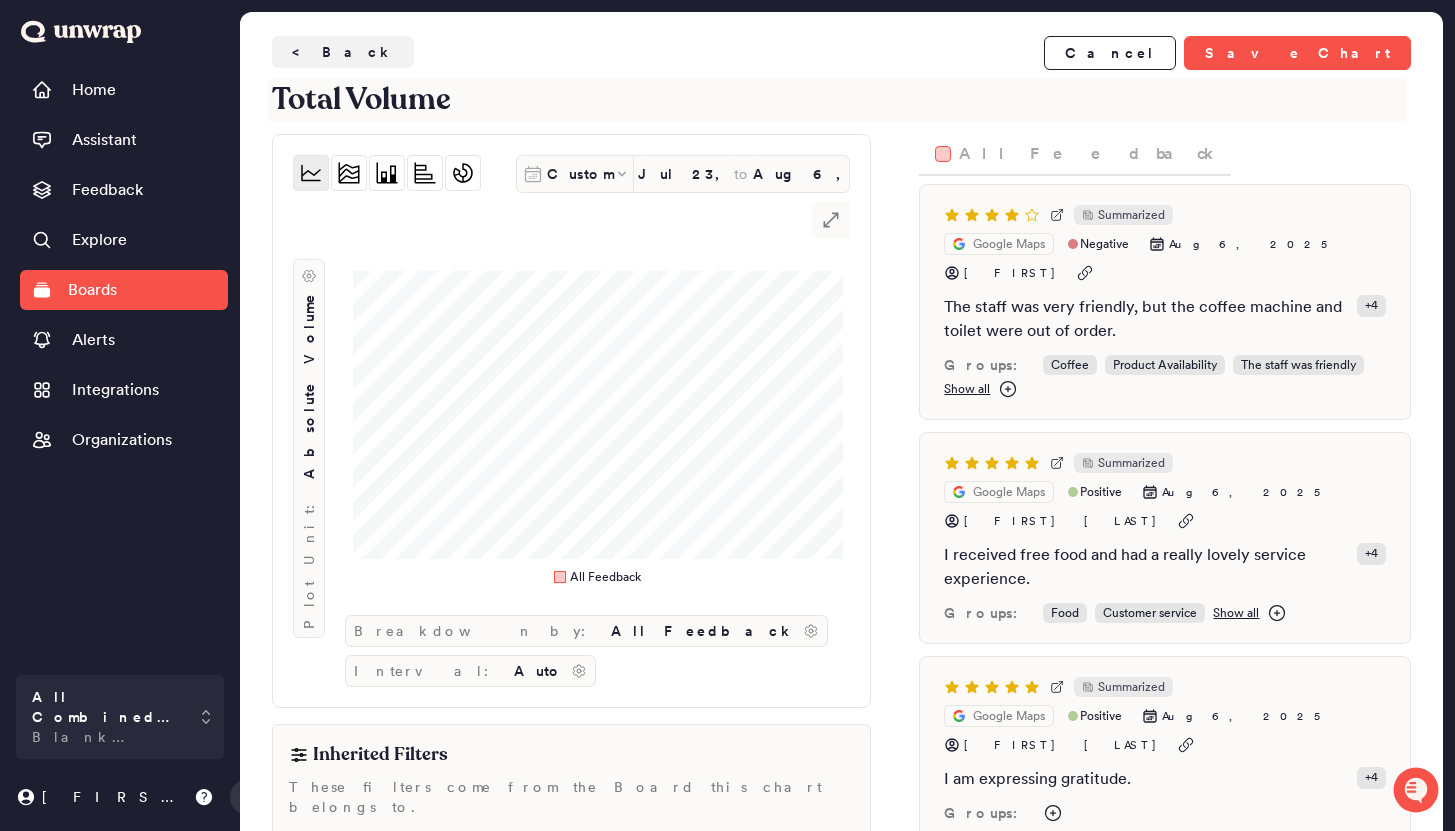 click on "Total Volume" at bounding box center [837, 100] 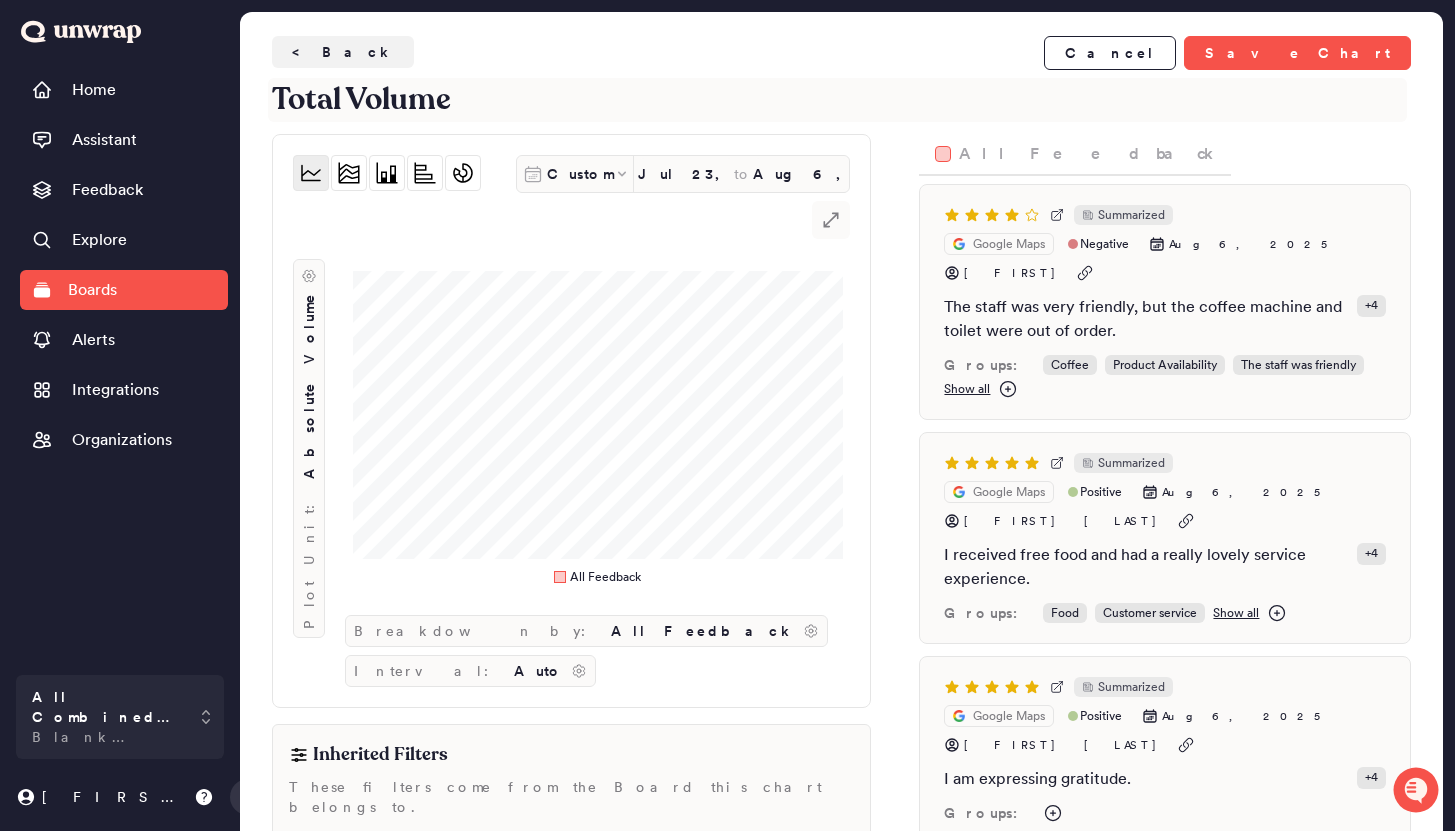 drag, startPoint x: 491, startPoint y: 103, endPoint x: 348, endPoint y: 101, distance: 143.01399 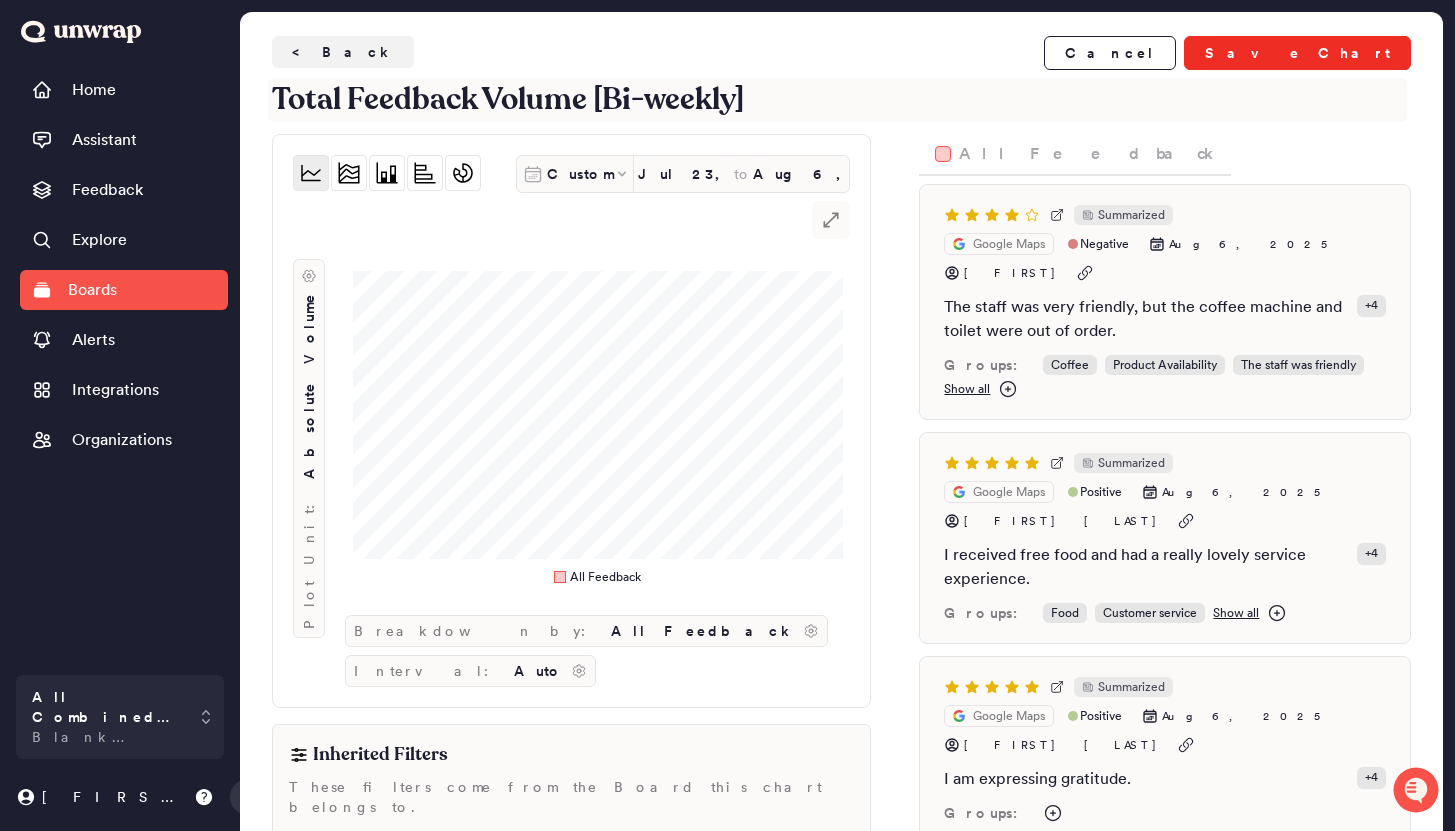 type on "Total Feedback Volume [Bi-weekly]" 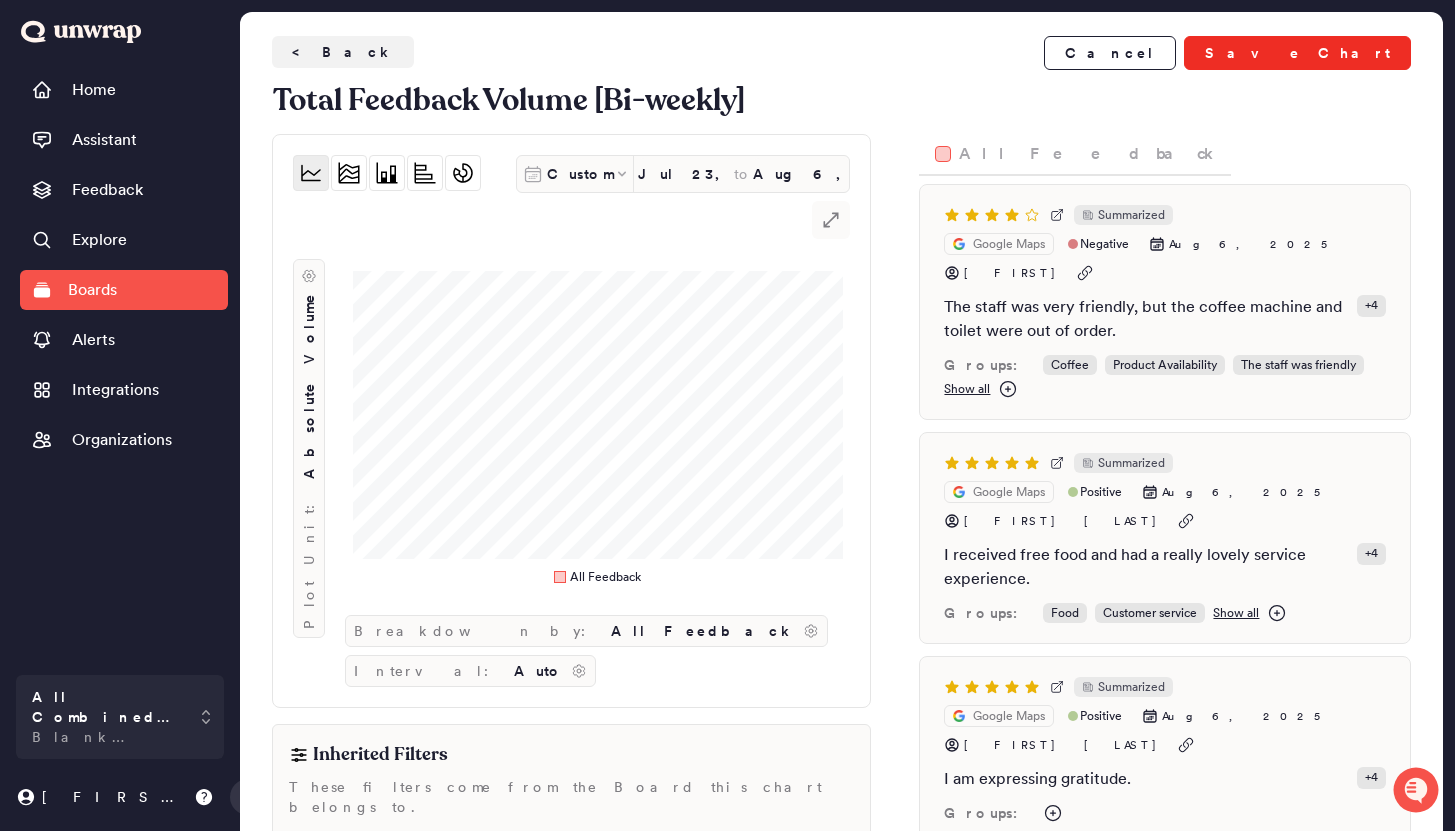 click on "Save Chart" at bounding box center [1297, 53] 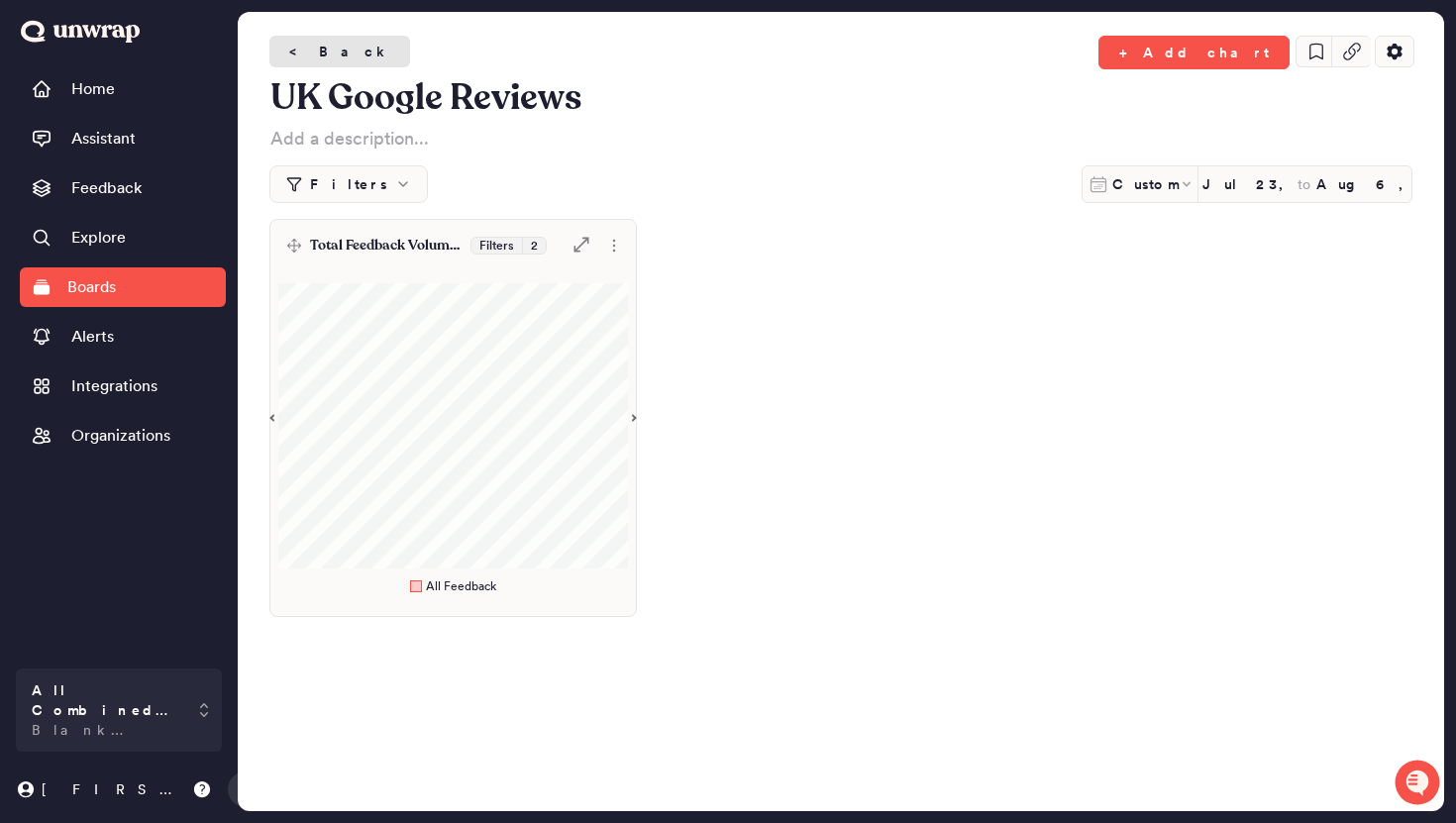 click on "< Back" at bounding box center (340, 51) 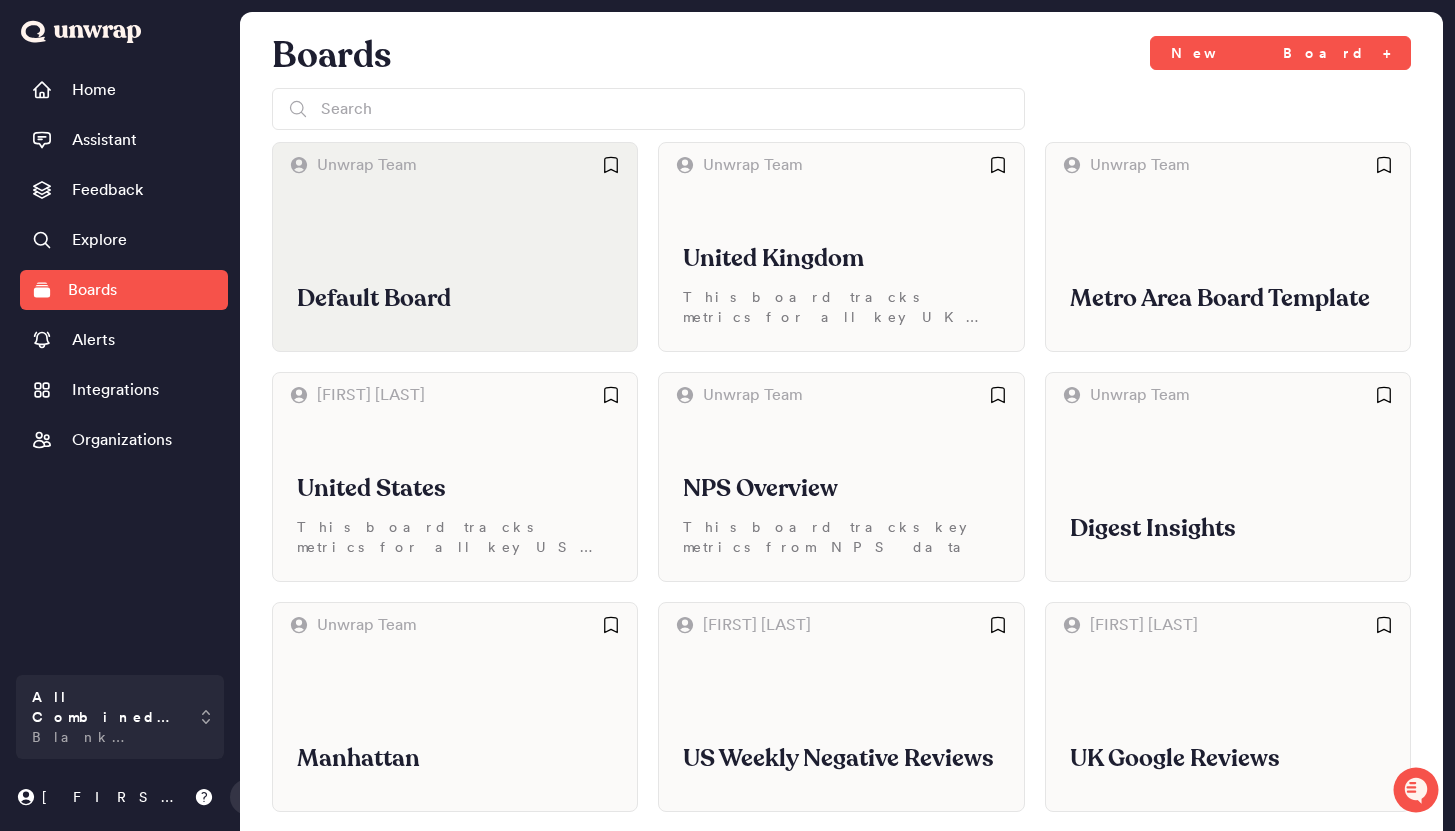click on "Default Board" at bounding box center (455, 269) 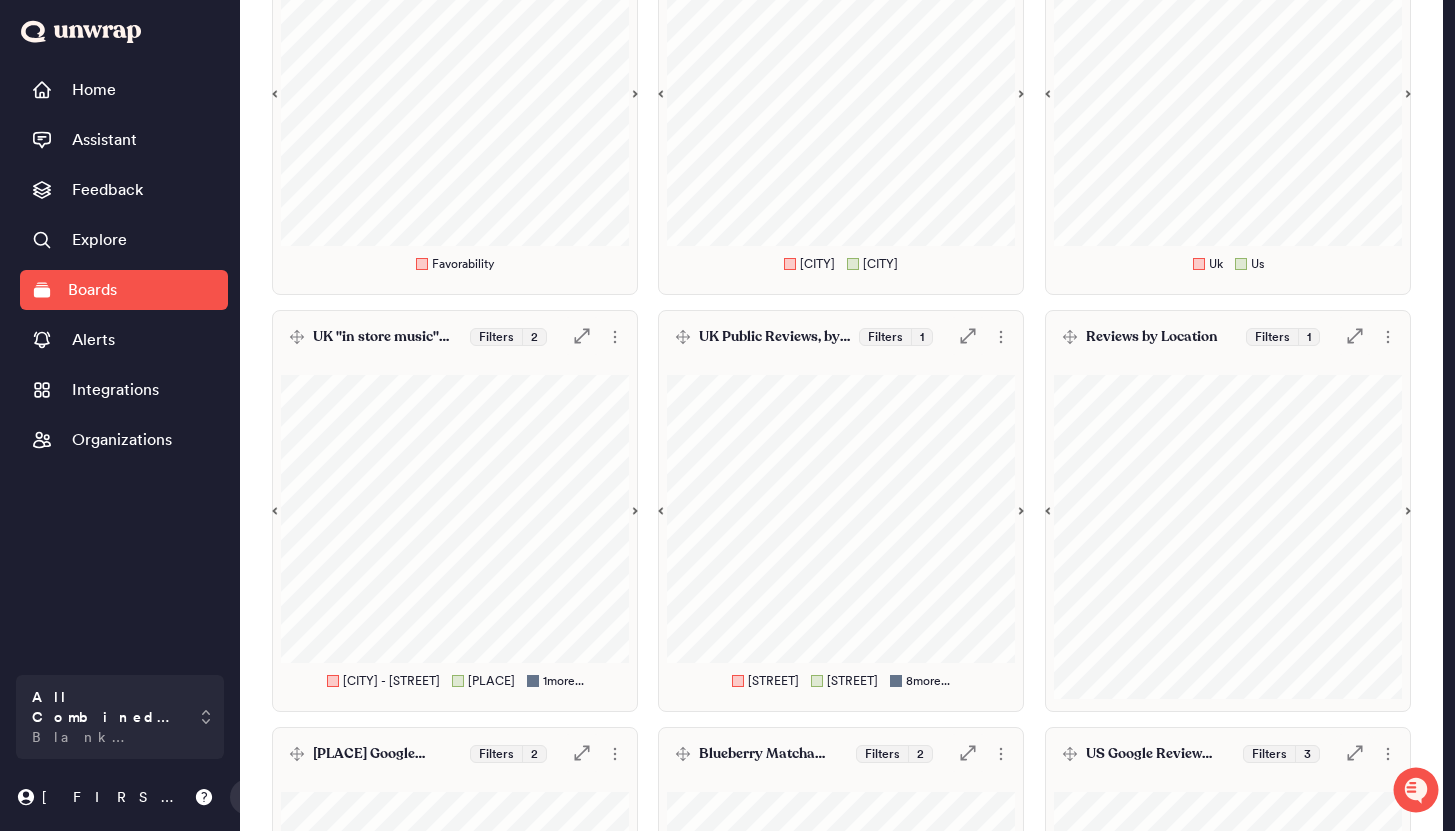 scroll, scrollTop: 1583, scrollLeft: 0, axis: vertical 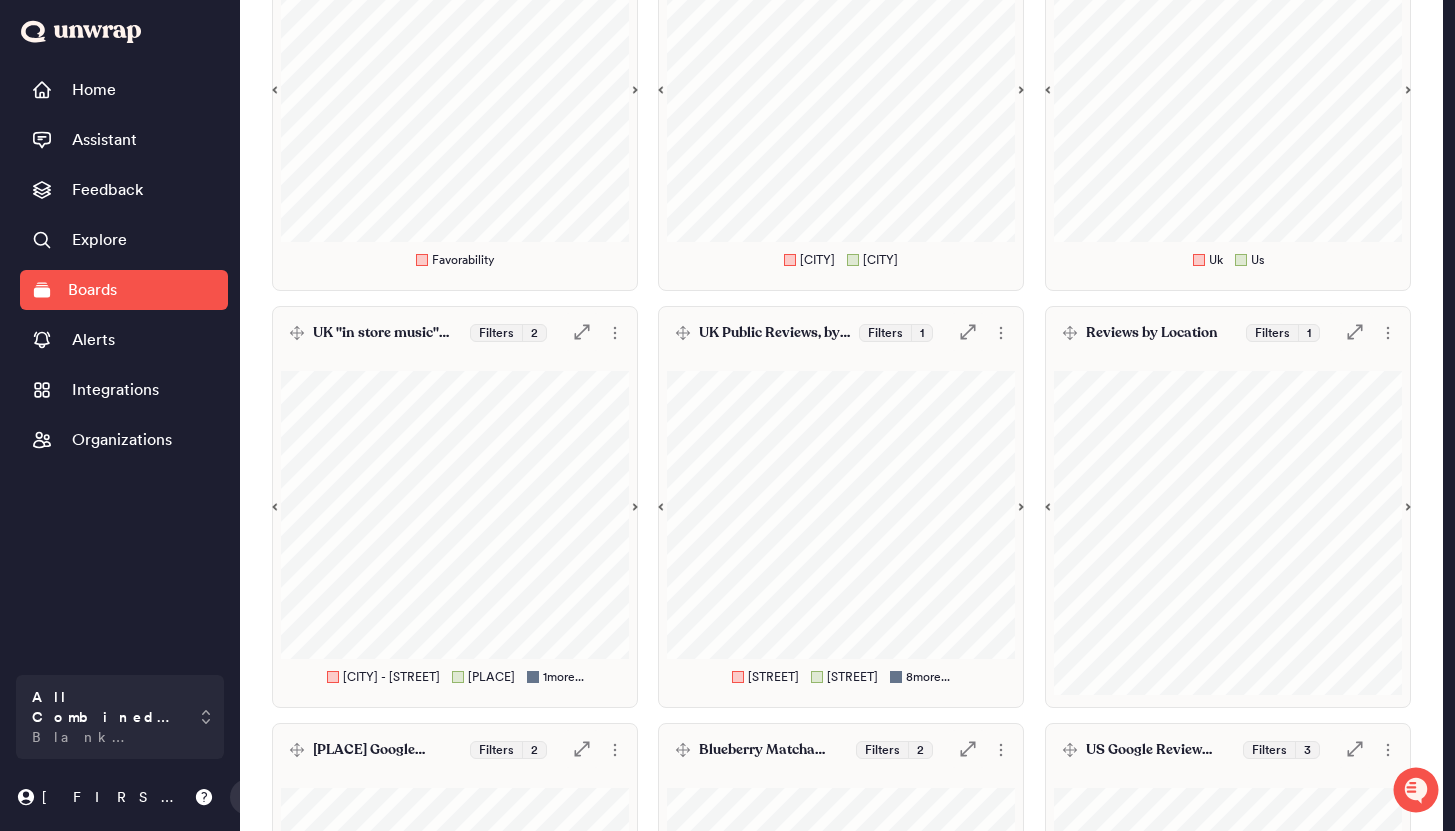 click on "UK "in store music" praise Filters 2
.st0 {
fill: #7e7d82;
}" at bounding box center [455, 333] 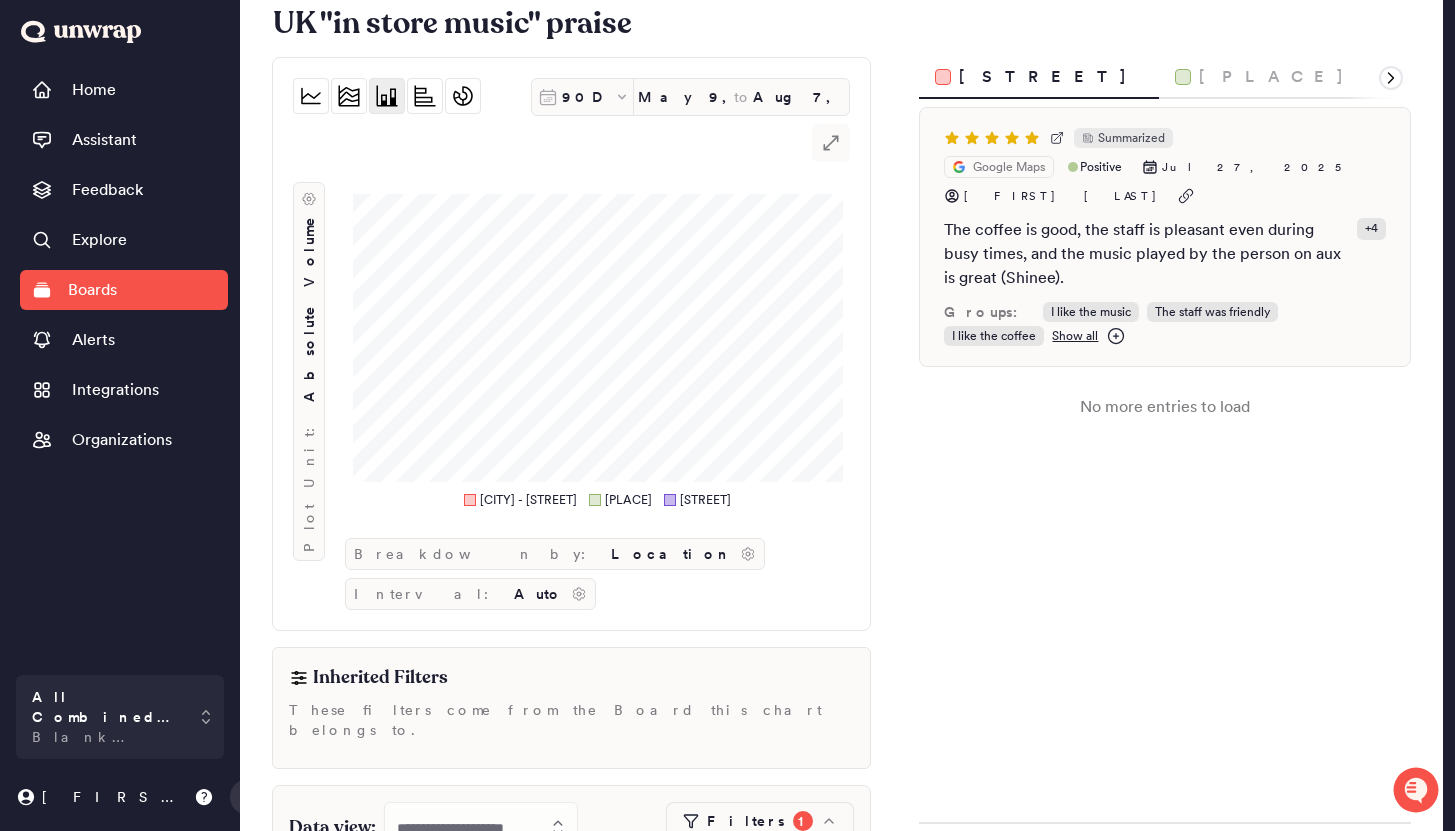 scroll, scrollTop: 0, scrollLeft: 0, axis: both 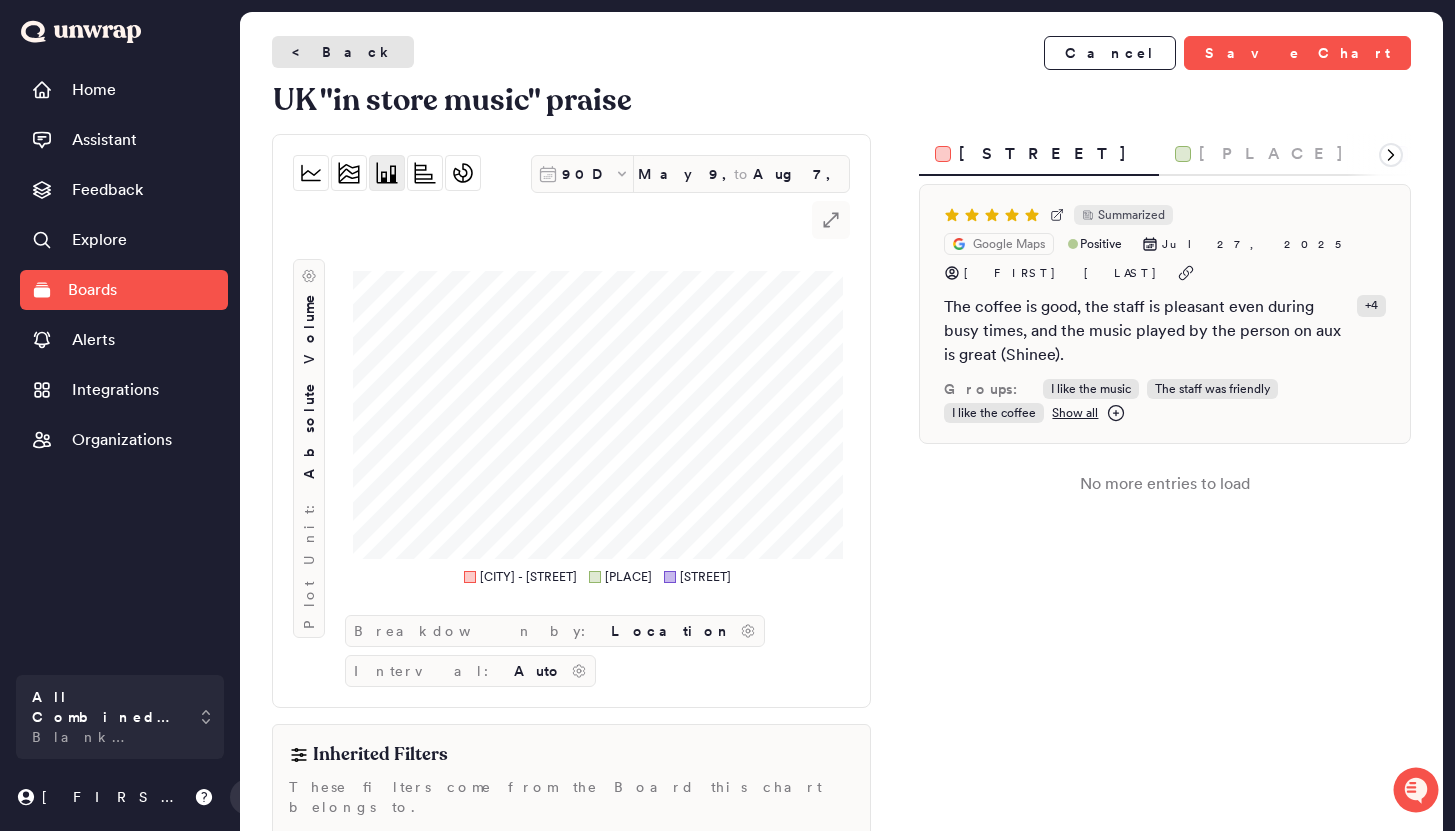 click on "< Back" at bounding box center (343, 52) 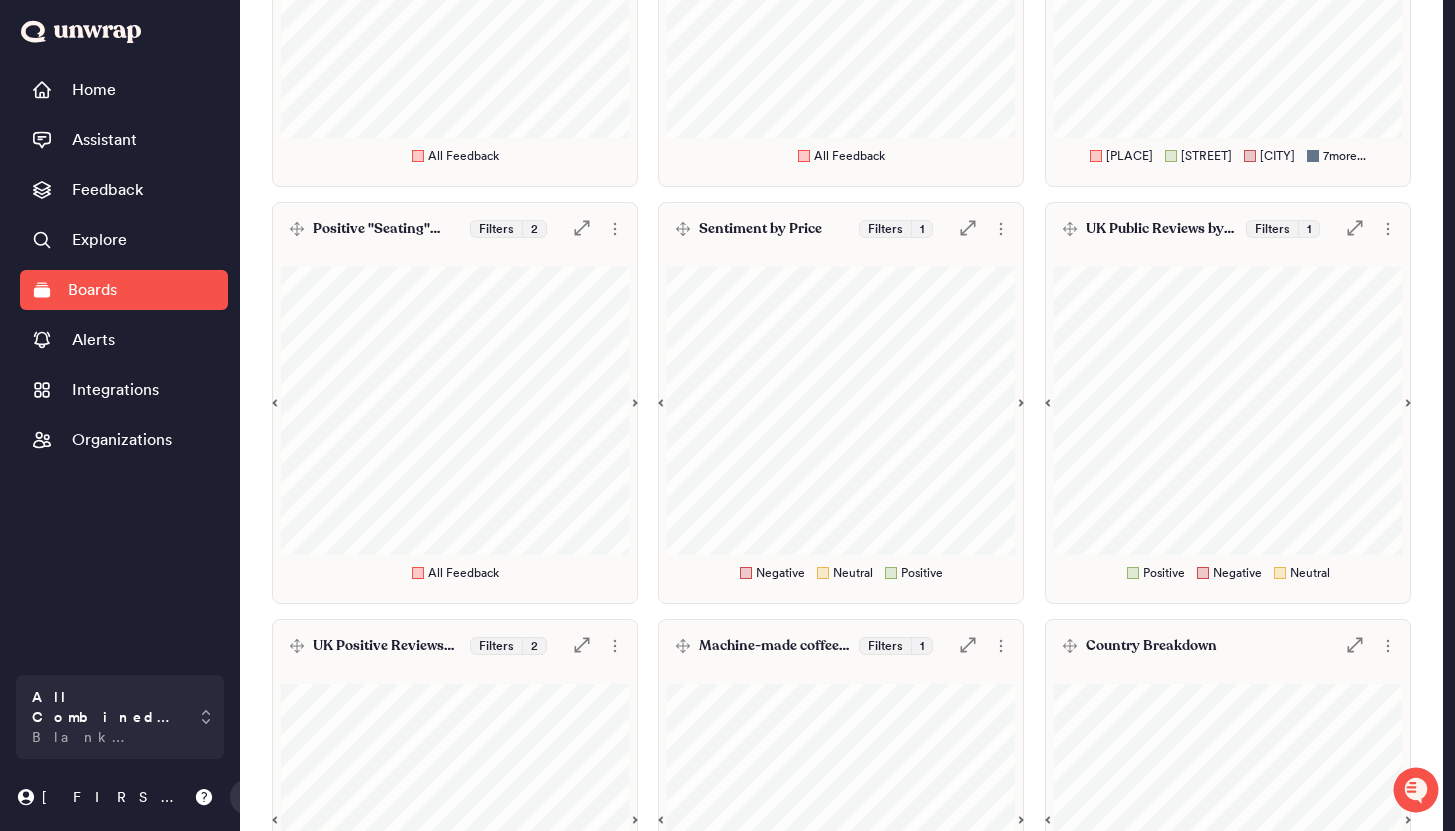 scroll, scrollTop: 854, scrollLeft: 0, axis: vertical 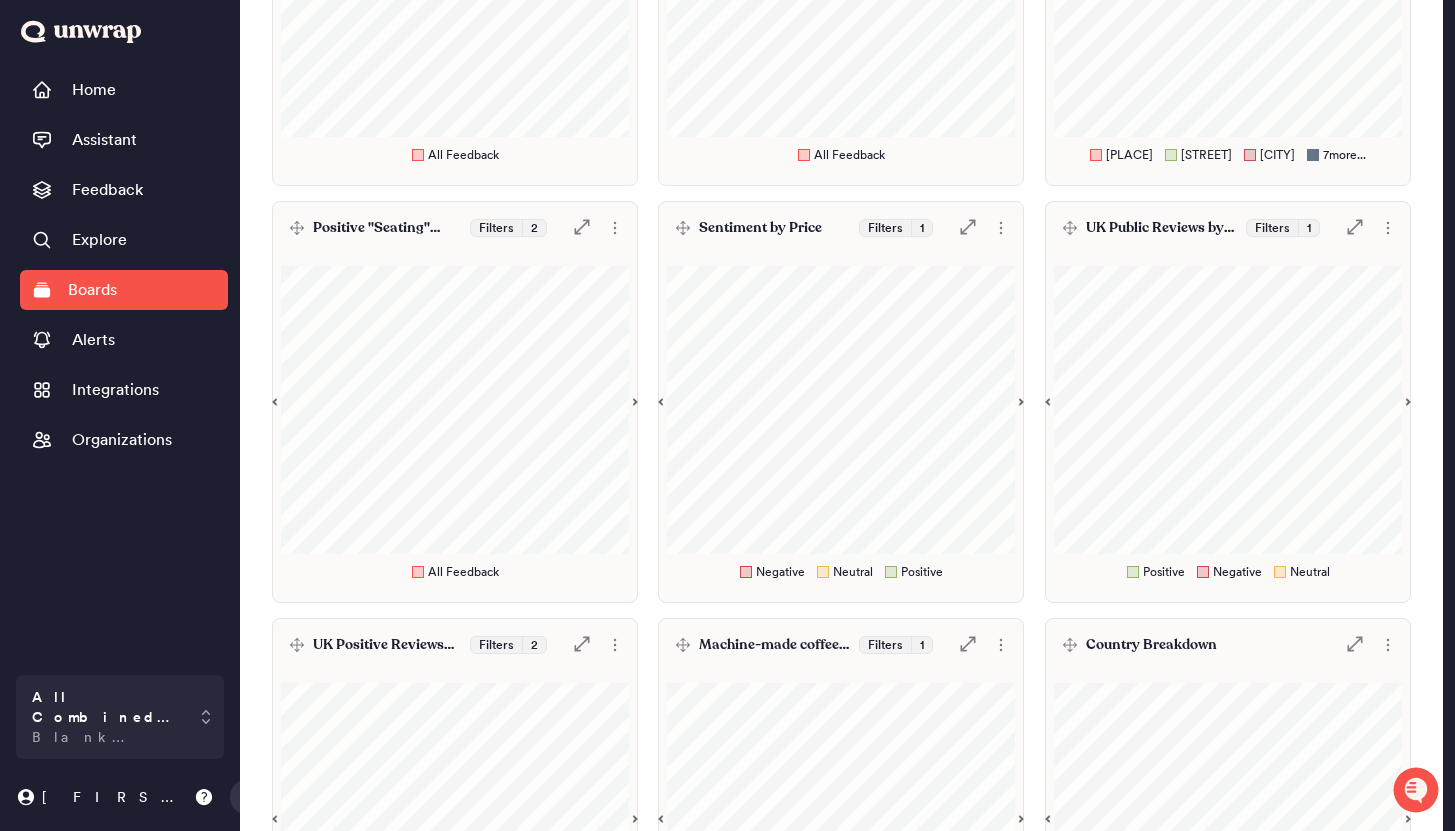 click on "Sentiment by Price Filters 1
.st0 {
fill: #7e7d82;
}" at bounding box center [841, 228] 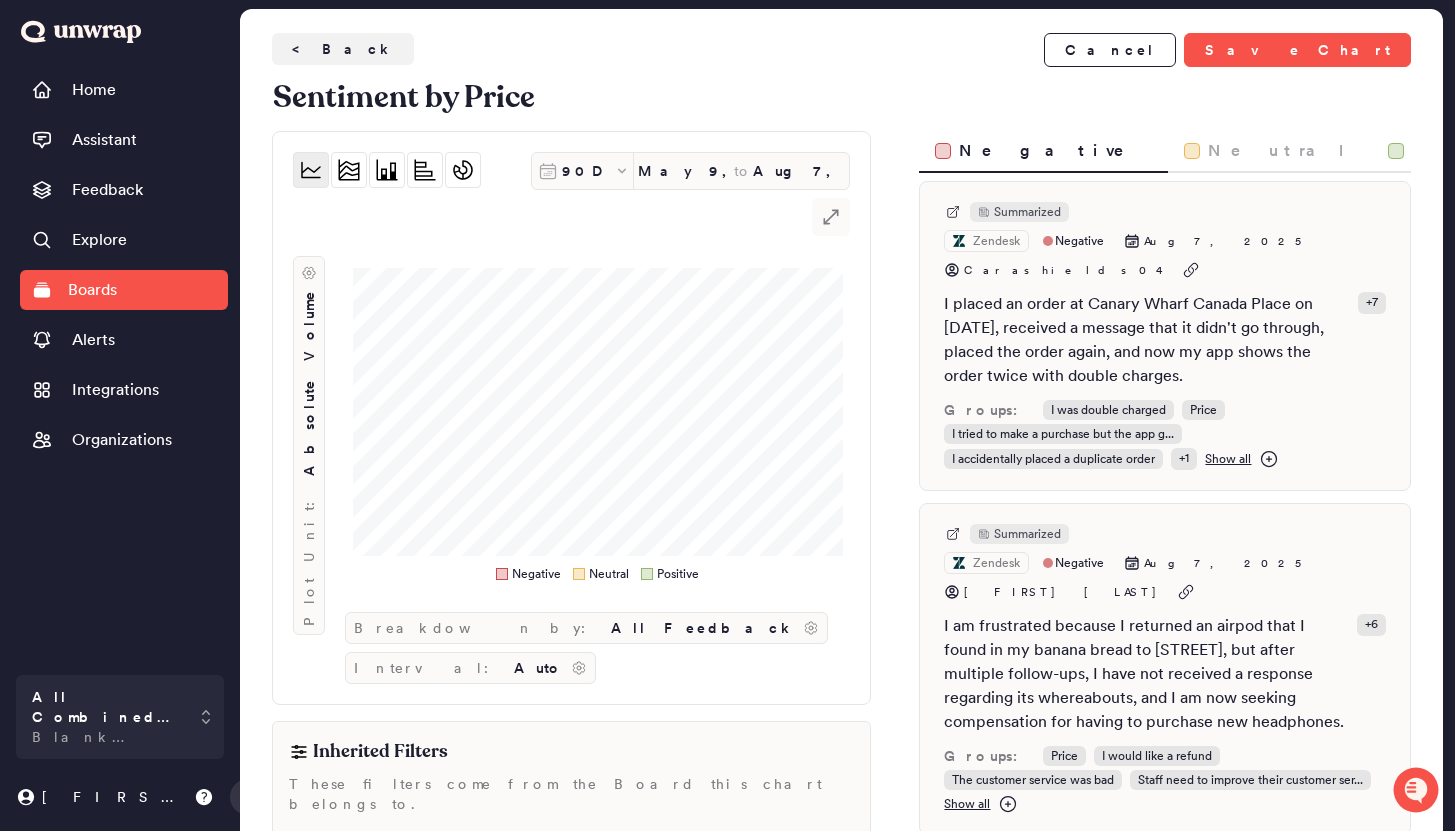 scroll, scrollTop: 0, scrollLeft: 0, axis: both 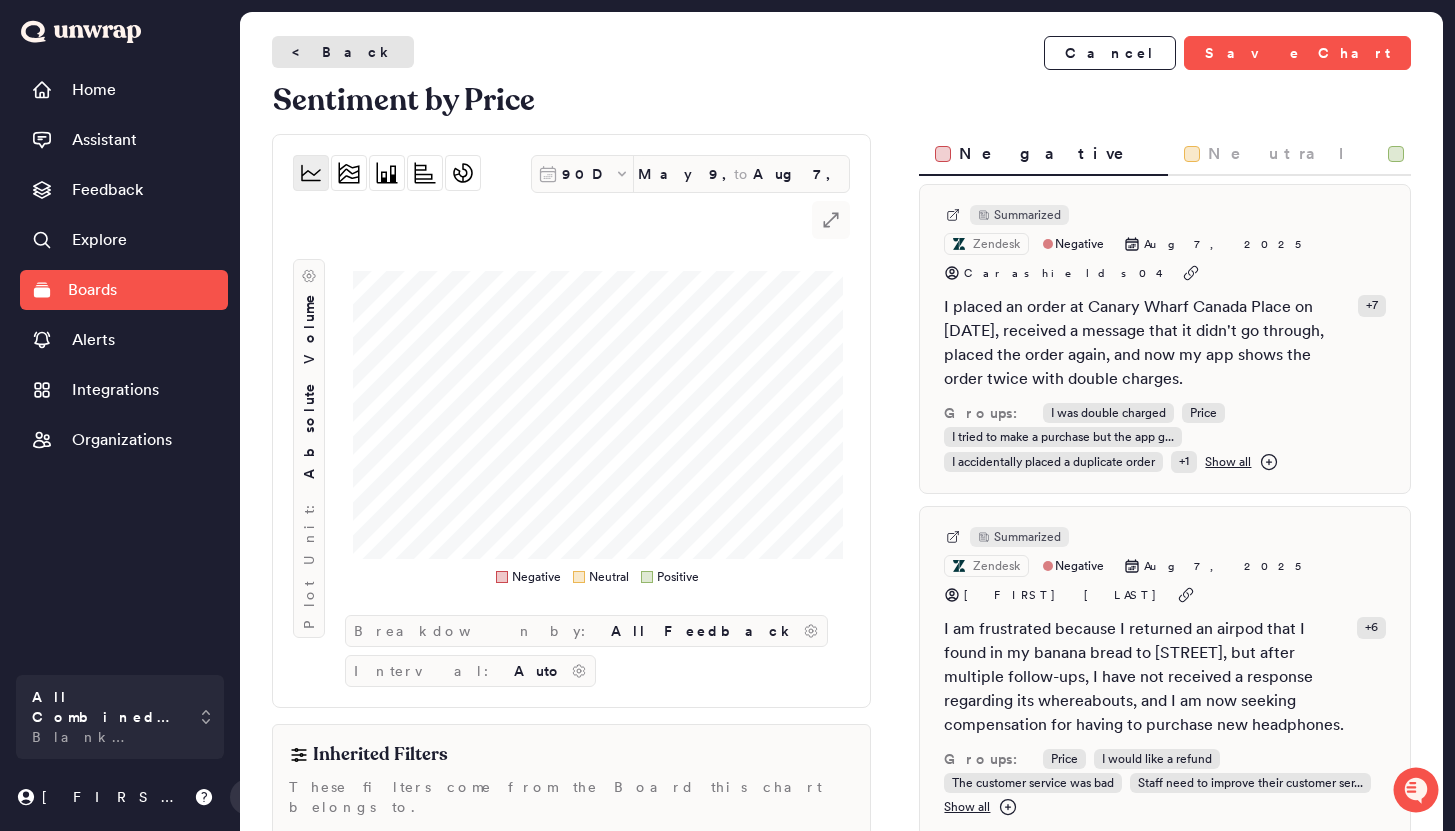 click on "< Back" at bounding box center (343, 52) 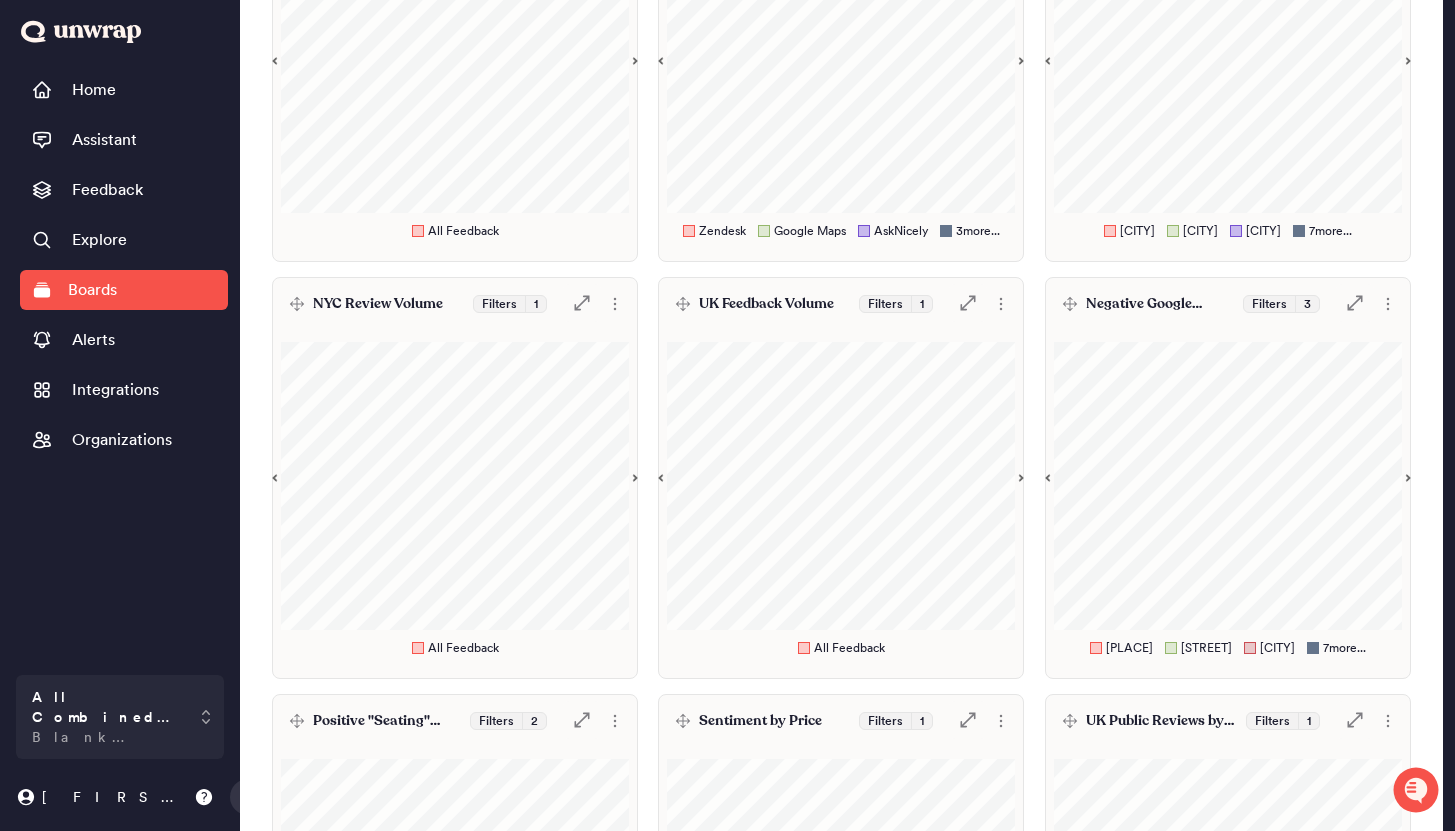 scroll, scrollTop: 404, scrollLeft: 0, axis: vertical 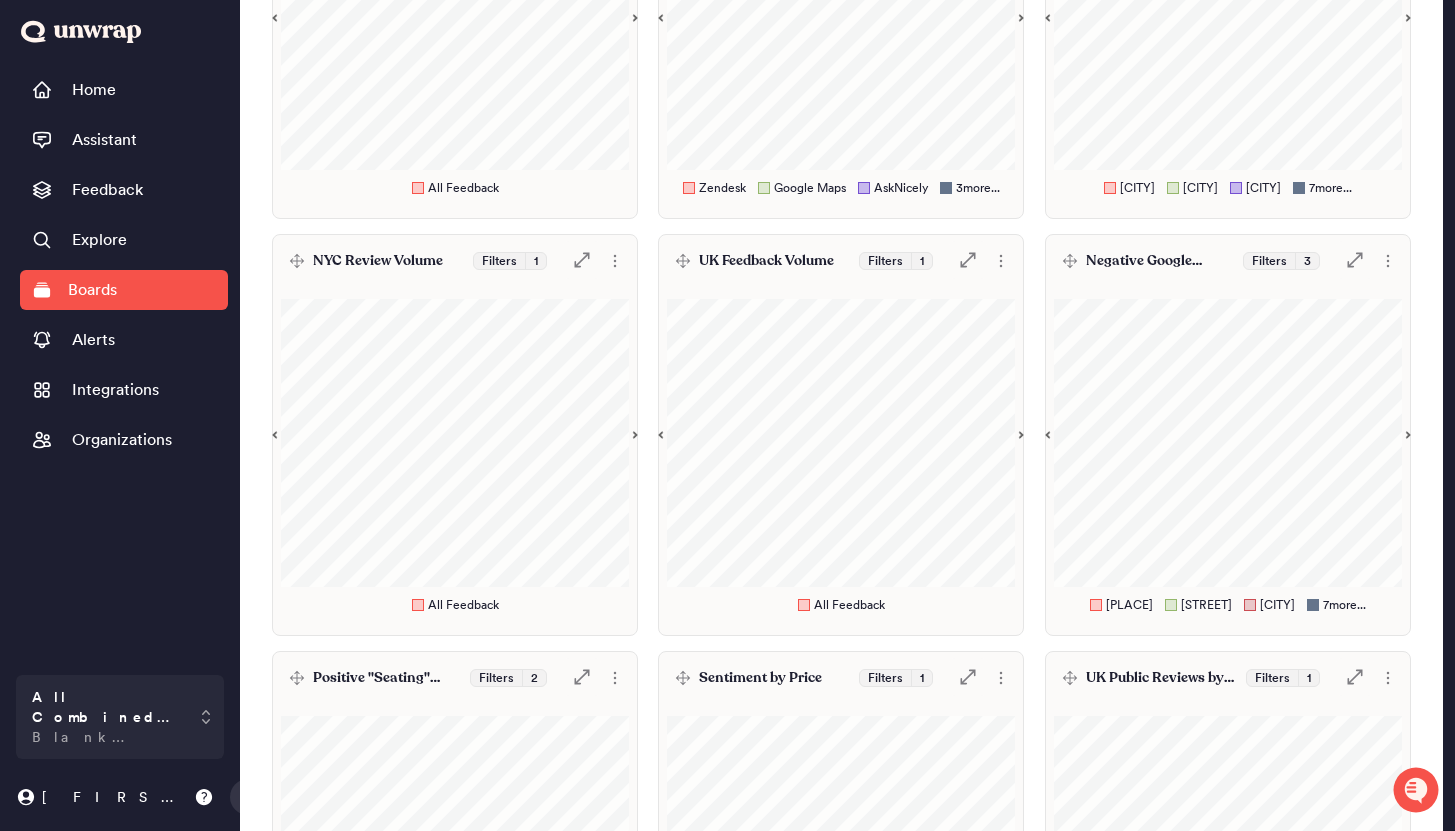 click on "[CITY] [COMPANY] Reviews" at bounding box center (1228, 261) 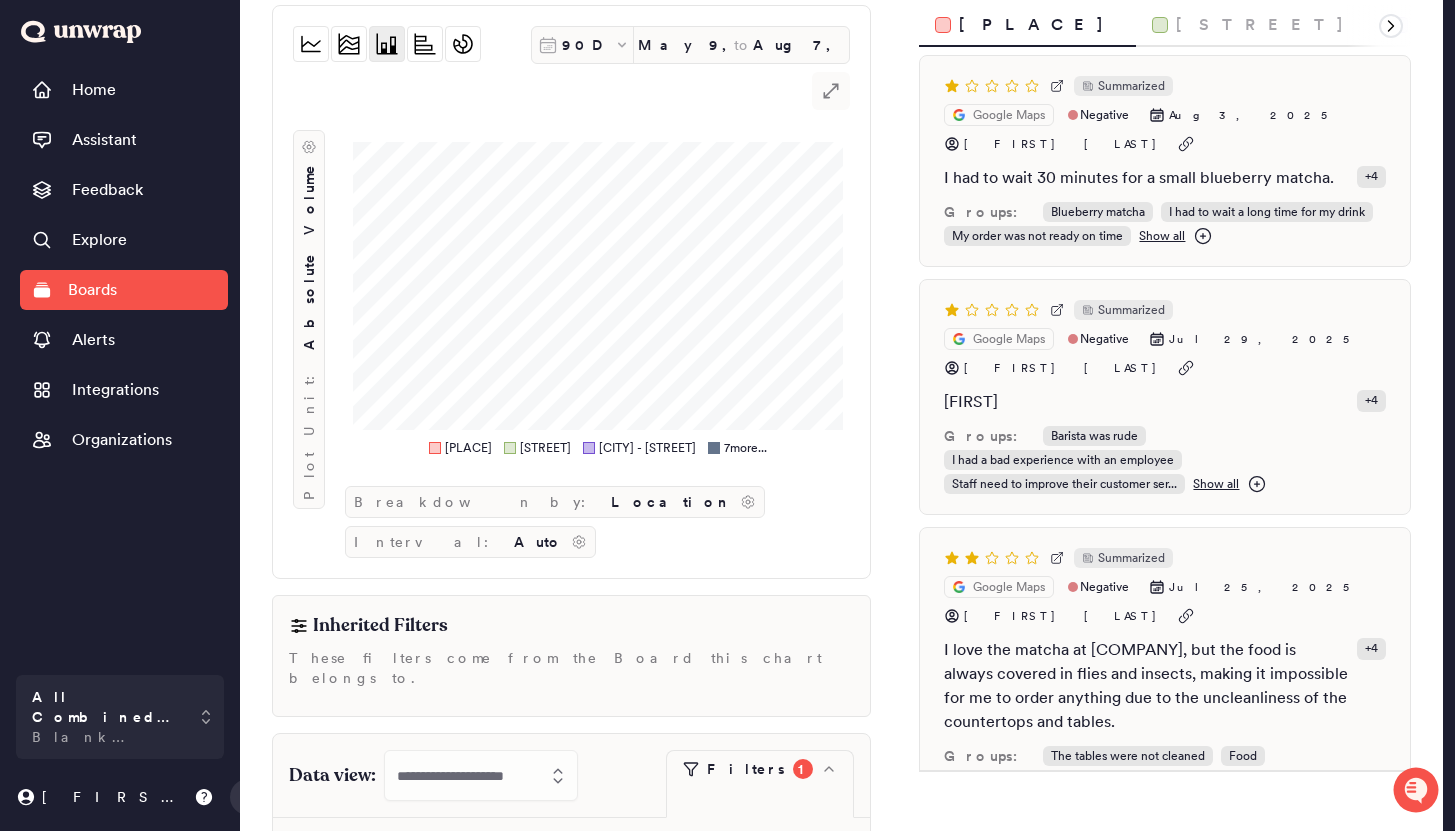 scroll, scrollTop: 130, scrollLeft: 0, axis: vertical 